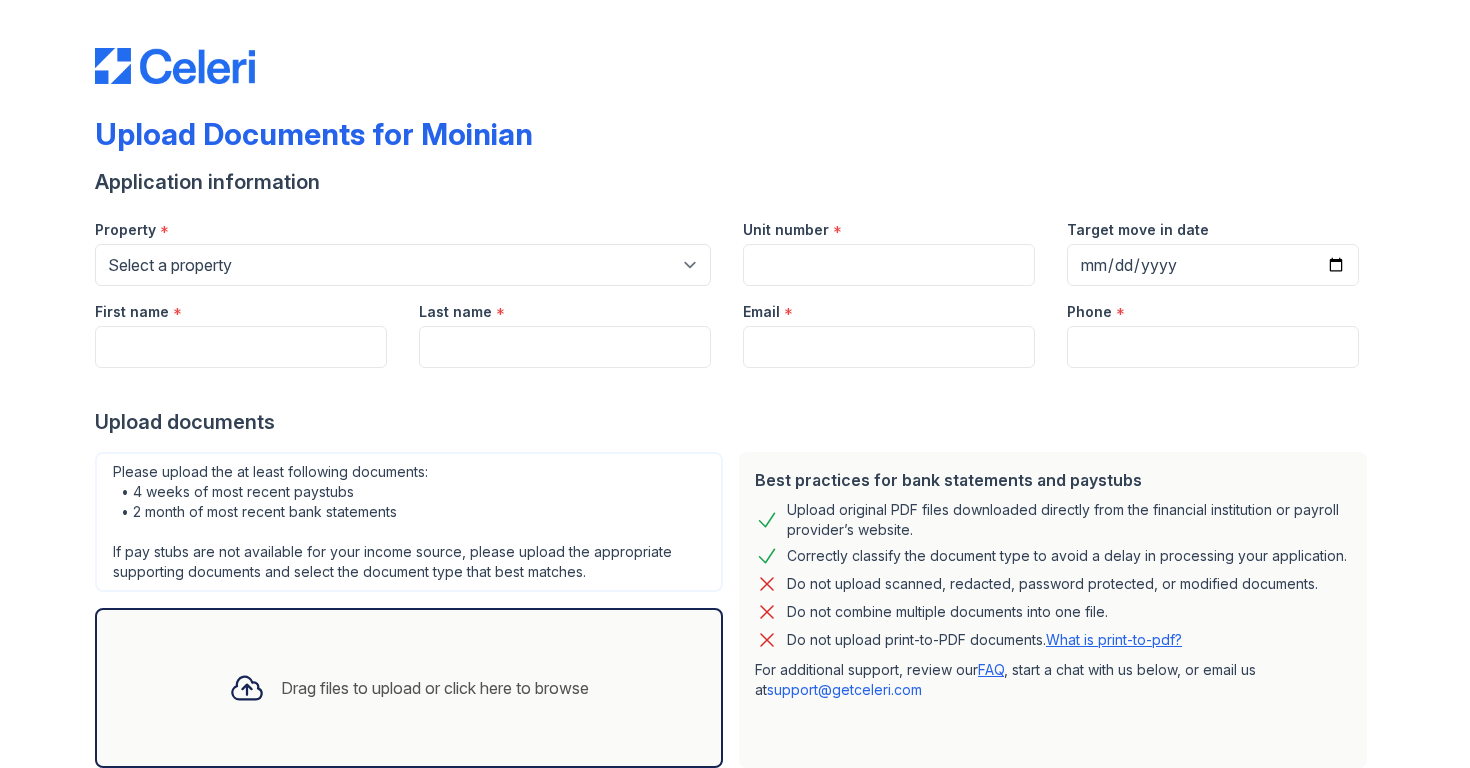 scroll, scrollTop: 0, scrollLeft: 0, axis: both 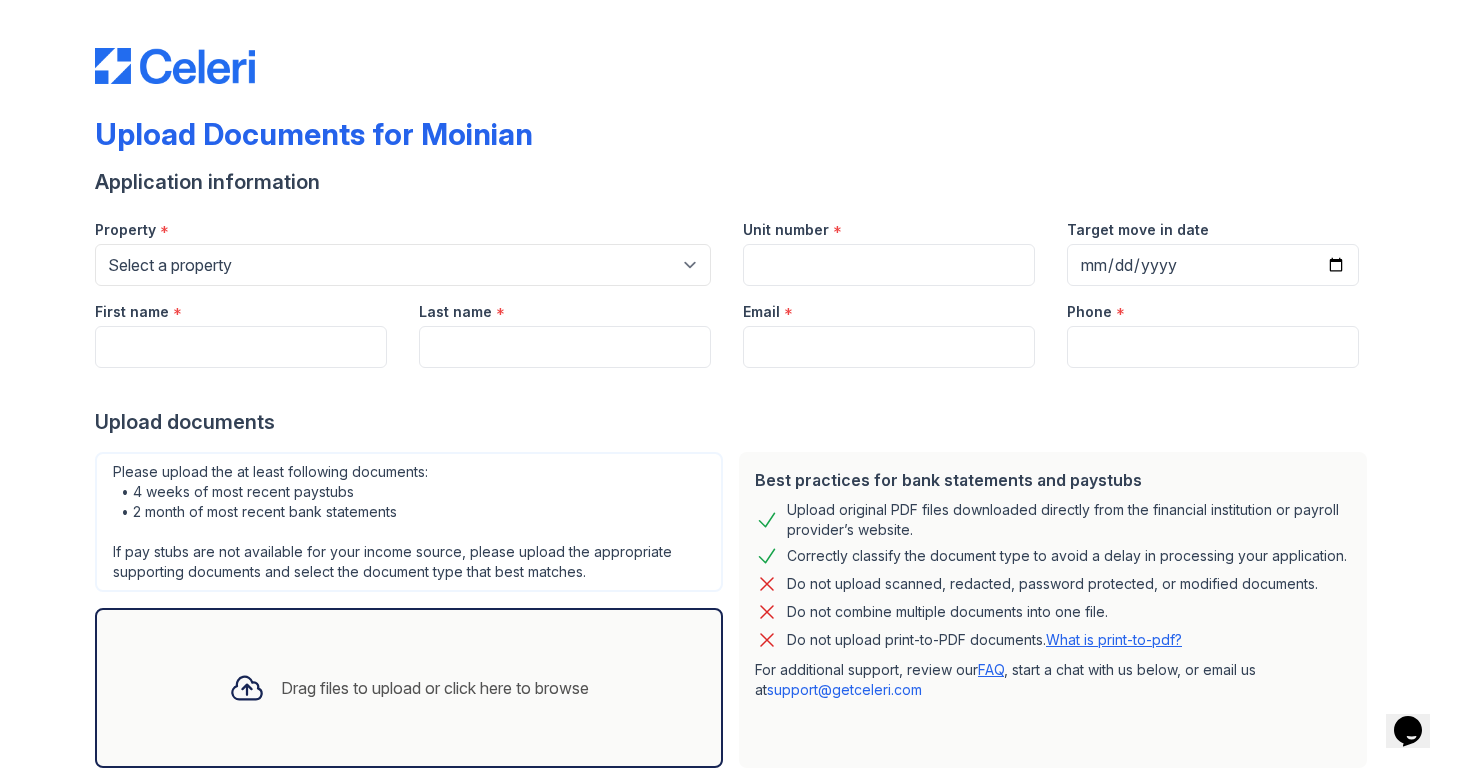 select on "129" 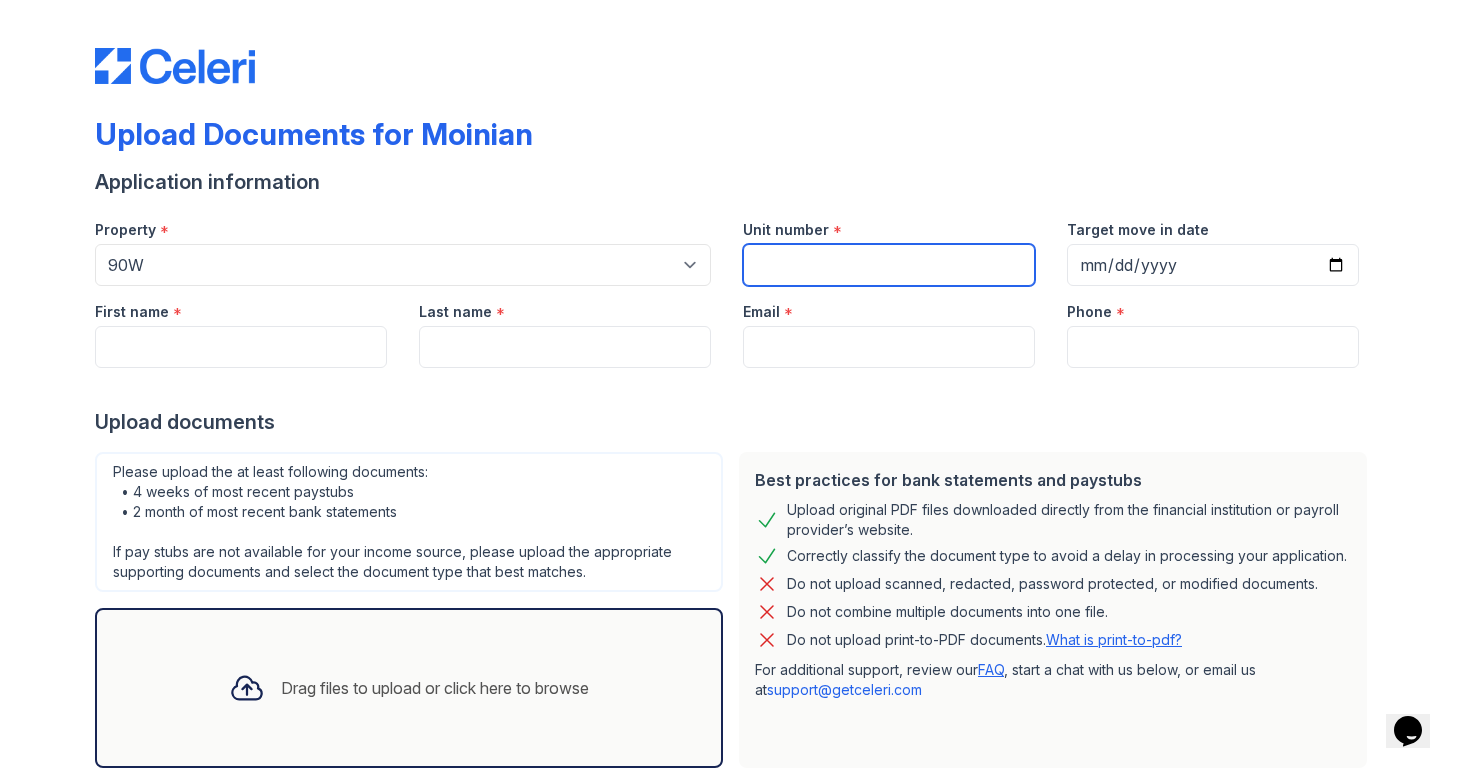 click on "Unit number" at bounding box center [889, 265] 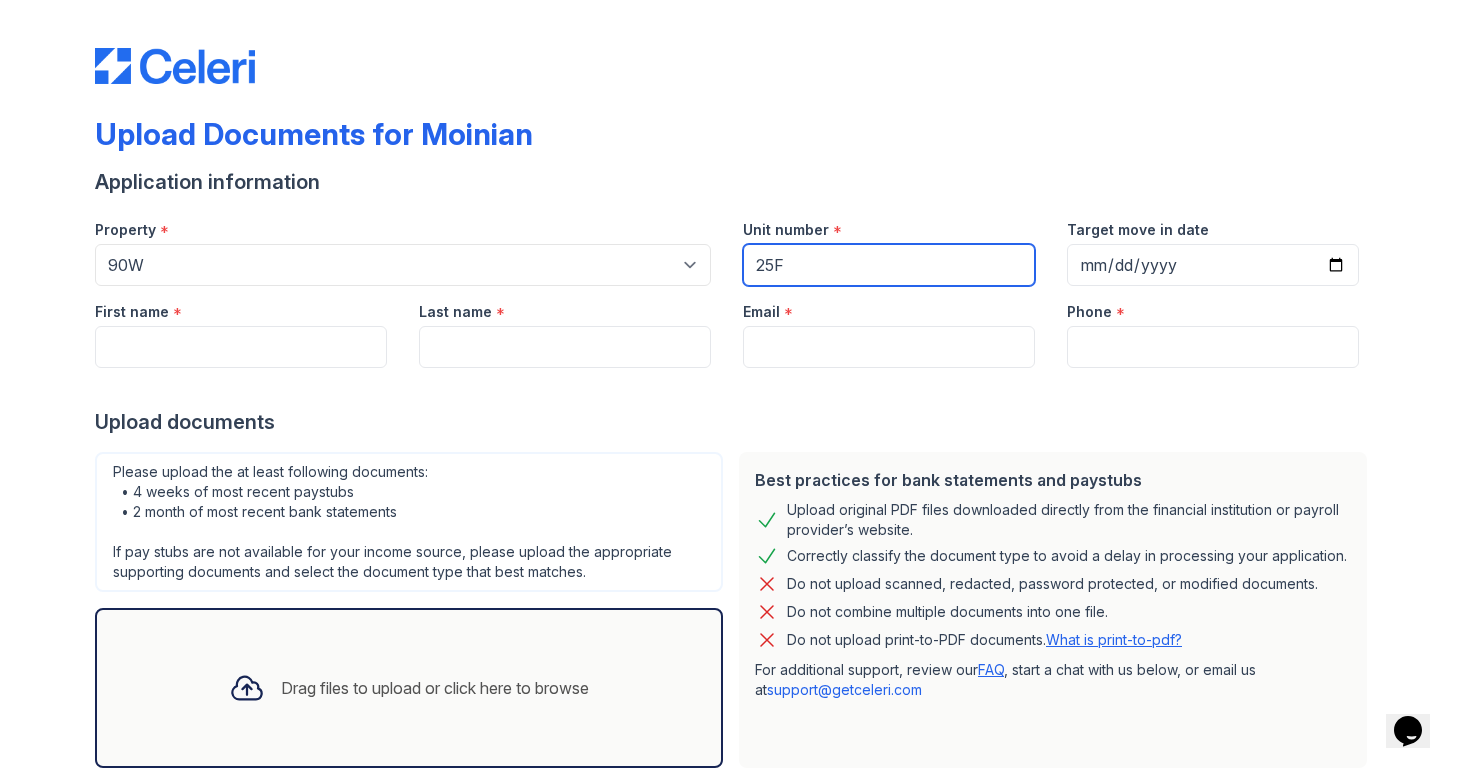 type on "25F" 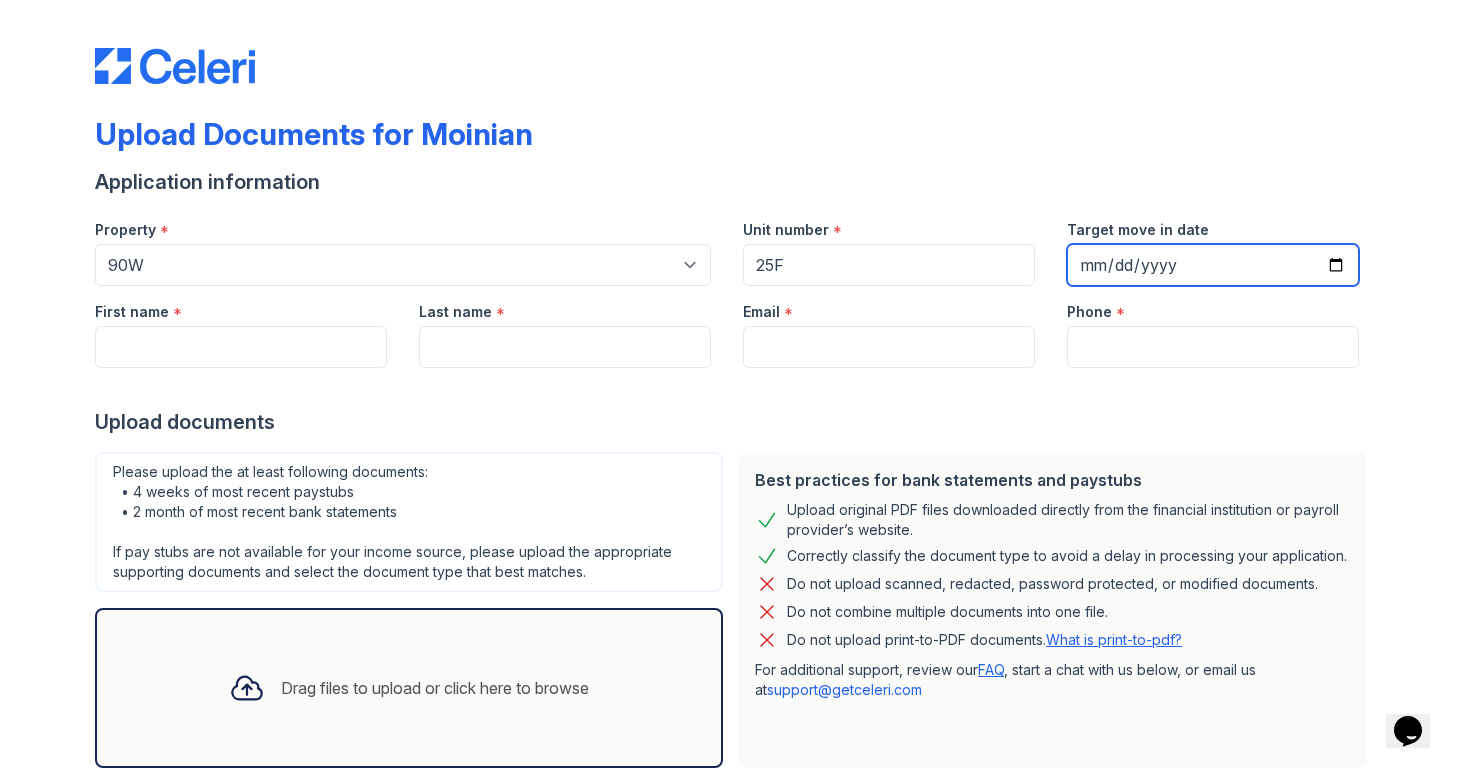 click on "Target move in date" at bounding box center (1213, 265) 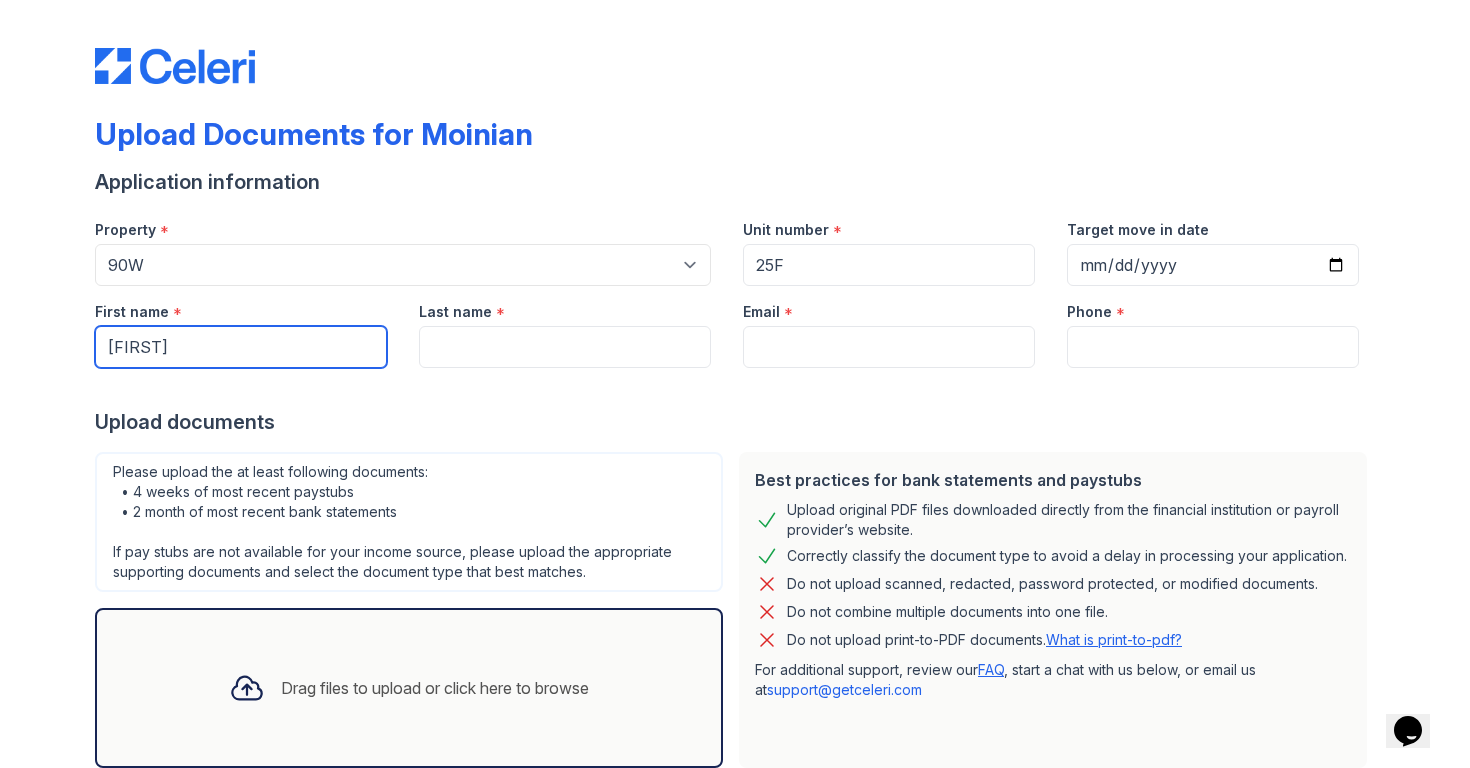 type on "[FIRST]" 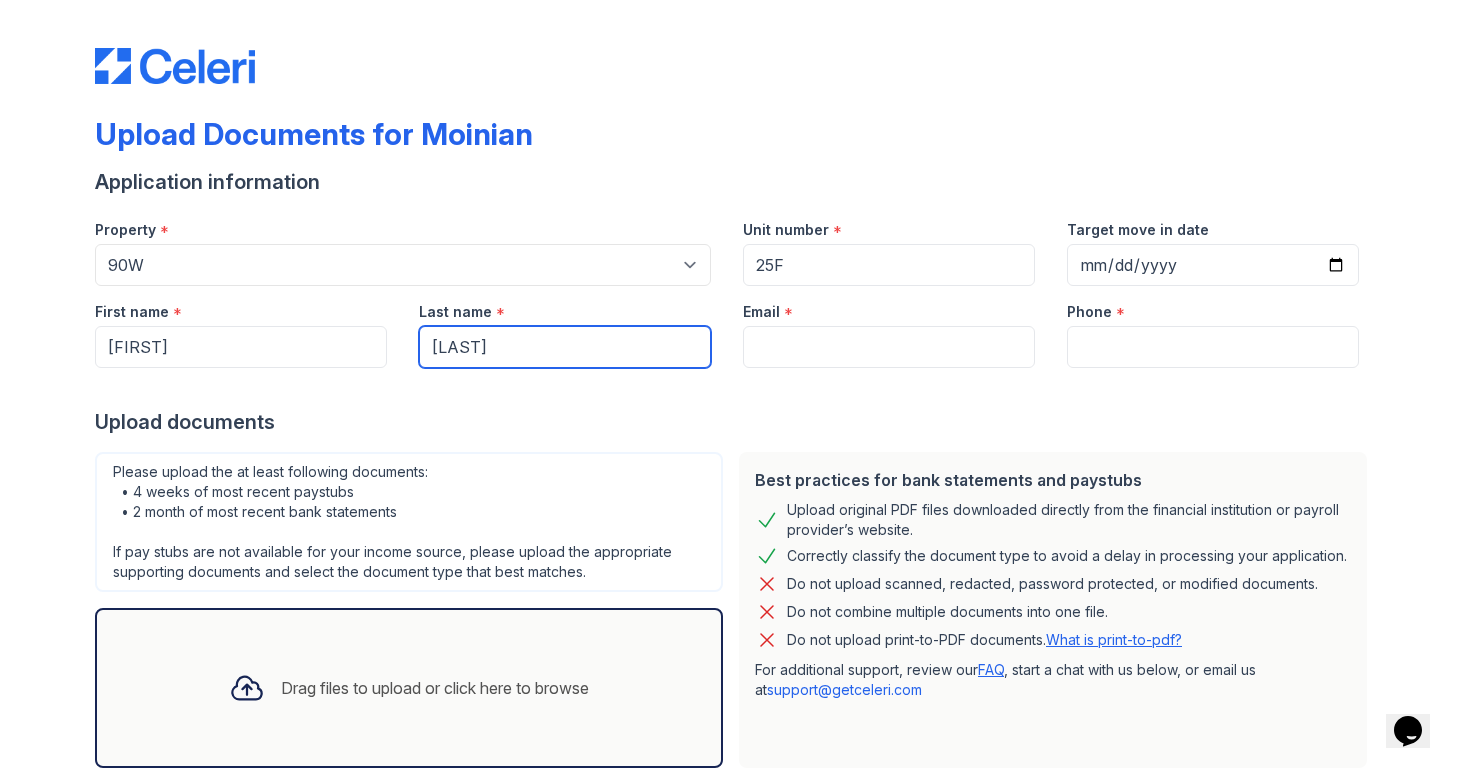type on "[LAST]" 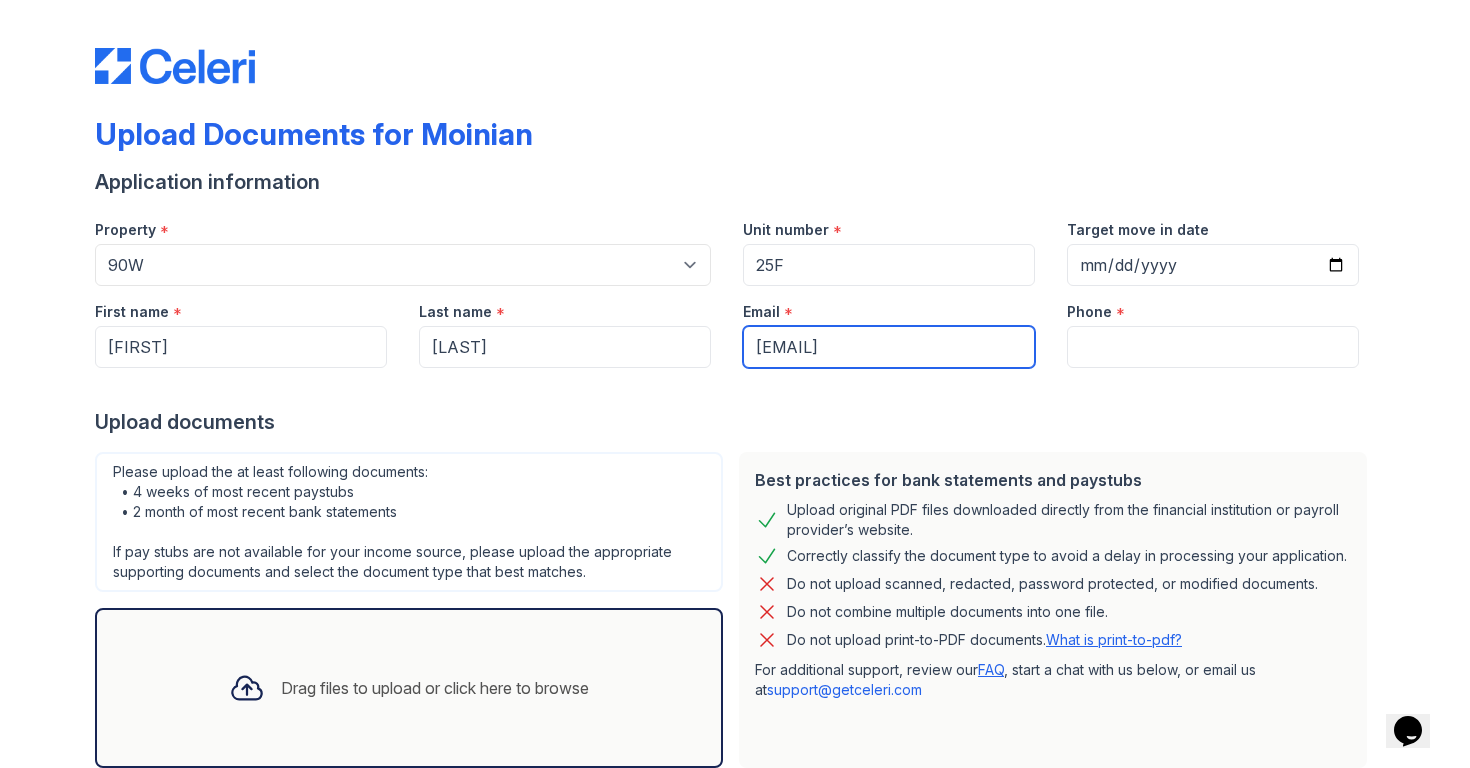 type on "[EMAIL]" 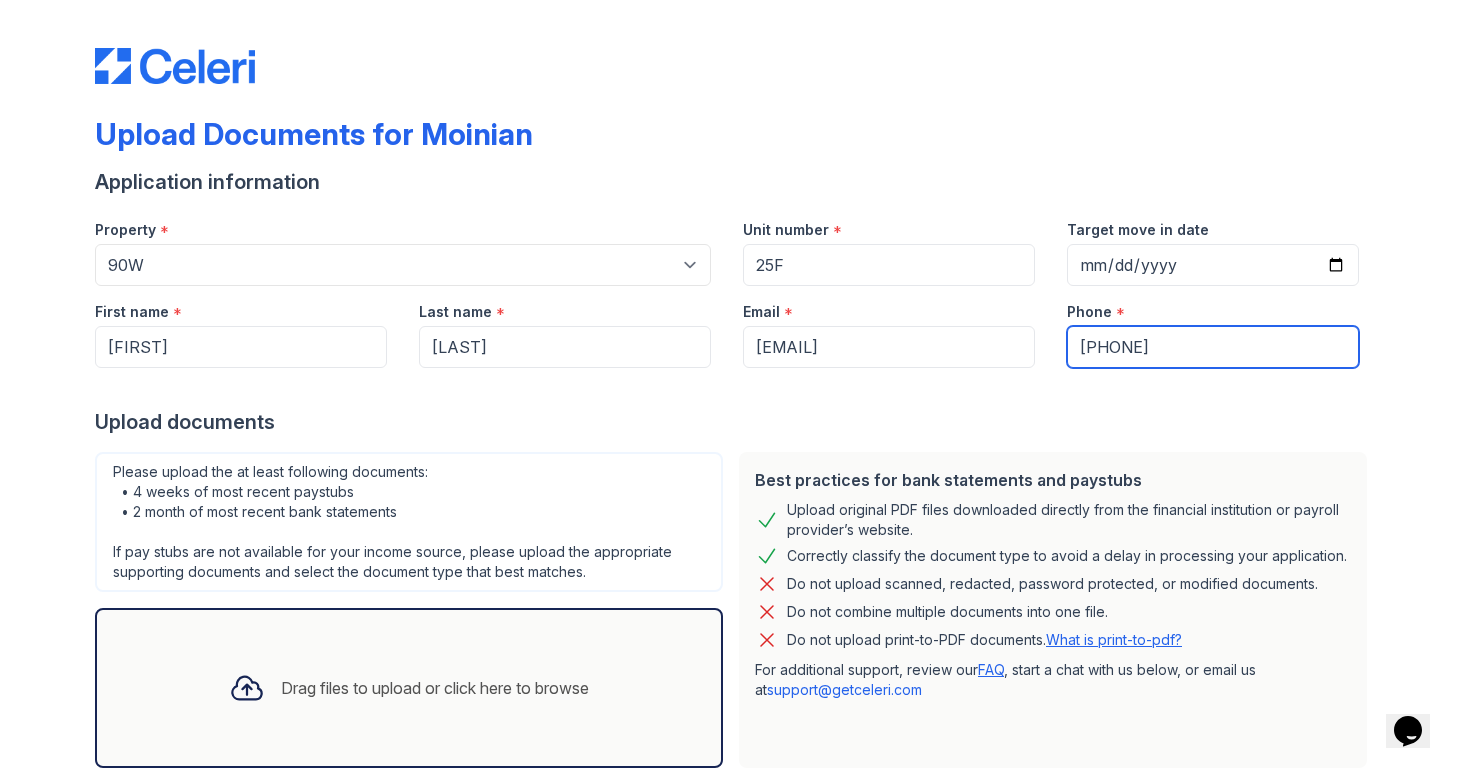 type on "[PHONE]" 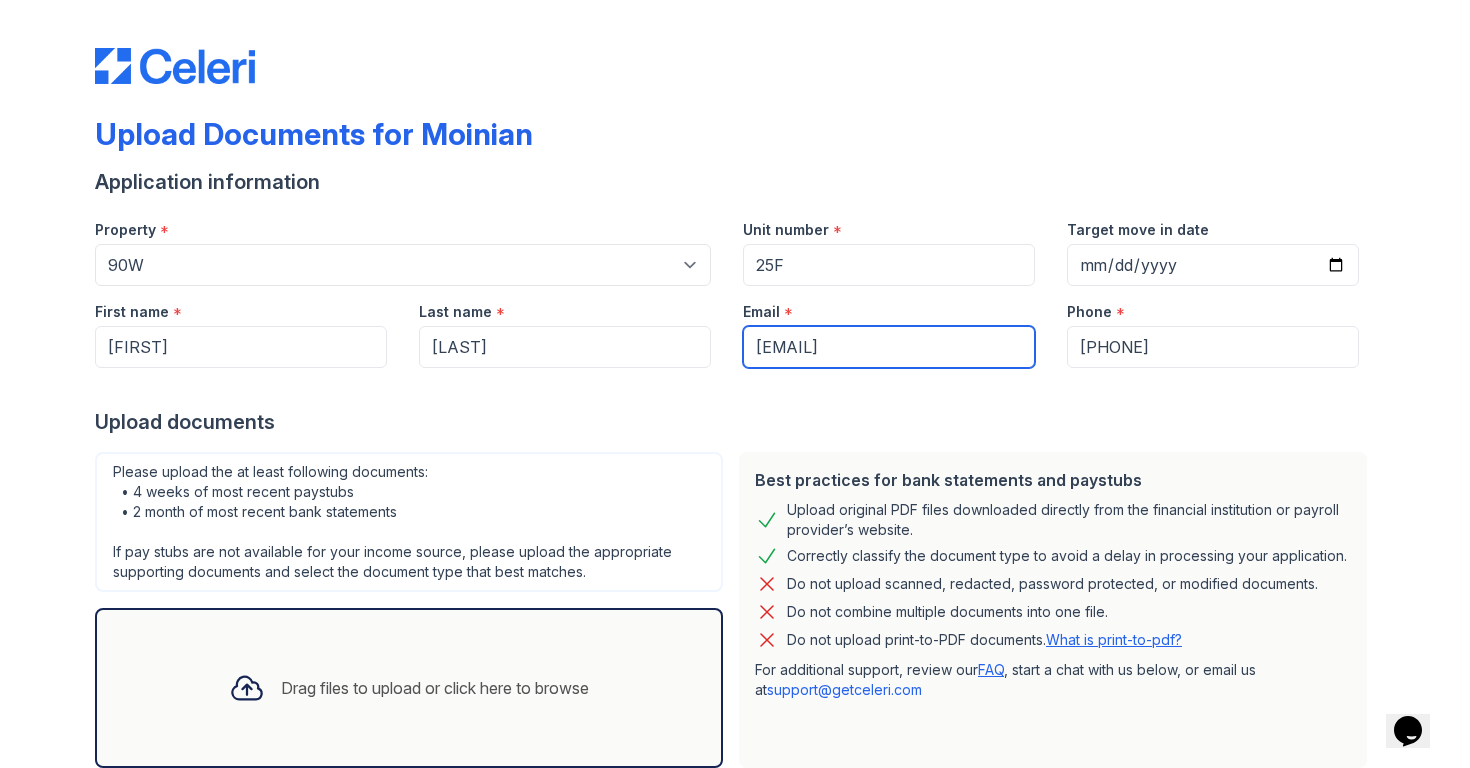 click on "[EMAIL]" at bounding box center (889, 347) 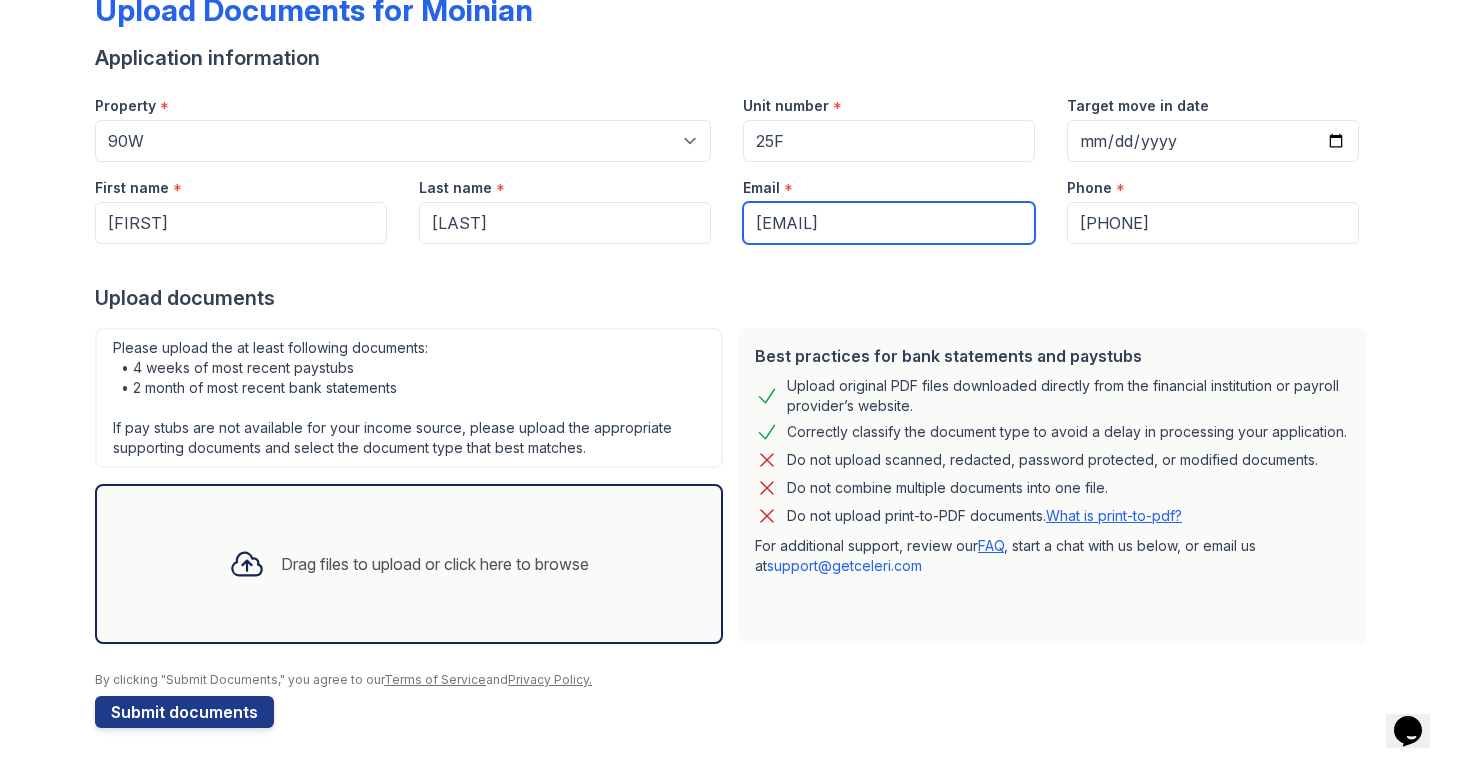 scroll, scrollTop: 124, scrollLeft: 0, axis: vertical 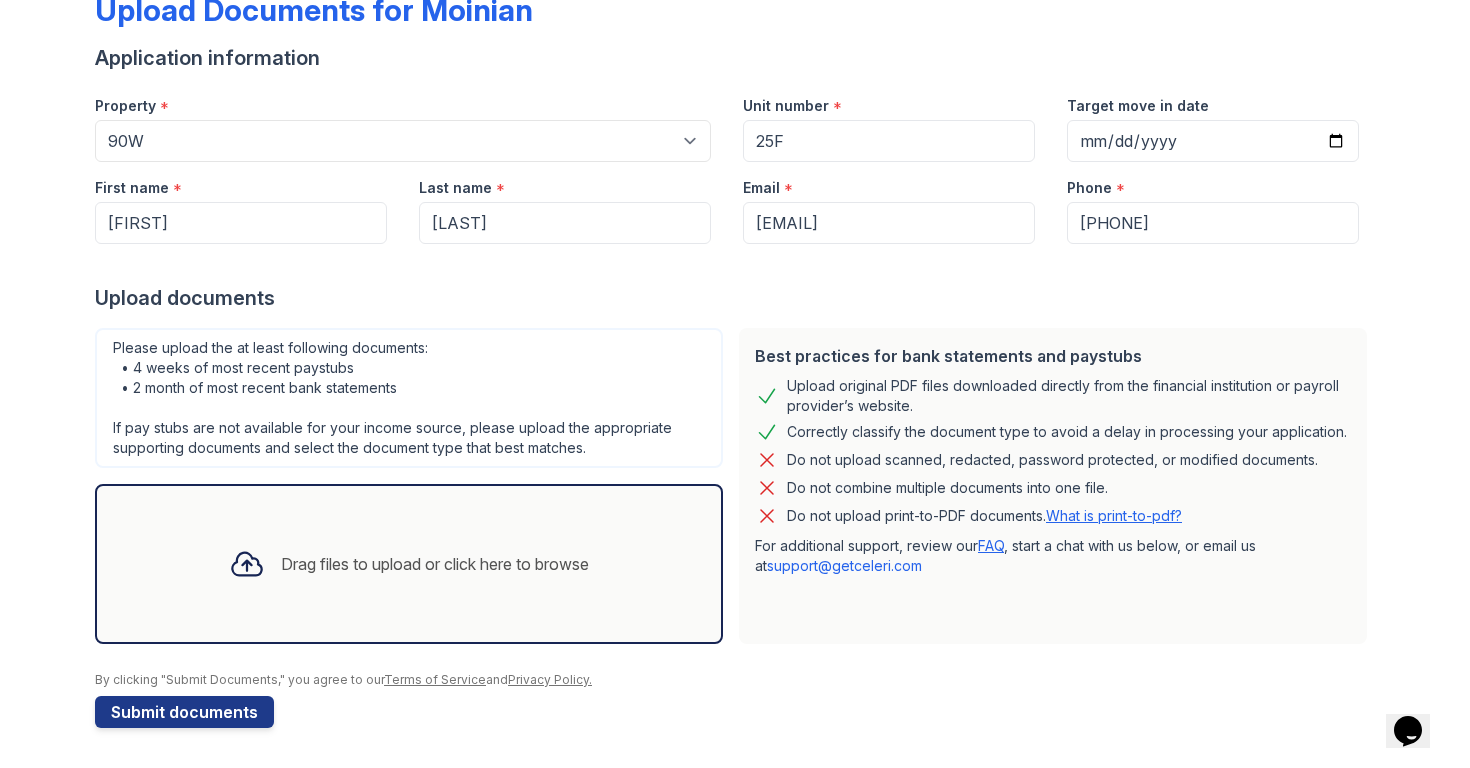 type on "[EMAIL]" 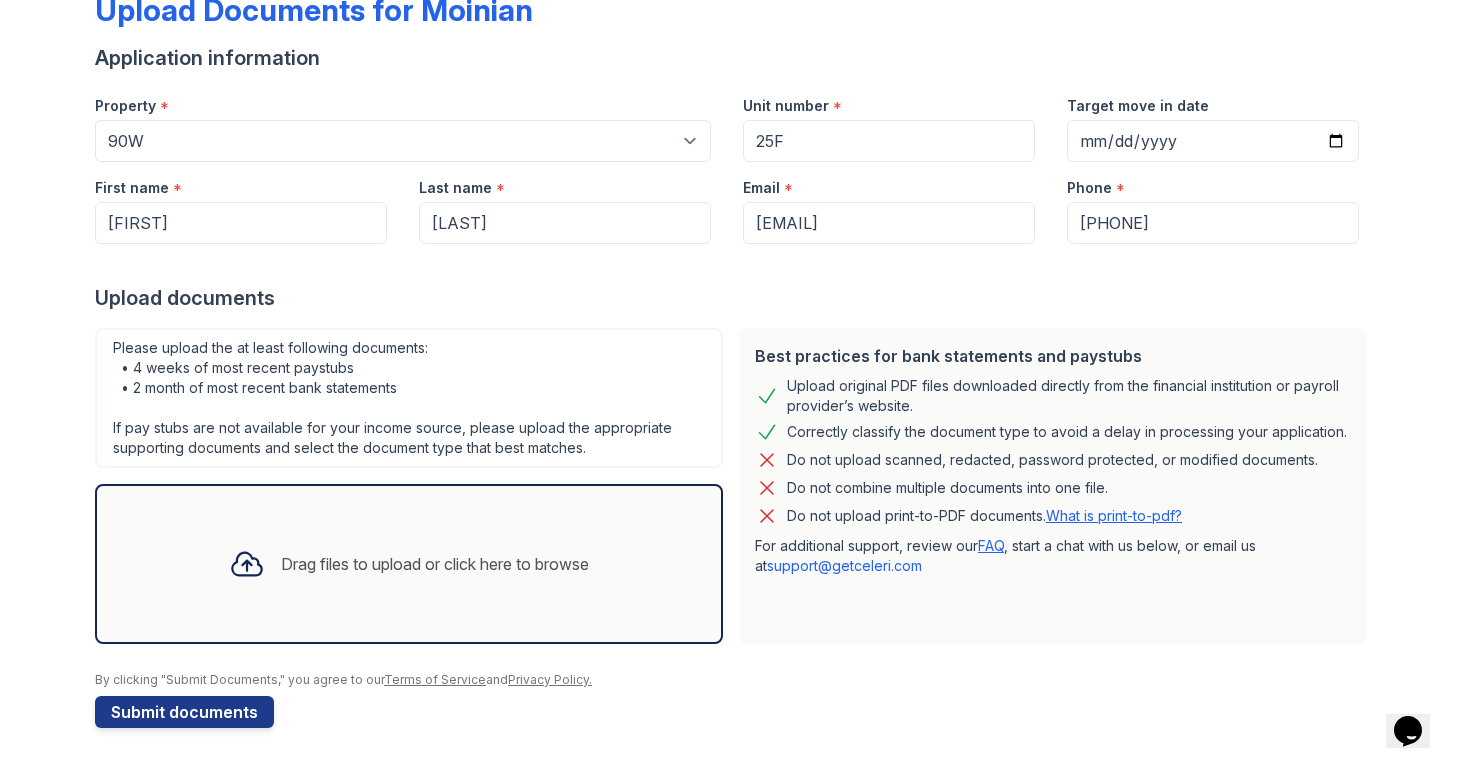 click on "Upload Documents for
Moinian" at bounding box center (735, 18) 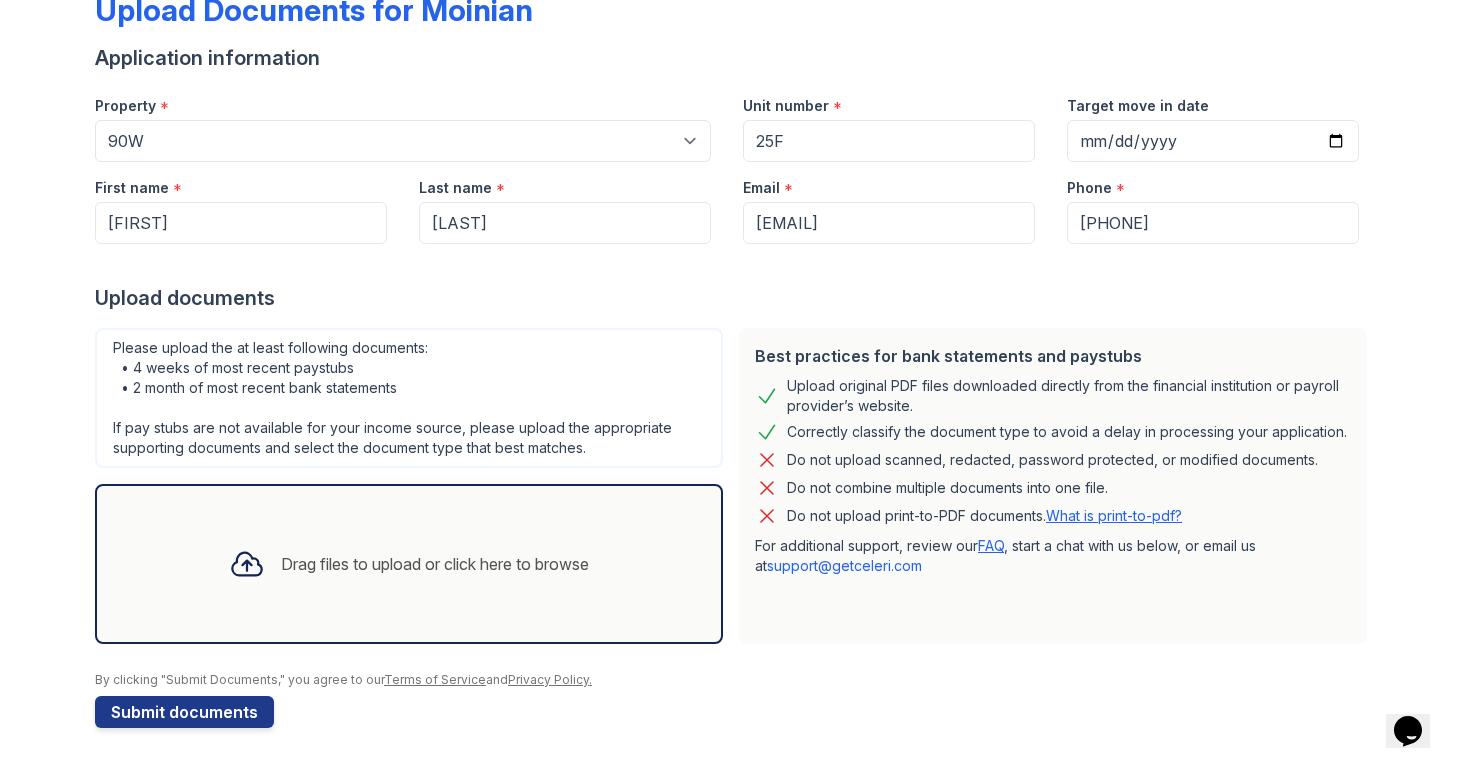 click on "Drag files to upload or click here to browse" at bounding box center (435, 564) 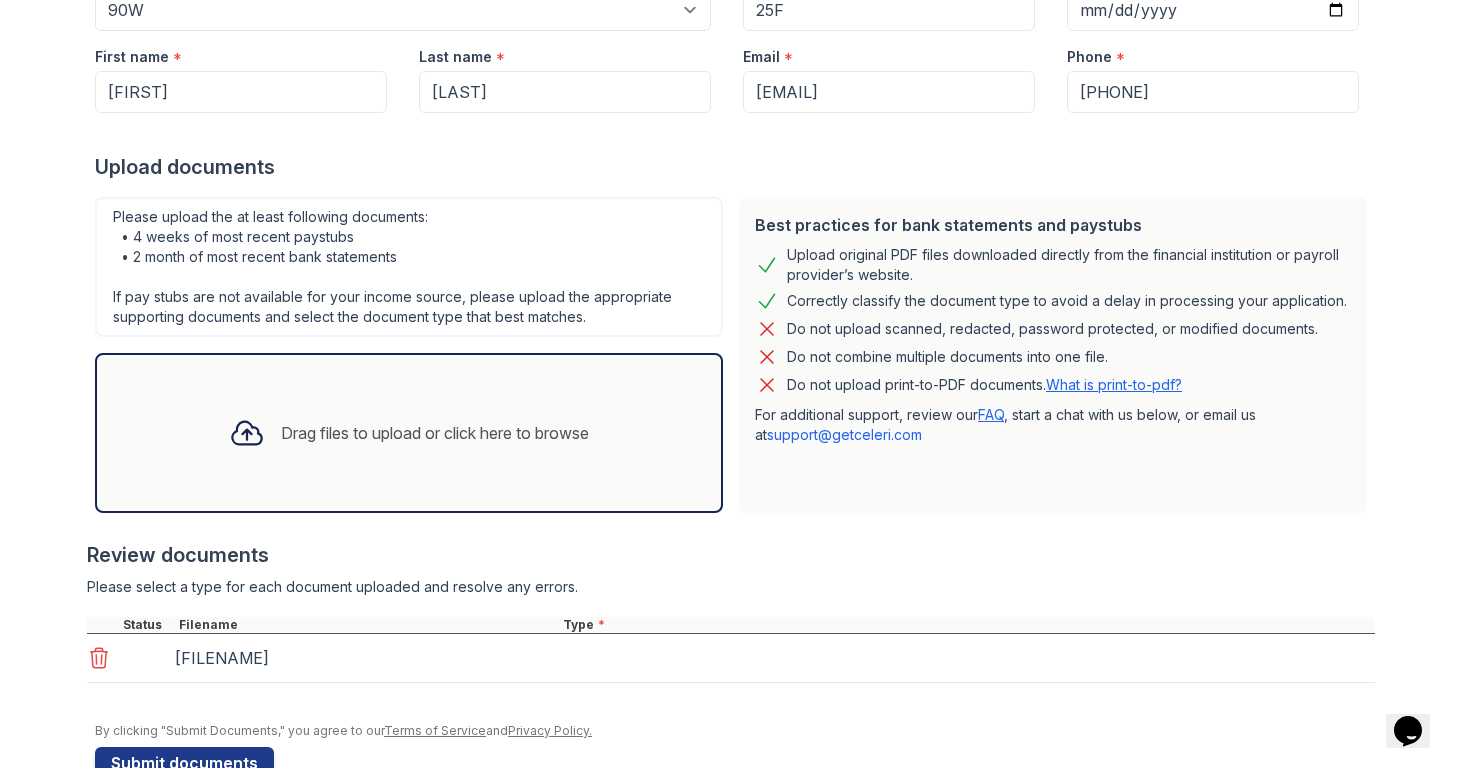 scroll, scrollTop: 284, scrollLeft: 0, axis: vertical 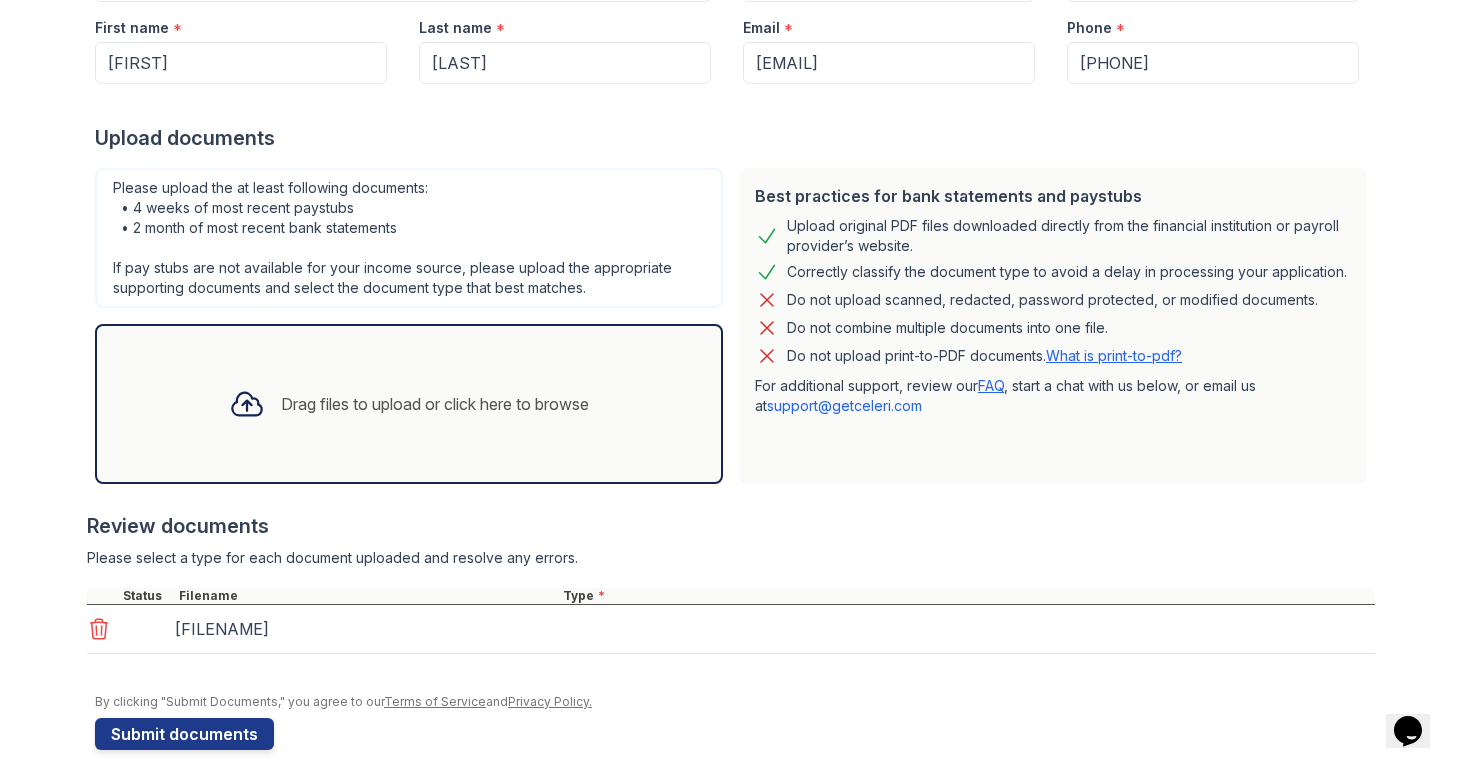 click on "Drag files to upload or click here to browse" at bounding box center [435, 404] 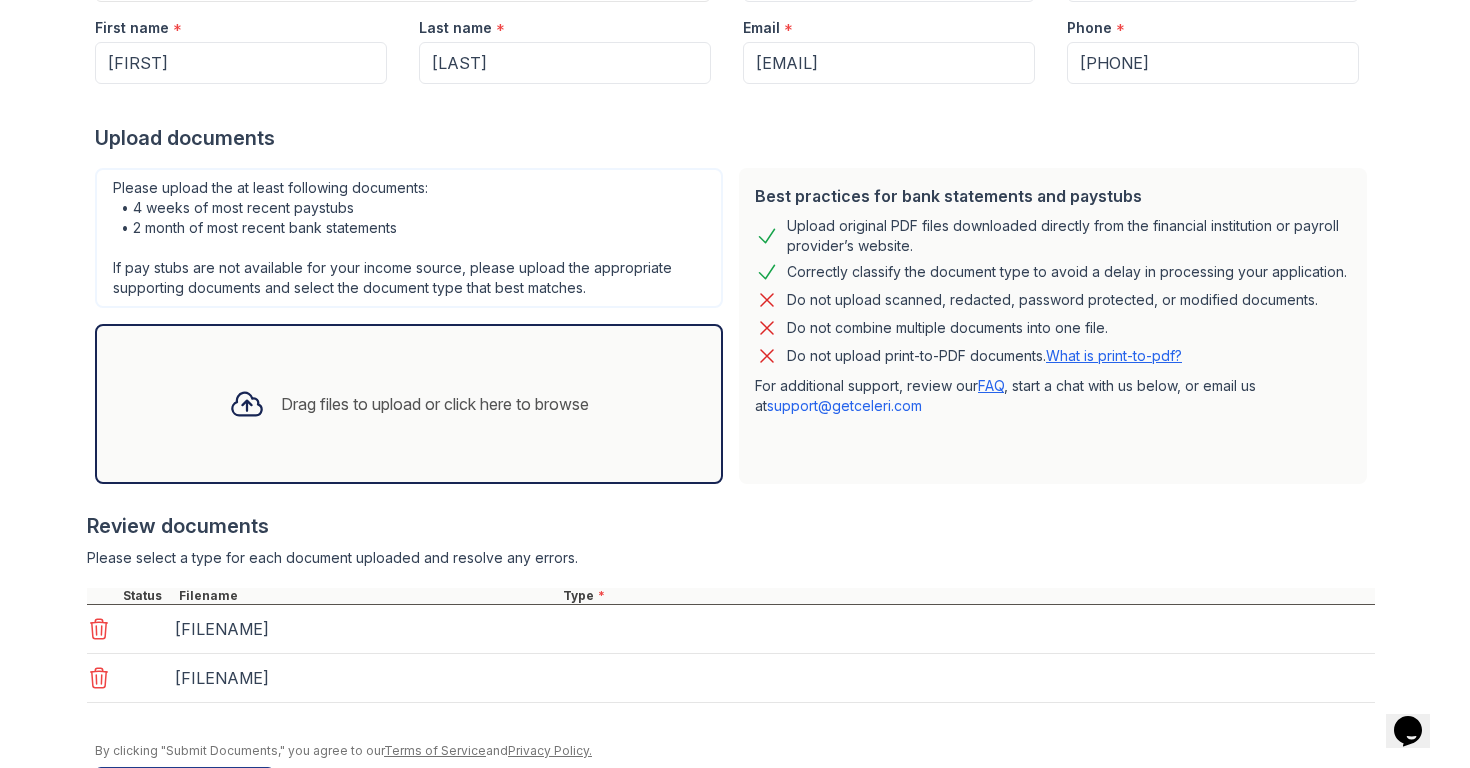 click on "Drag files to upload or click here to browse" at bounding box center (409, 404) 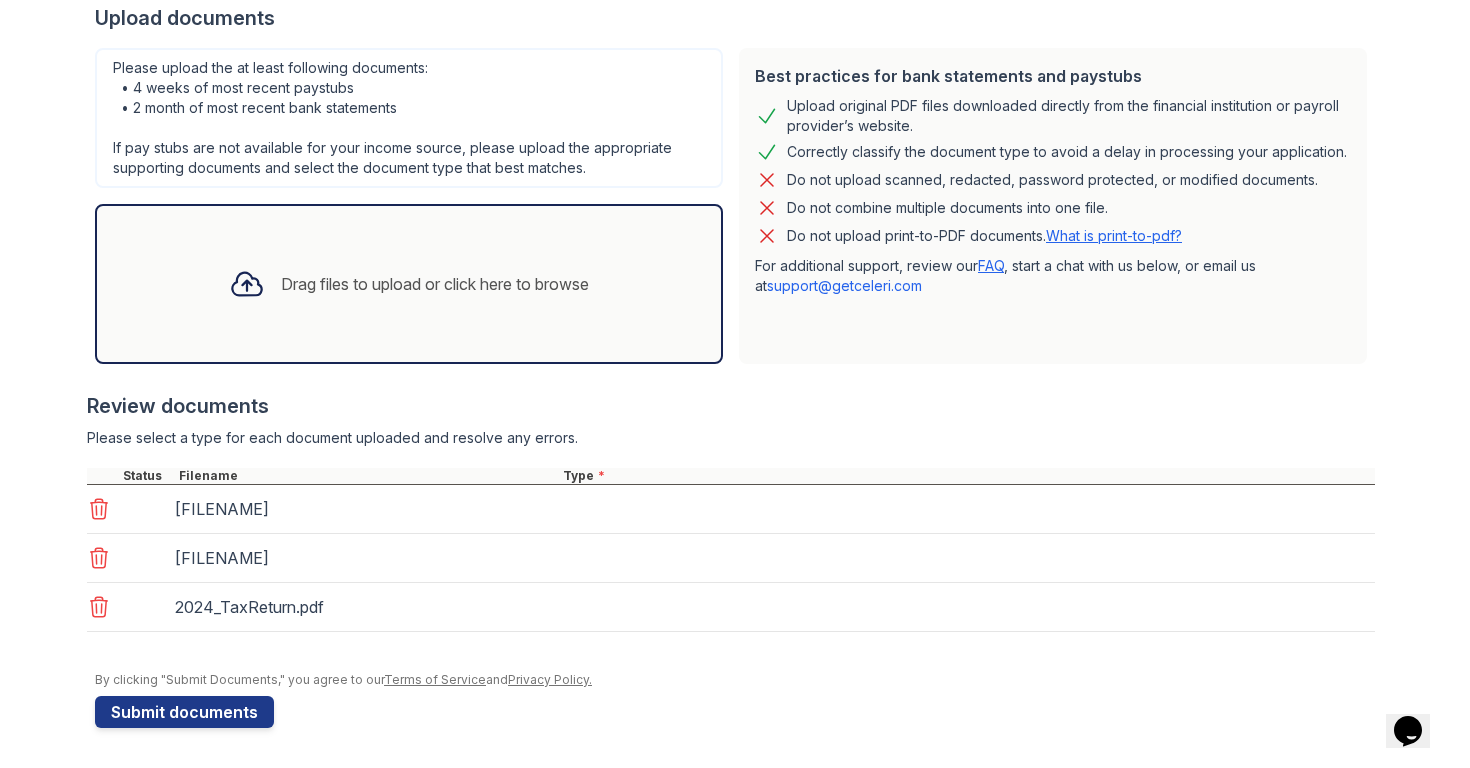 scroll, scrollTop: 404, scrollLeft: 0, axis: vertical 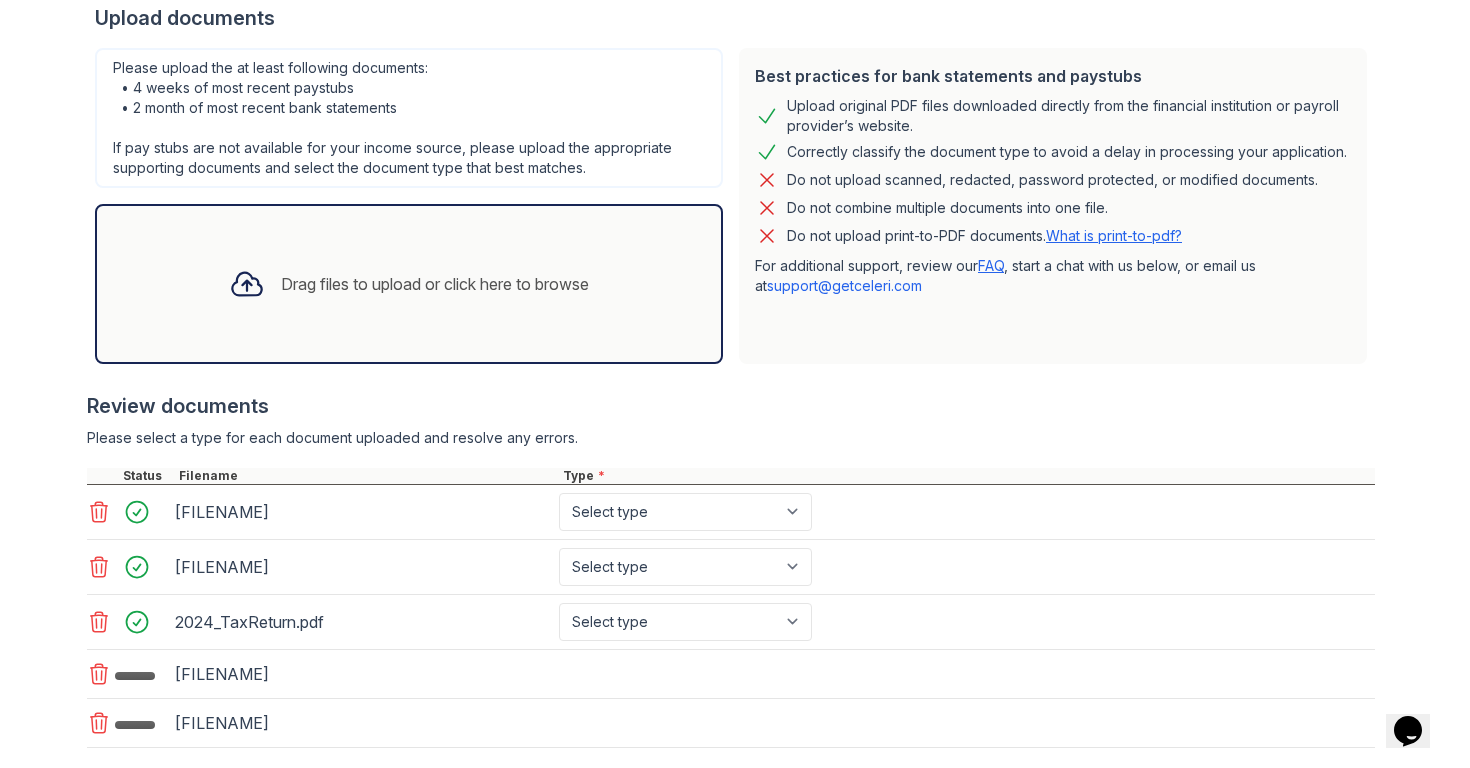 click on "Please select a type for each document uploaded and resolve any errors." at bounding box center [731, 438] 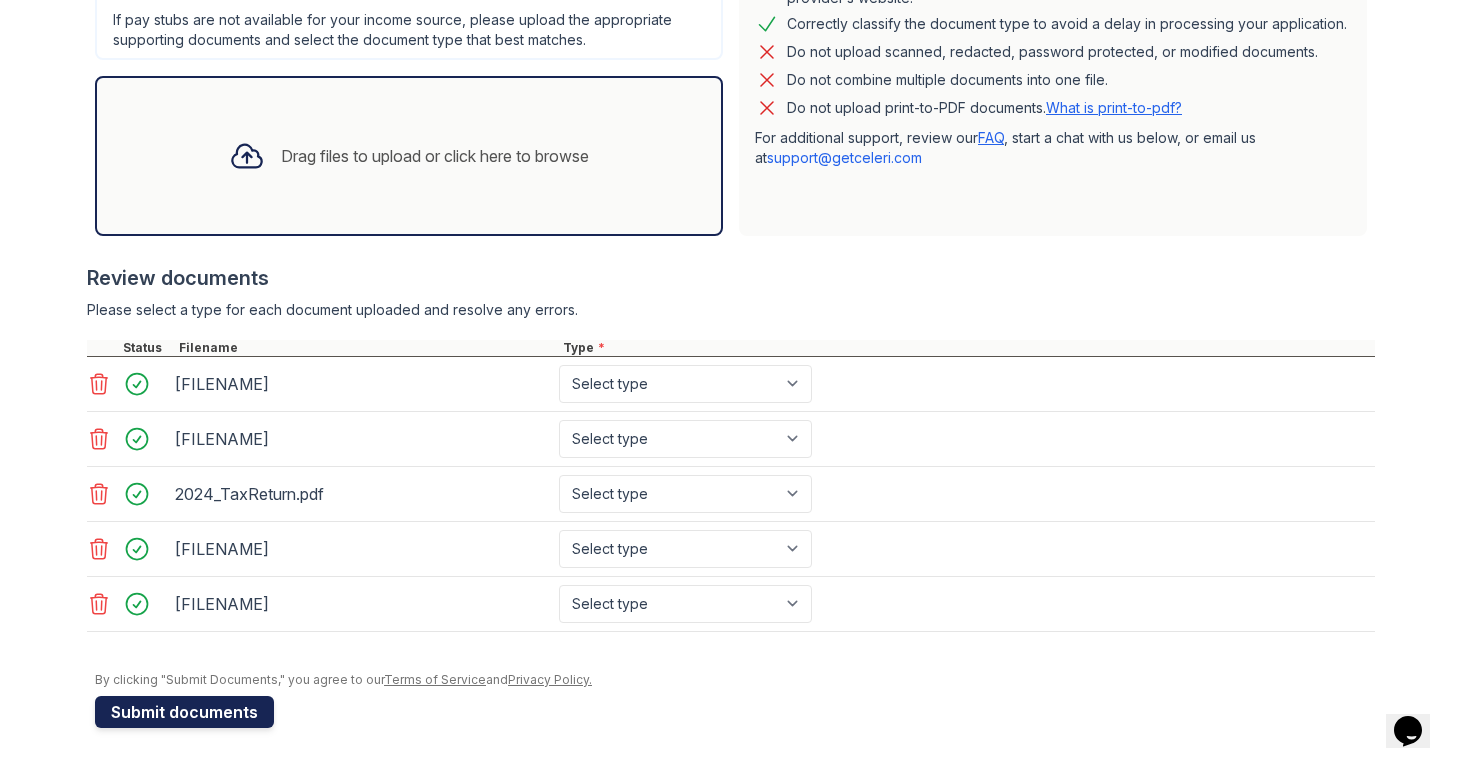 scroll, scrollTop: 532, scrollLeft: 0, axis: vertical 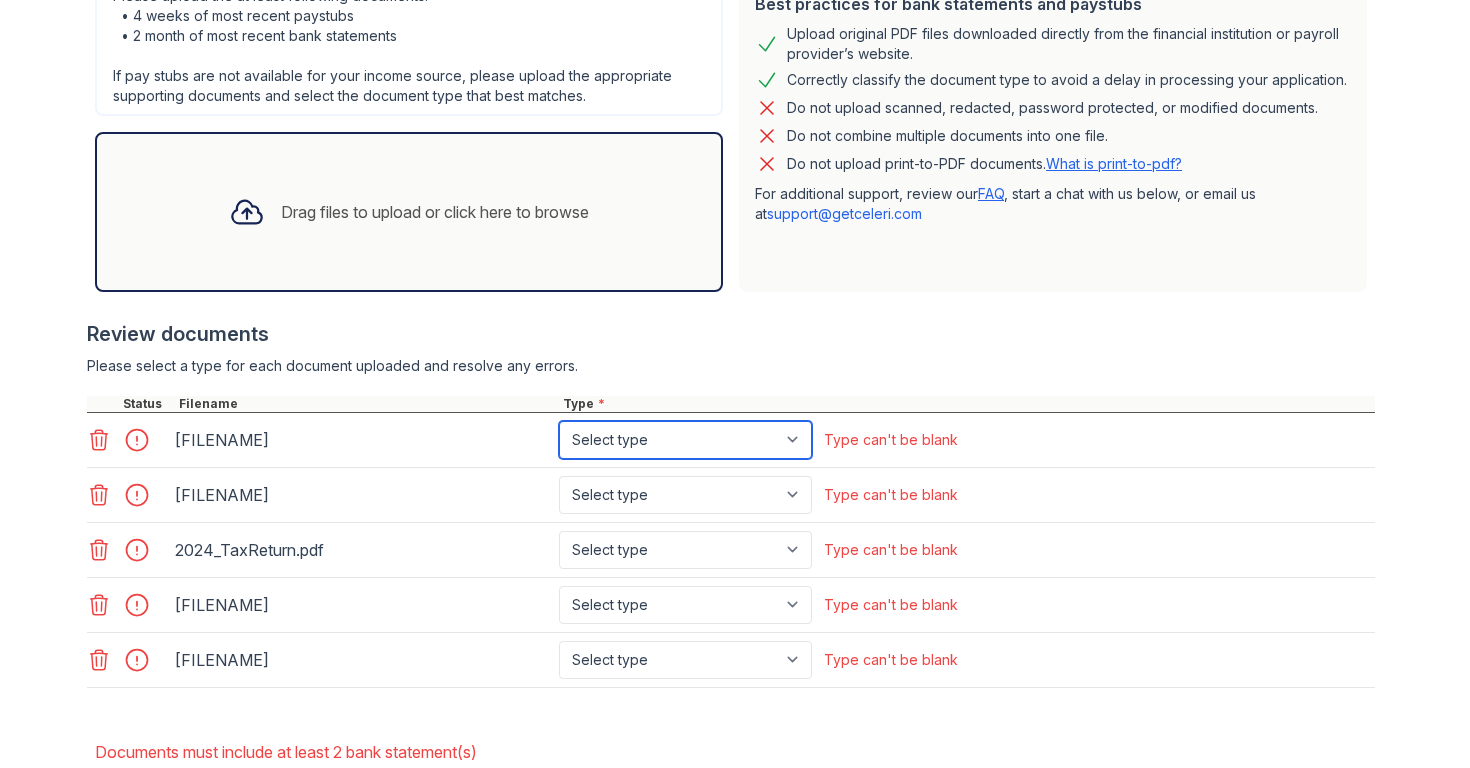 select on "bank_statement" 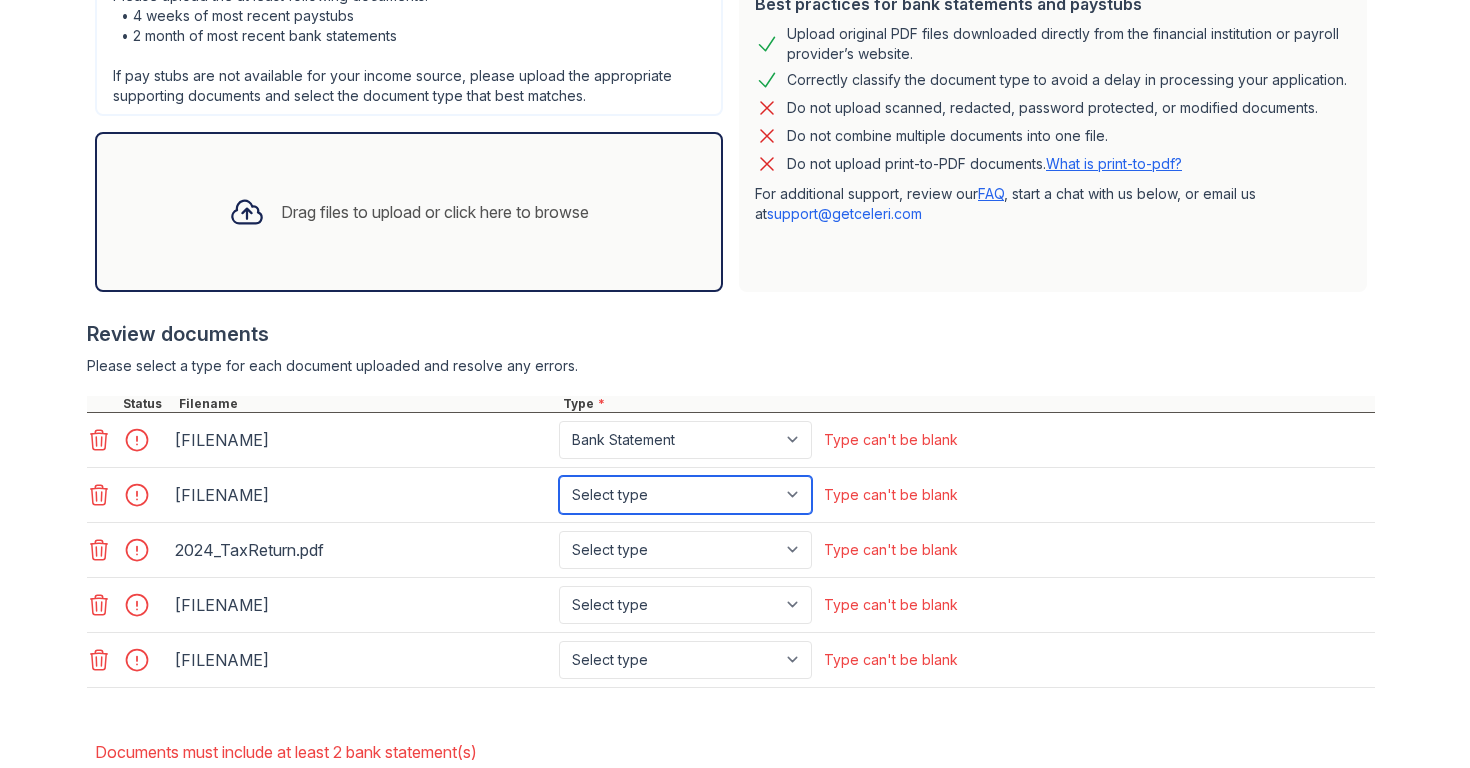 select on "bank_statement" 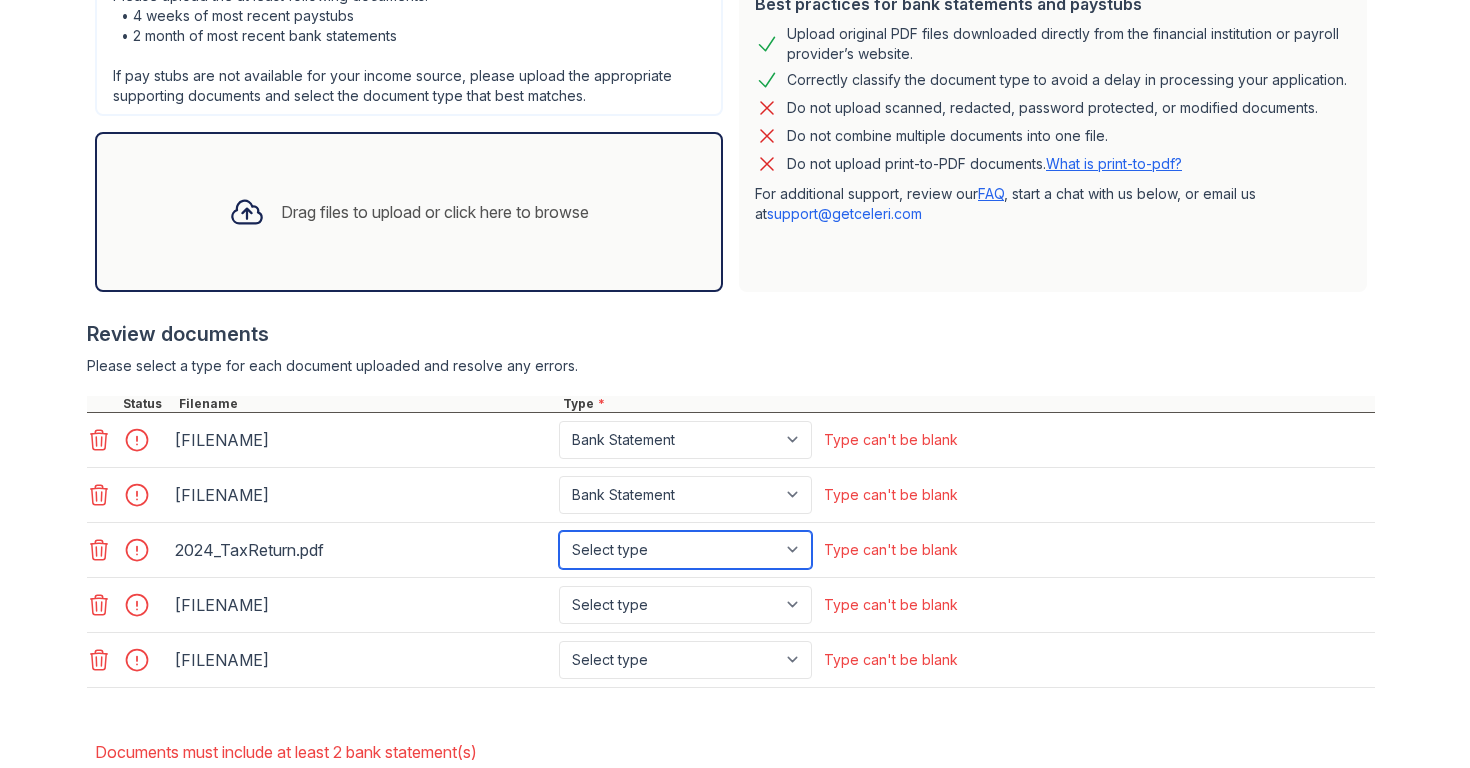 select on "tax_documents" 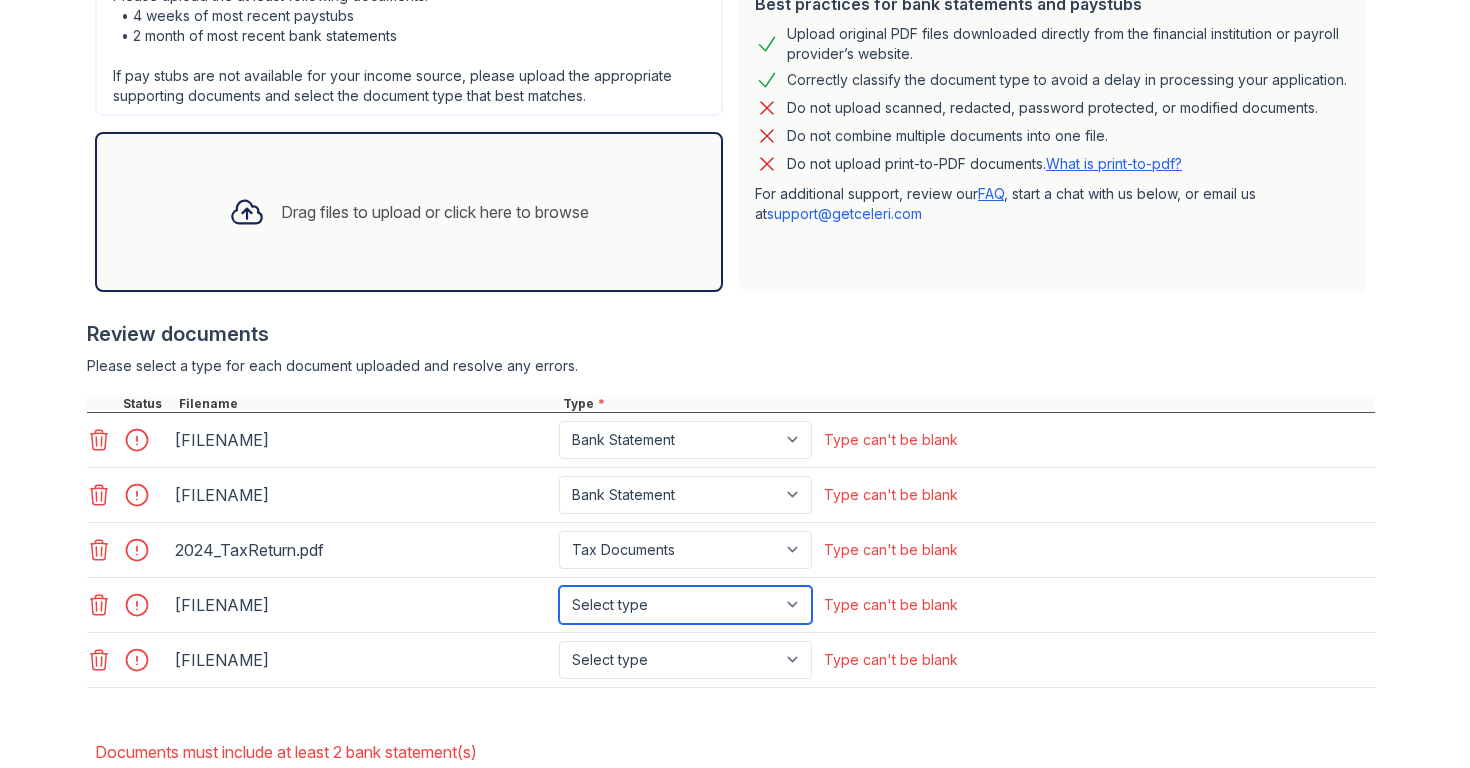 select on "other" 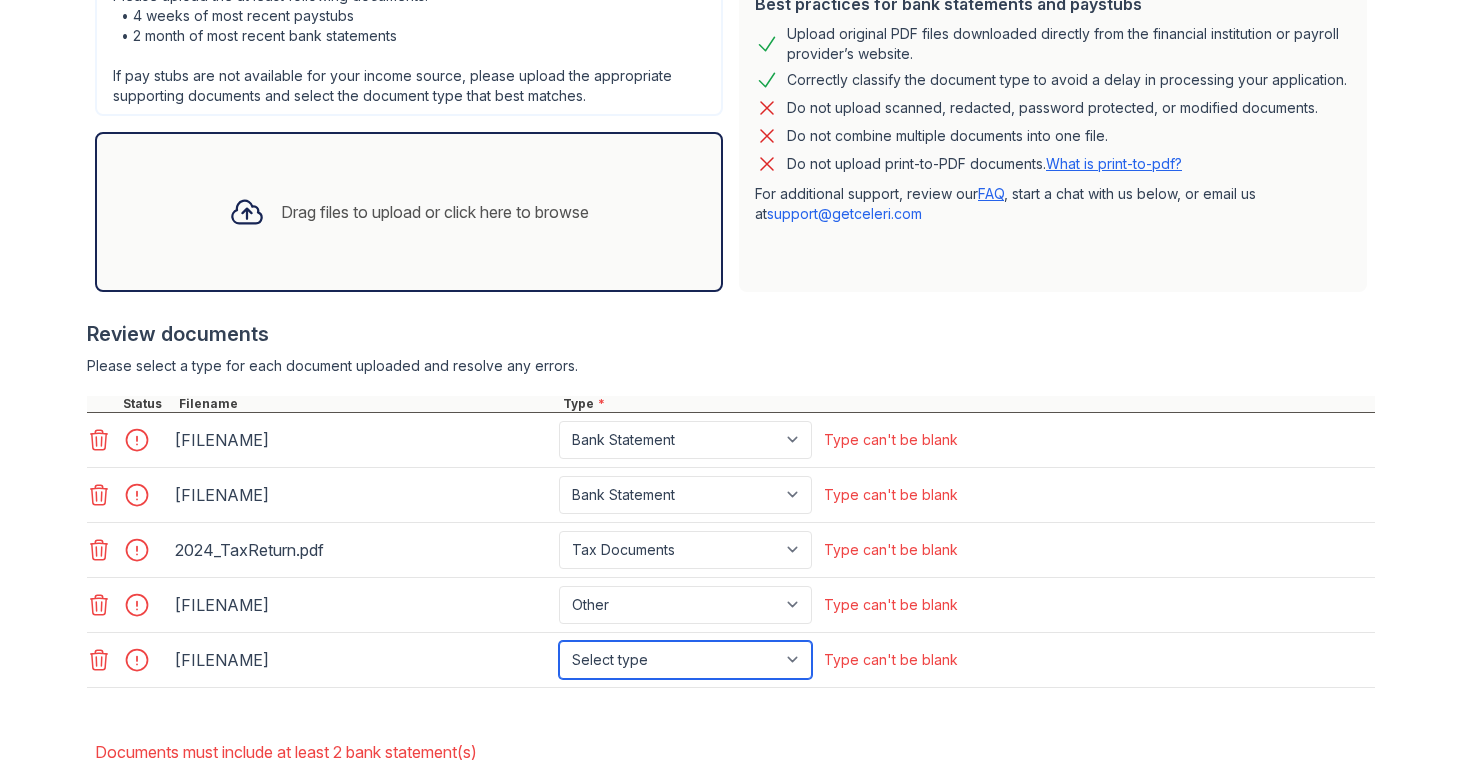 select on "offer_letter" 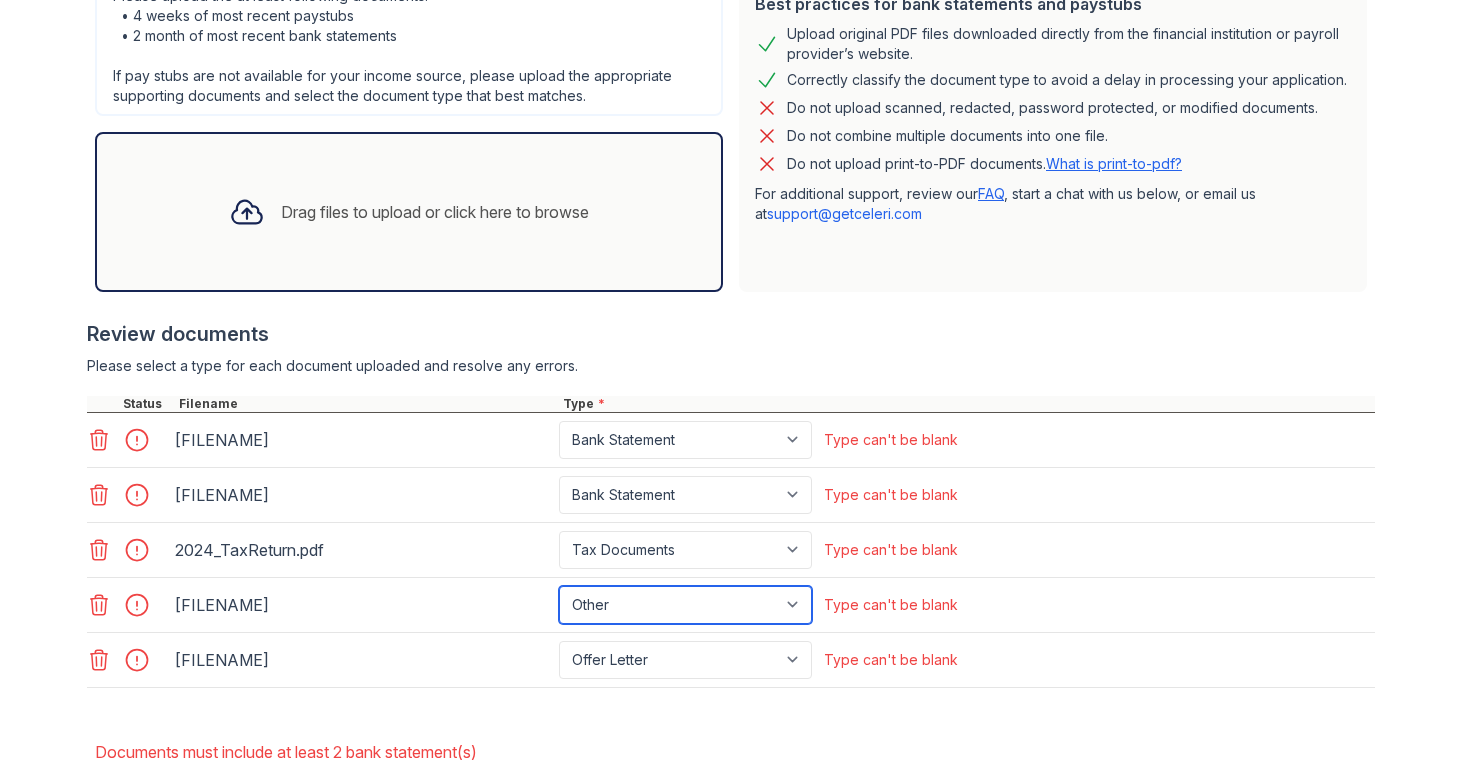 select on "offer_letter" 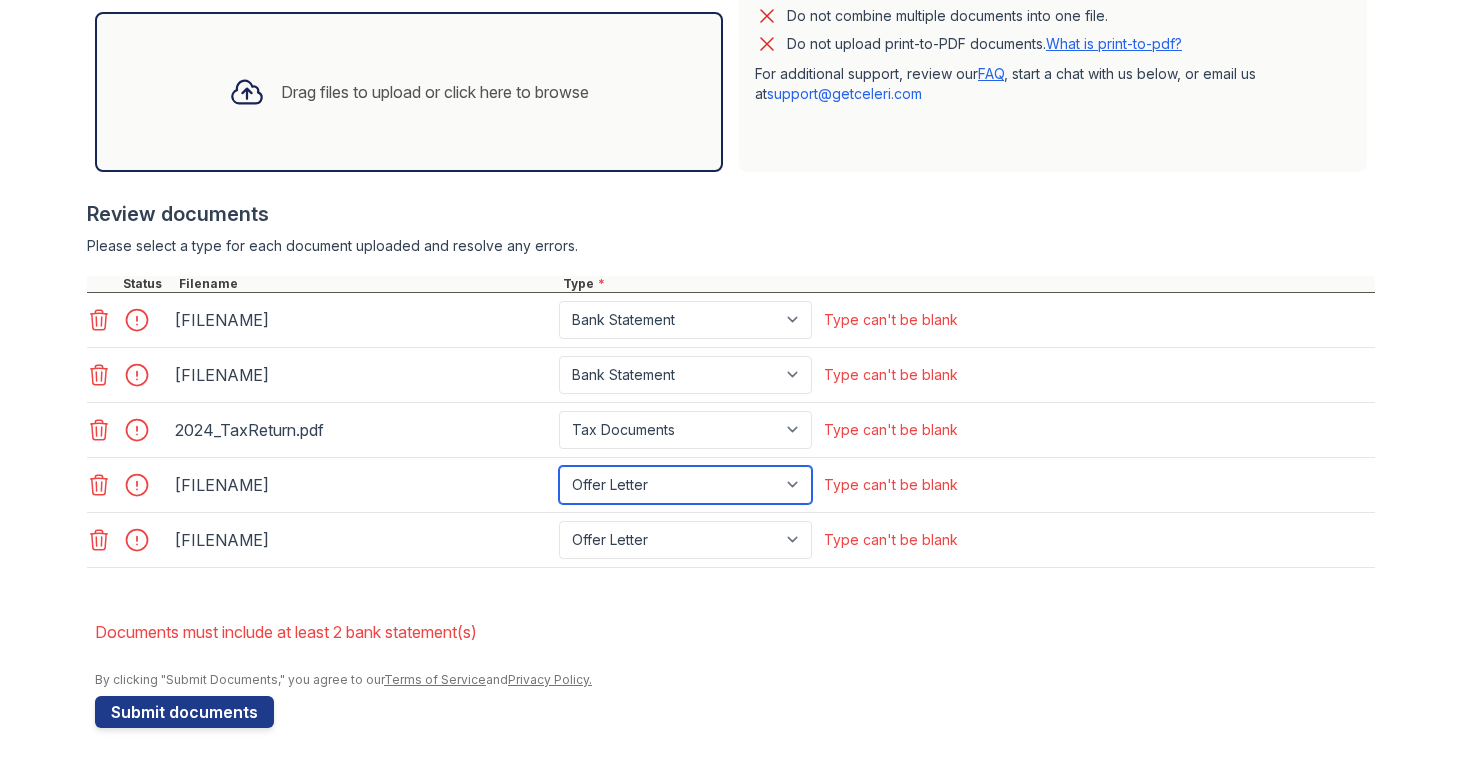 scroll, scrollTop: 652, scrollLeft: 0, axis: vertical 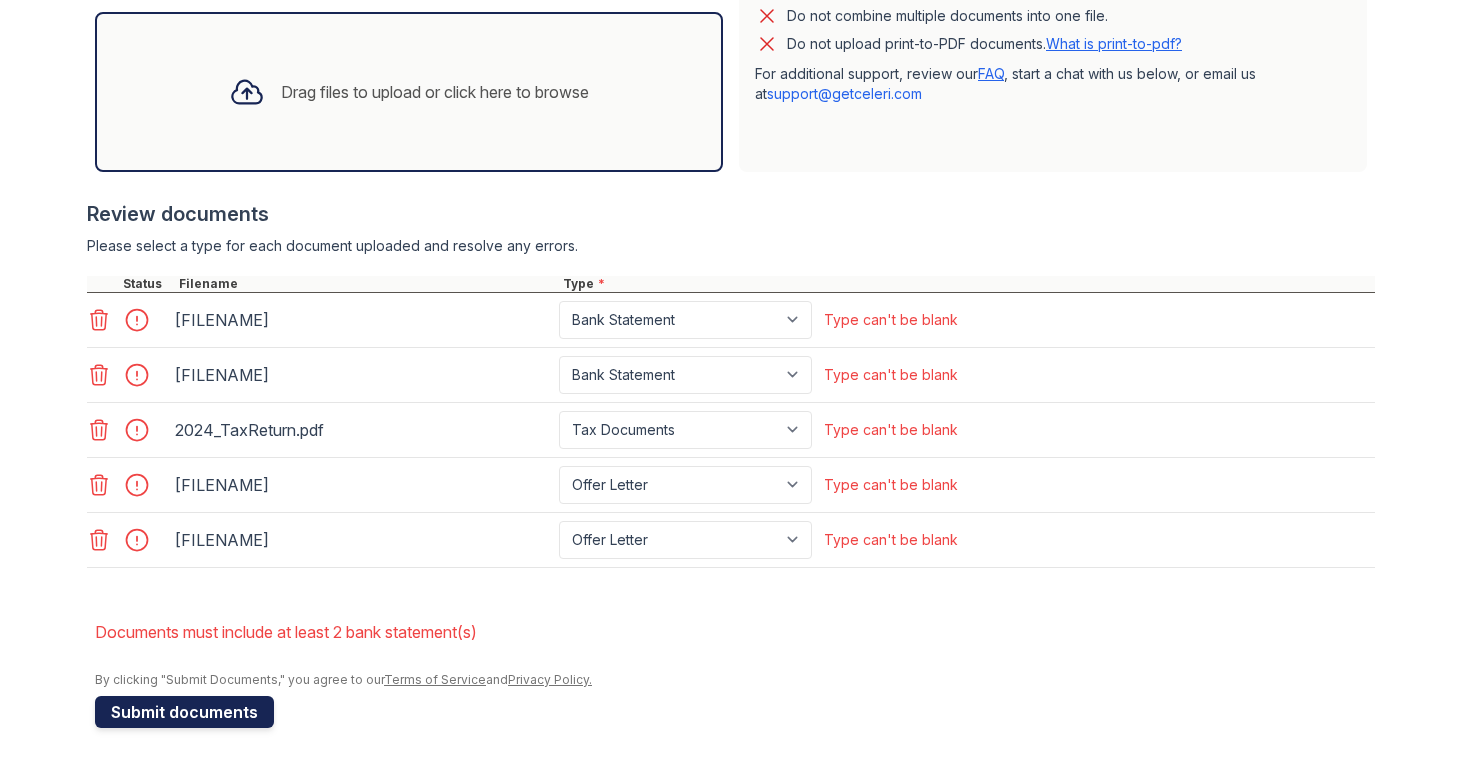 click on "Submit documents" at bounding box center [184, 712] 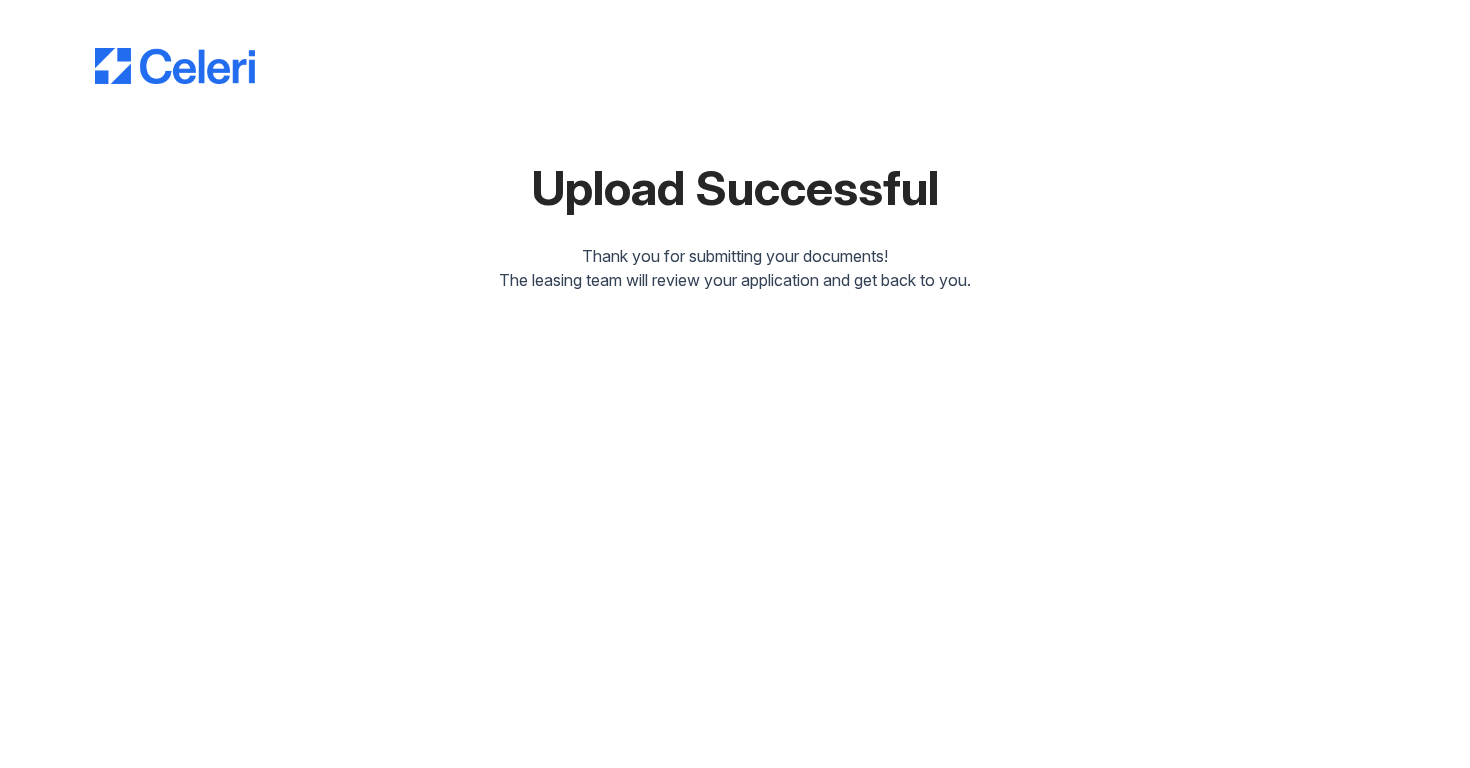 scroll, scrollTop: 0, scrollLeft: 0, axis: both 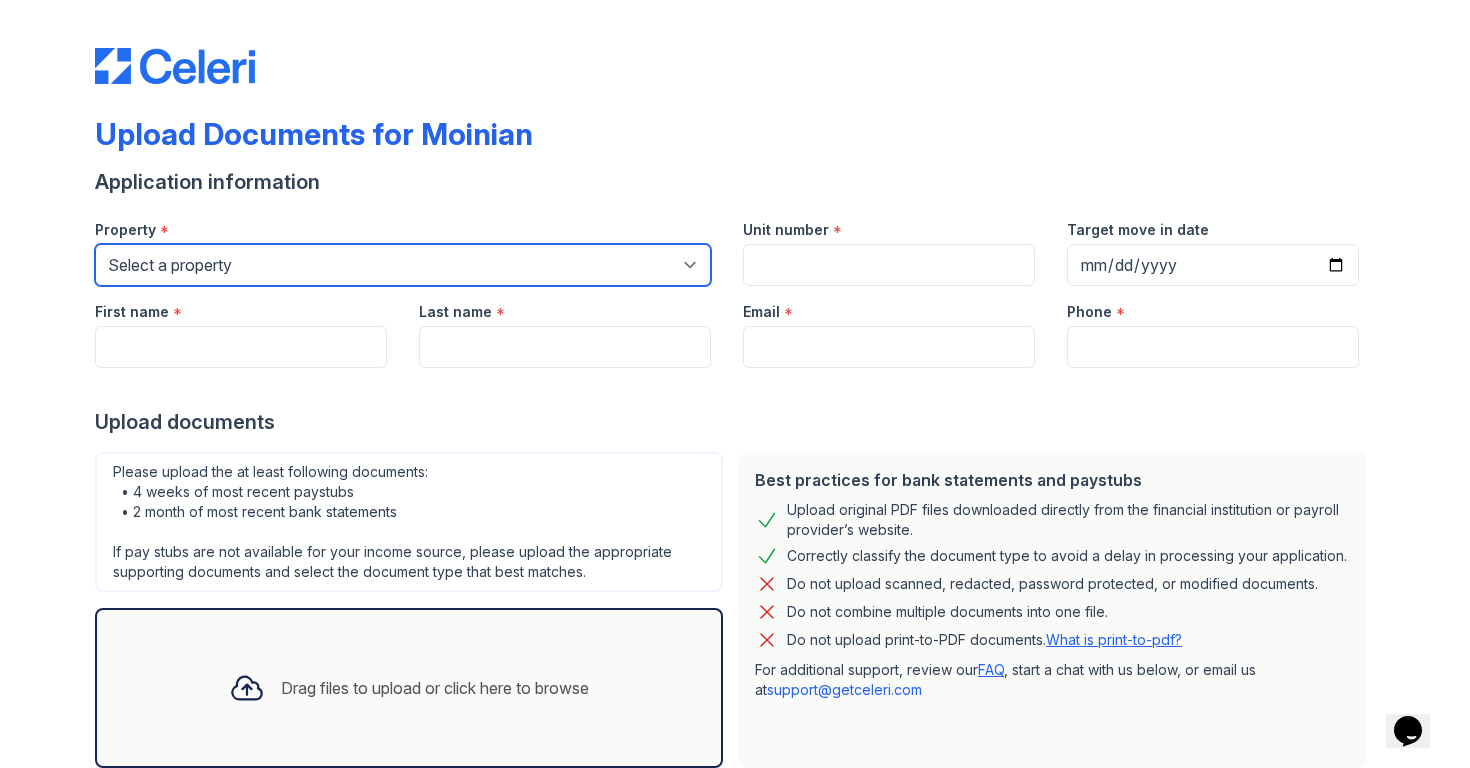 select on "129" 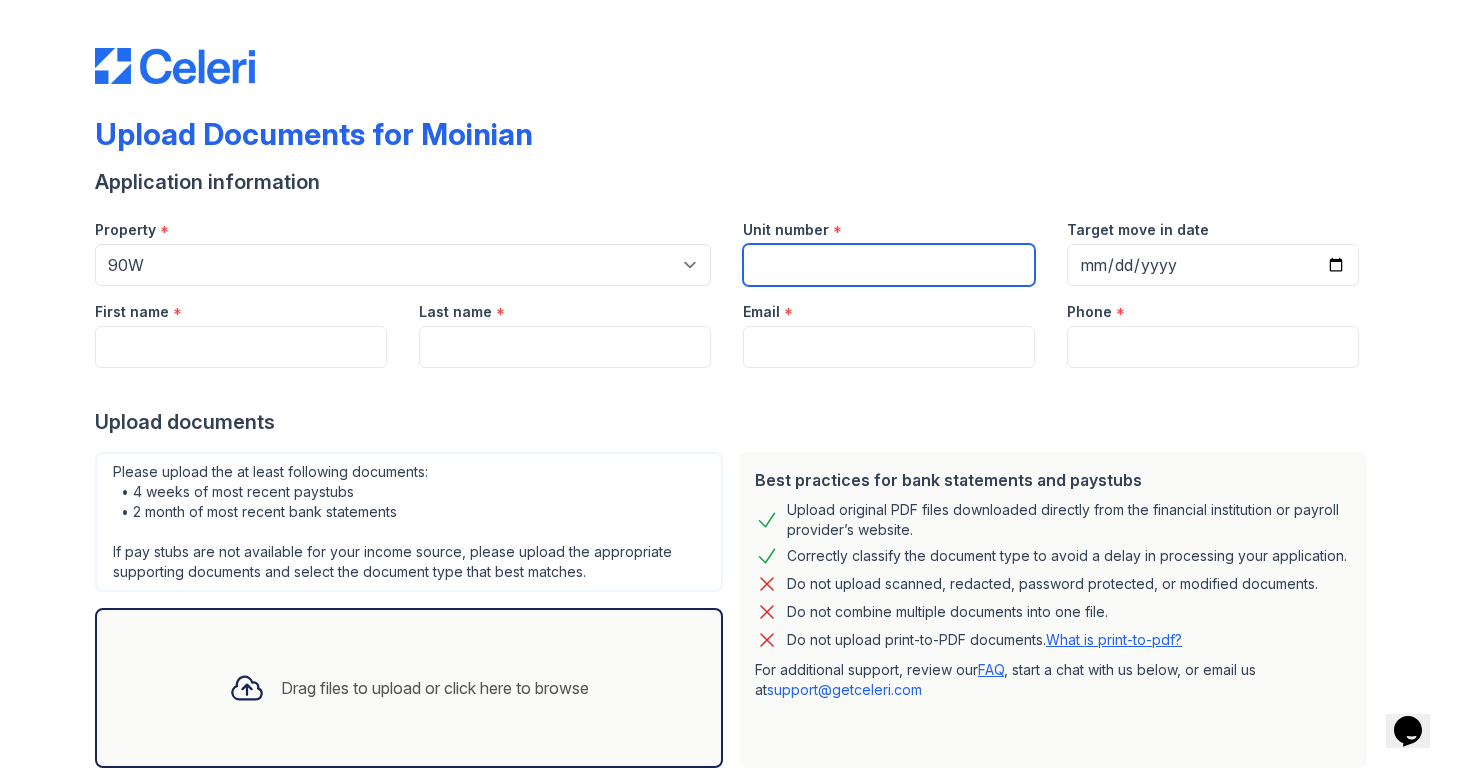 click on "Unit number" at bounding box center [889, 265] 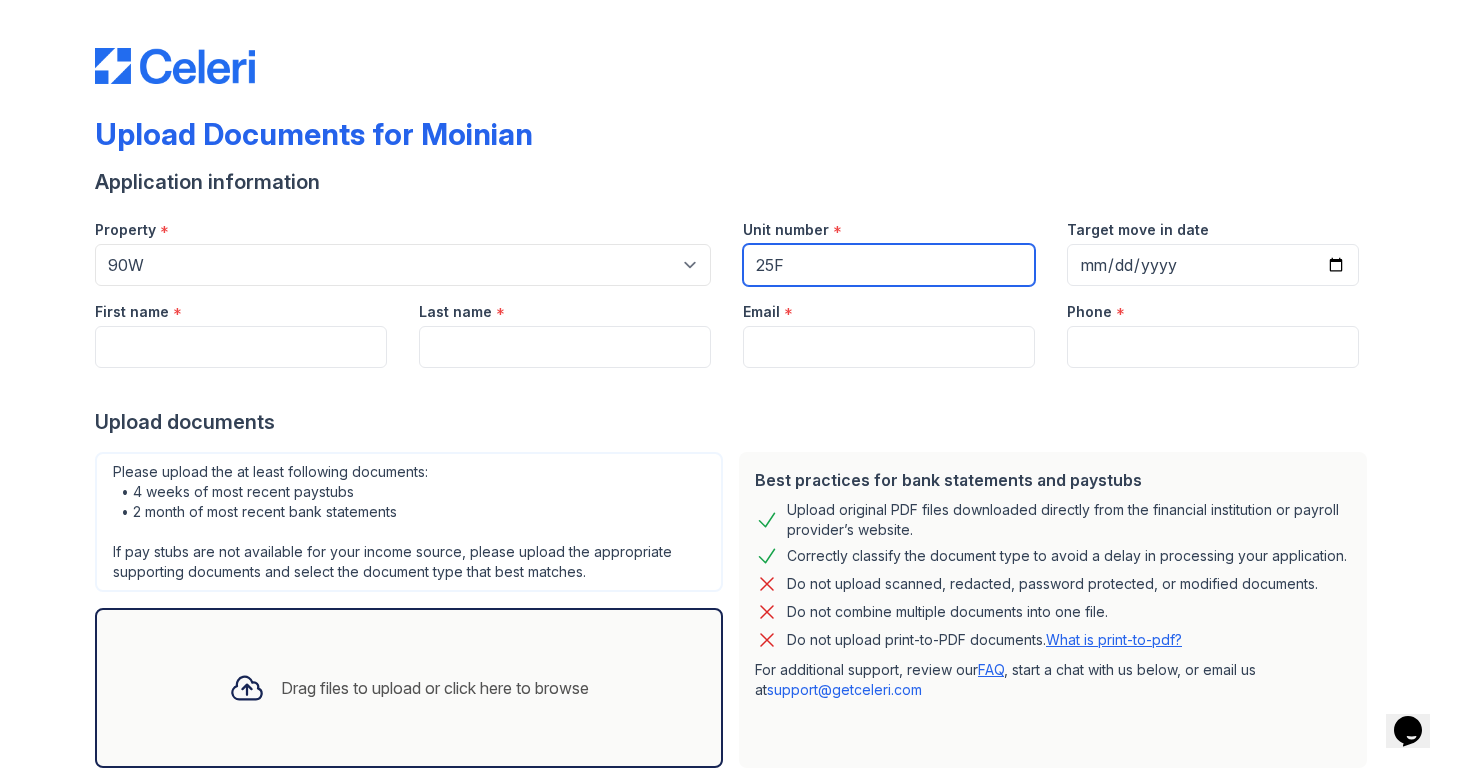 type on "25F" 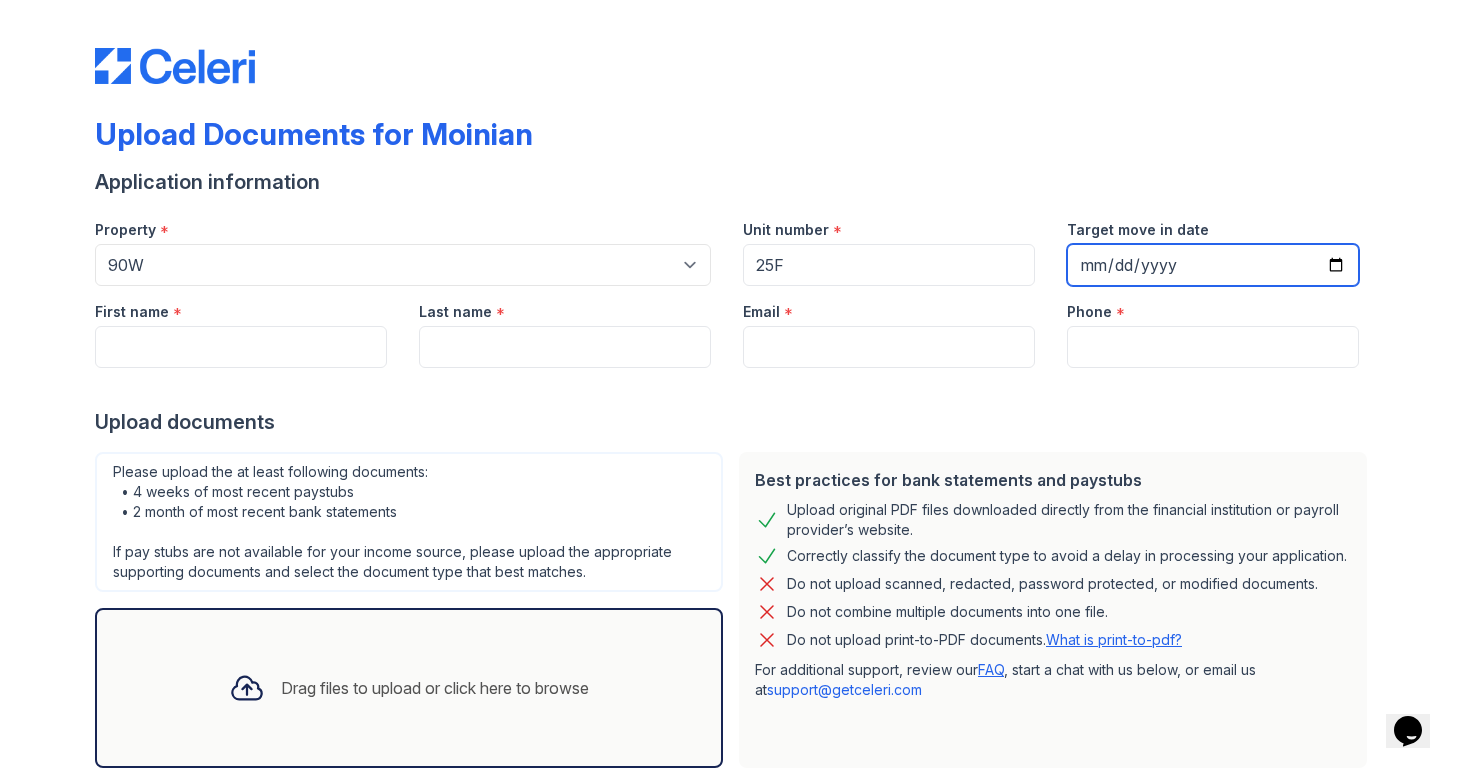 click on "Target move in date" at bounding box center [1213, 265] 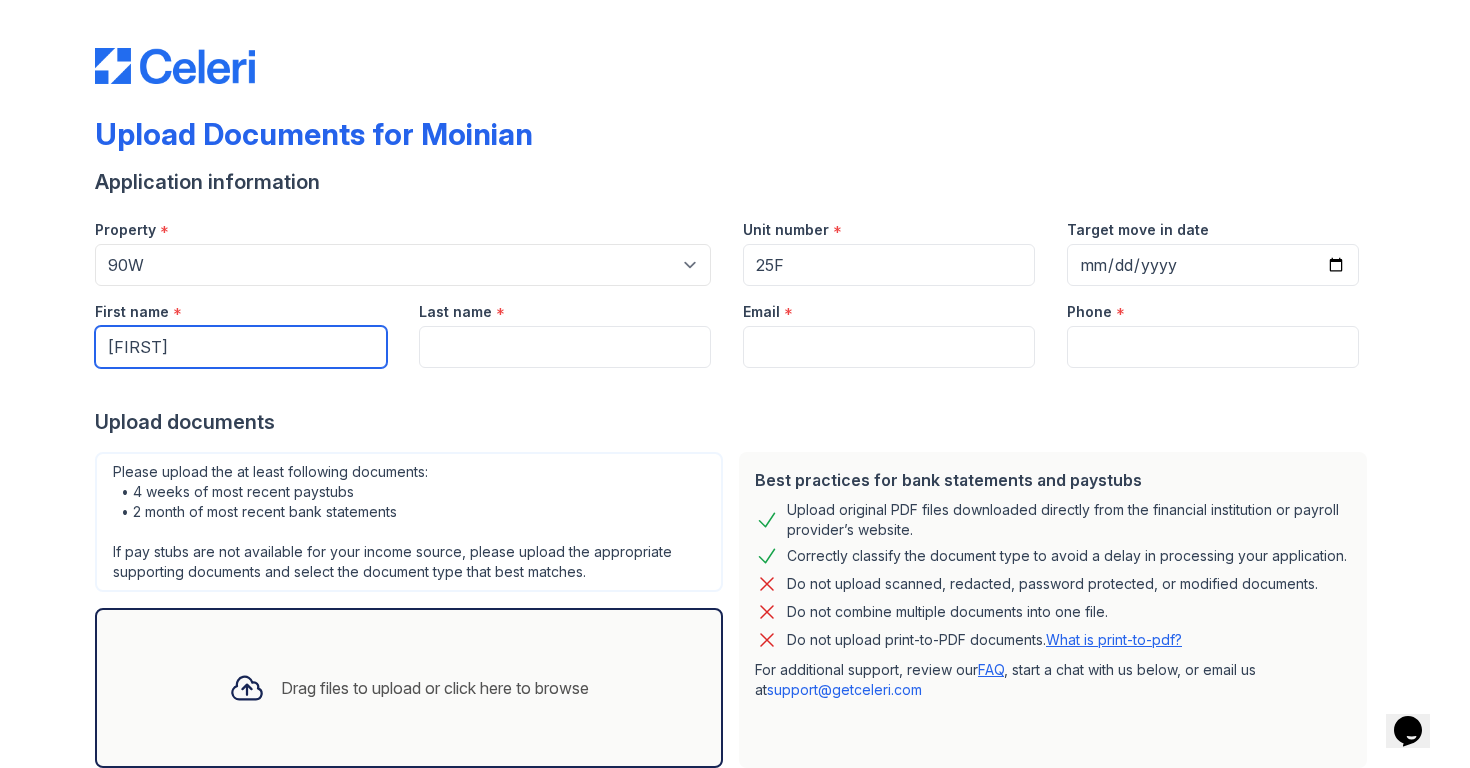 type on "[FIRST]" 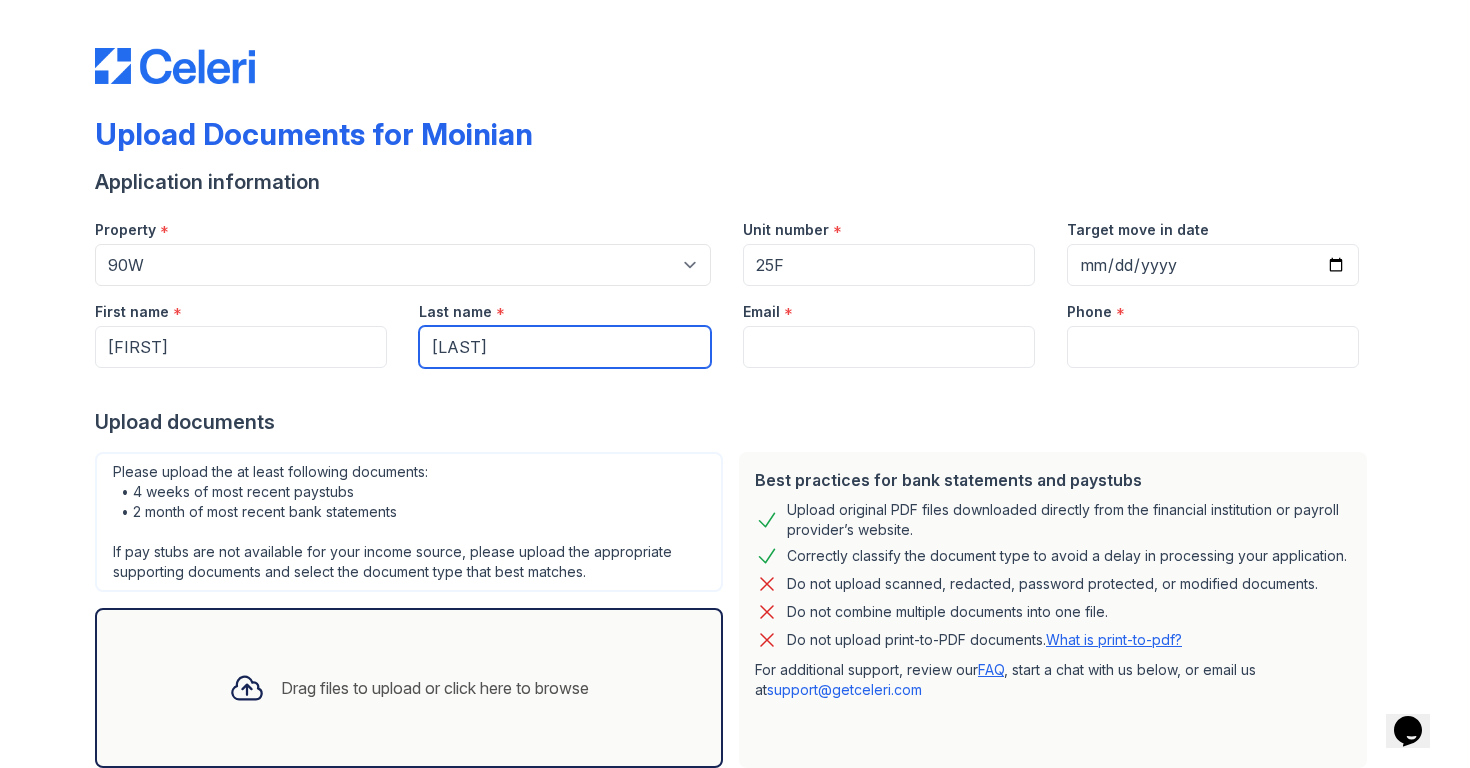 type on "[LAST]" 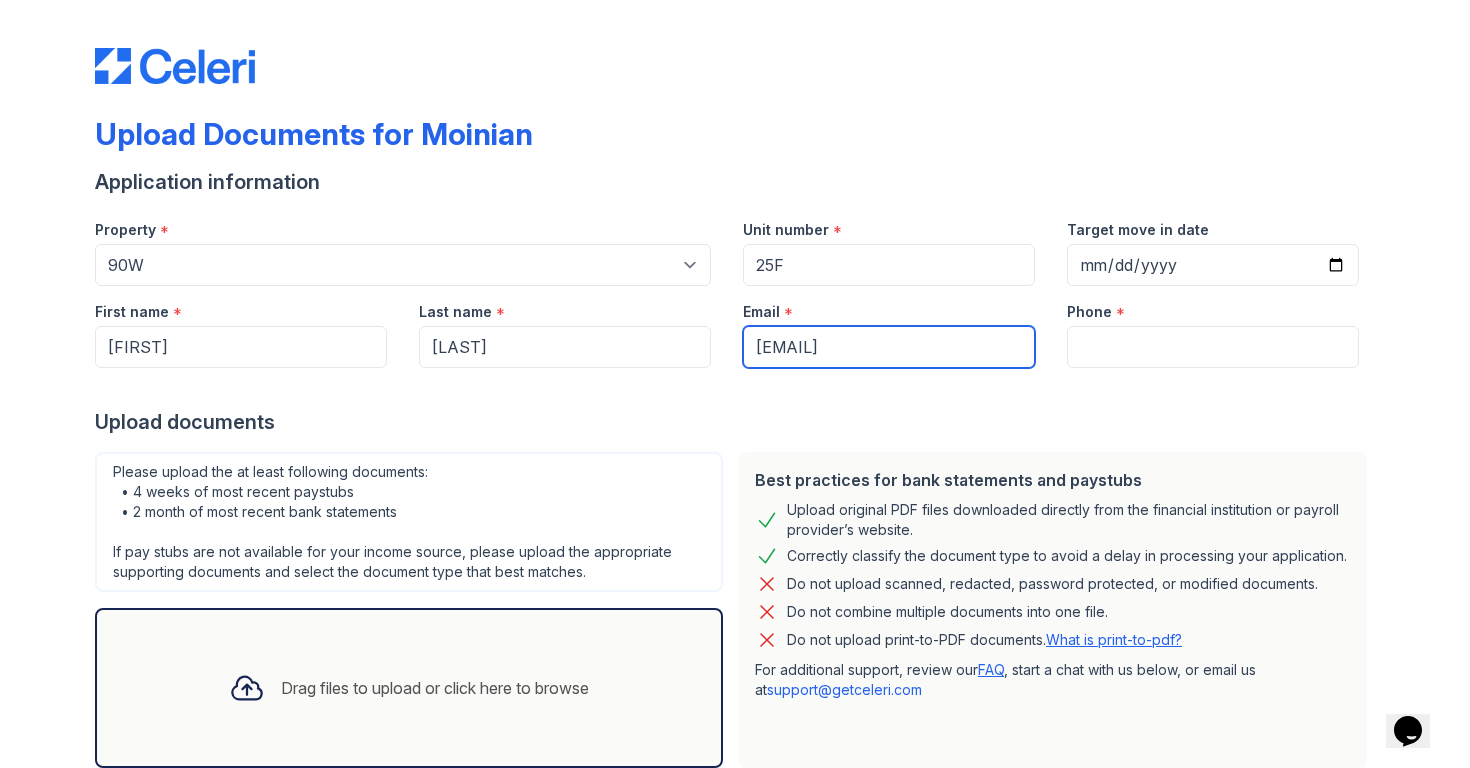 type on "[EMAIL]" 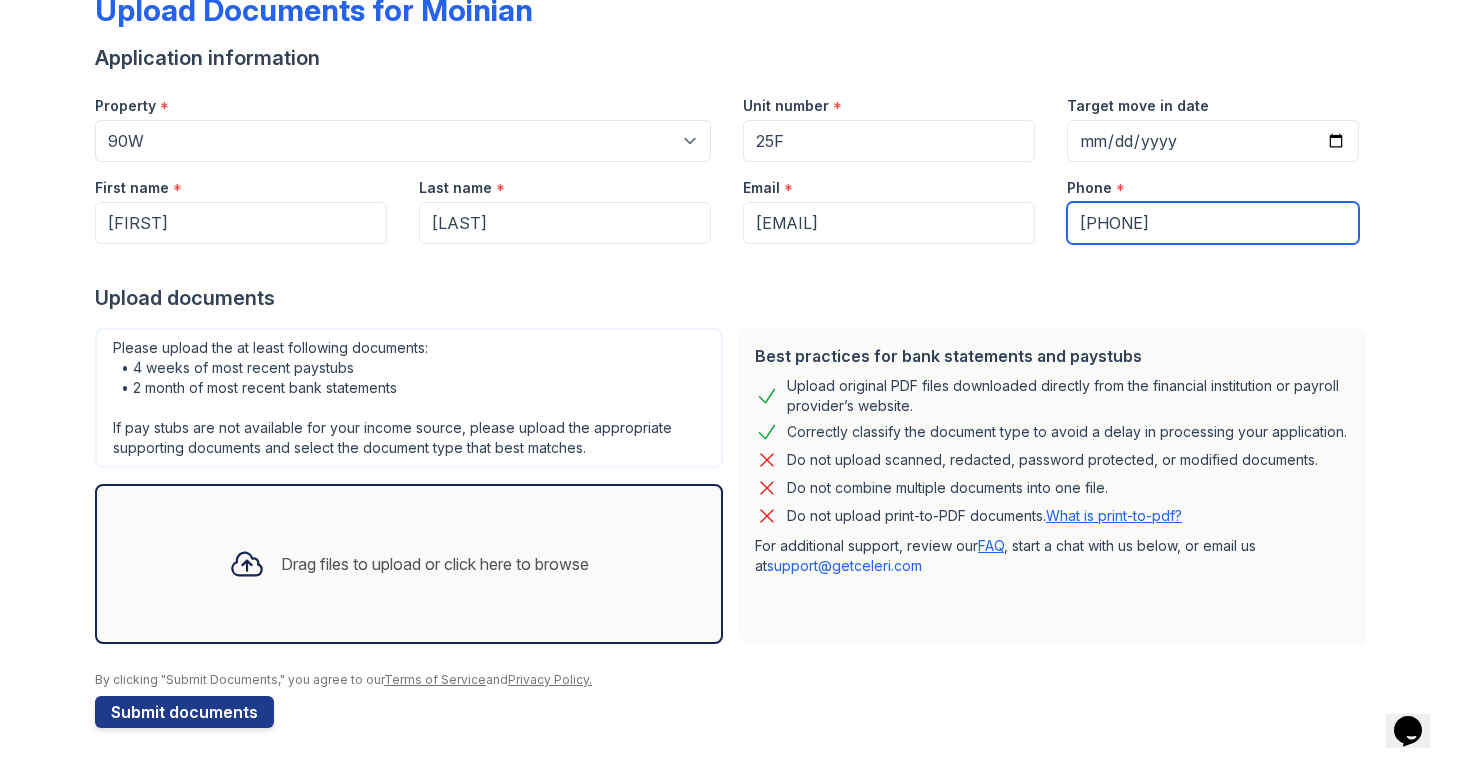 scroll, scrollTop: 124, scrollLeft: 0, axis: vertical 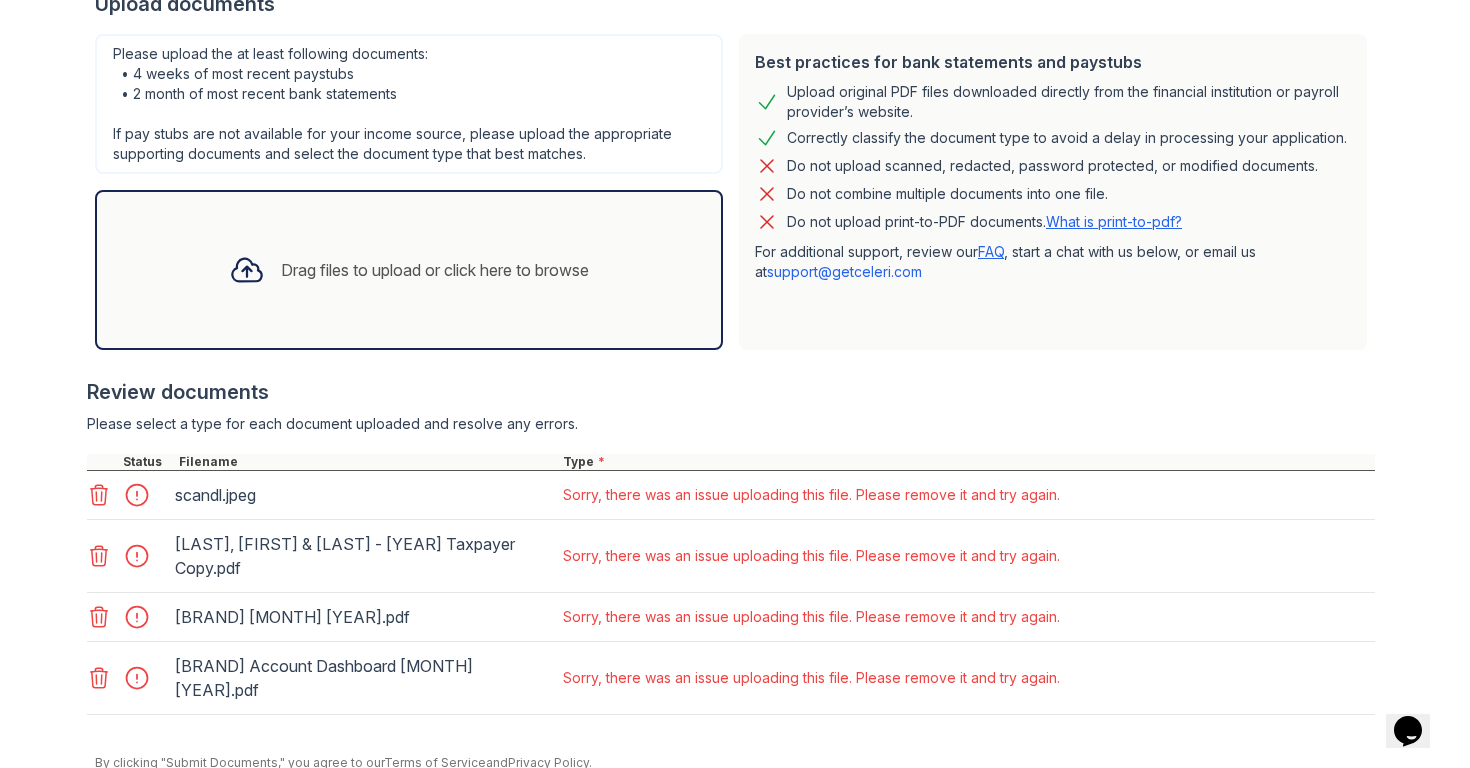 type on "908-392-3570" 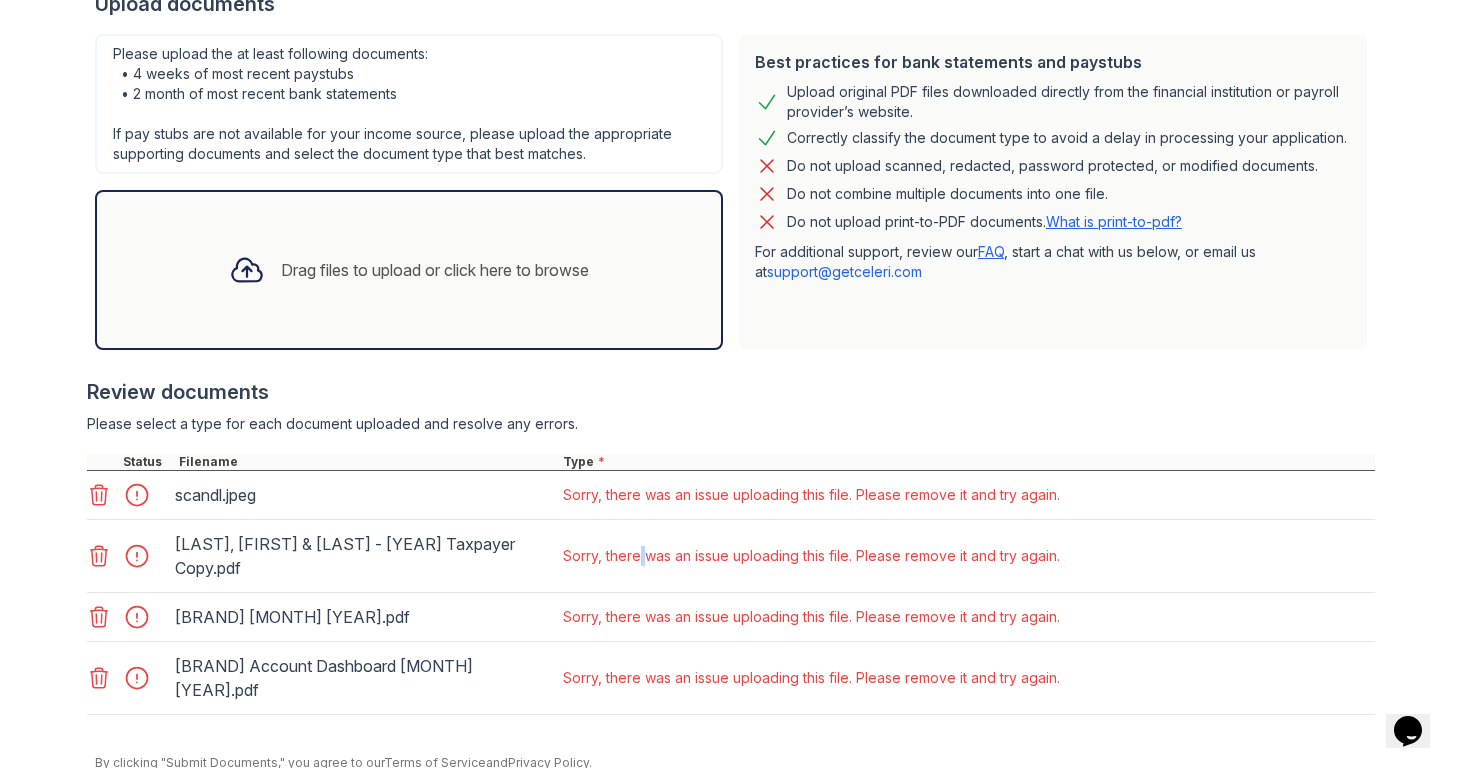 click on "Sorry, there was an issue uploading this file. Please remove it and try again." at bounding box center (811, 556) 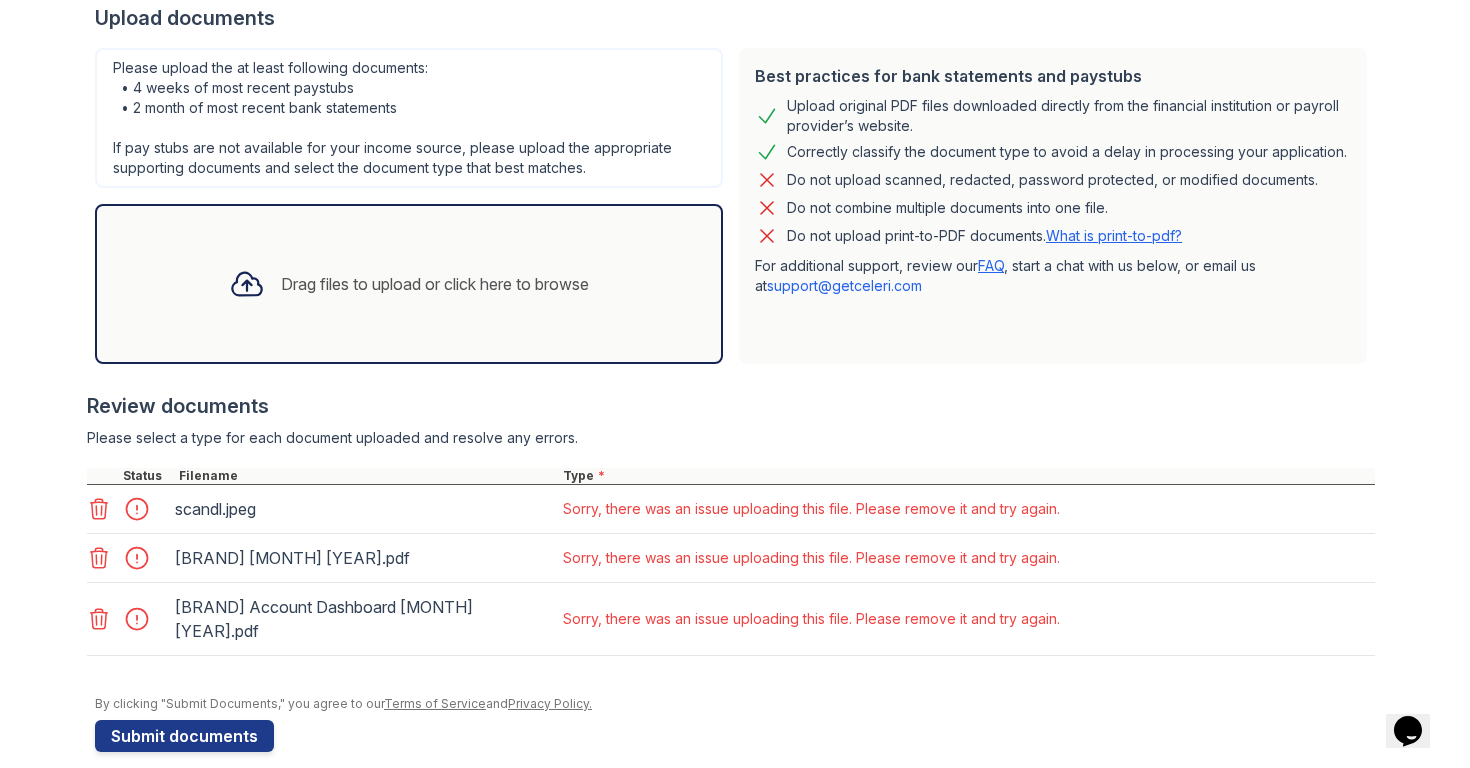 click 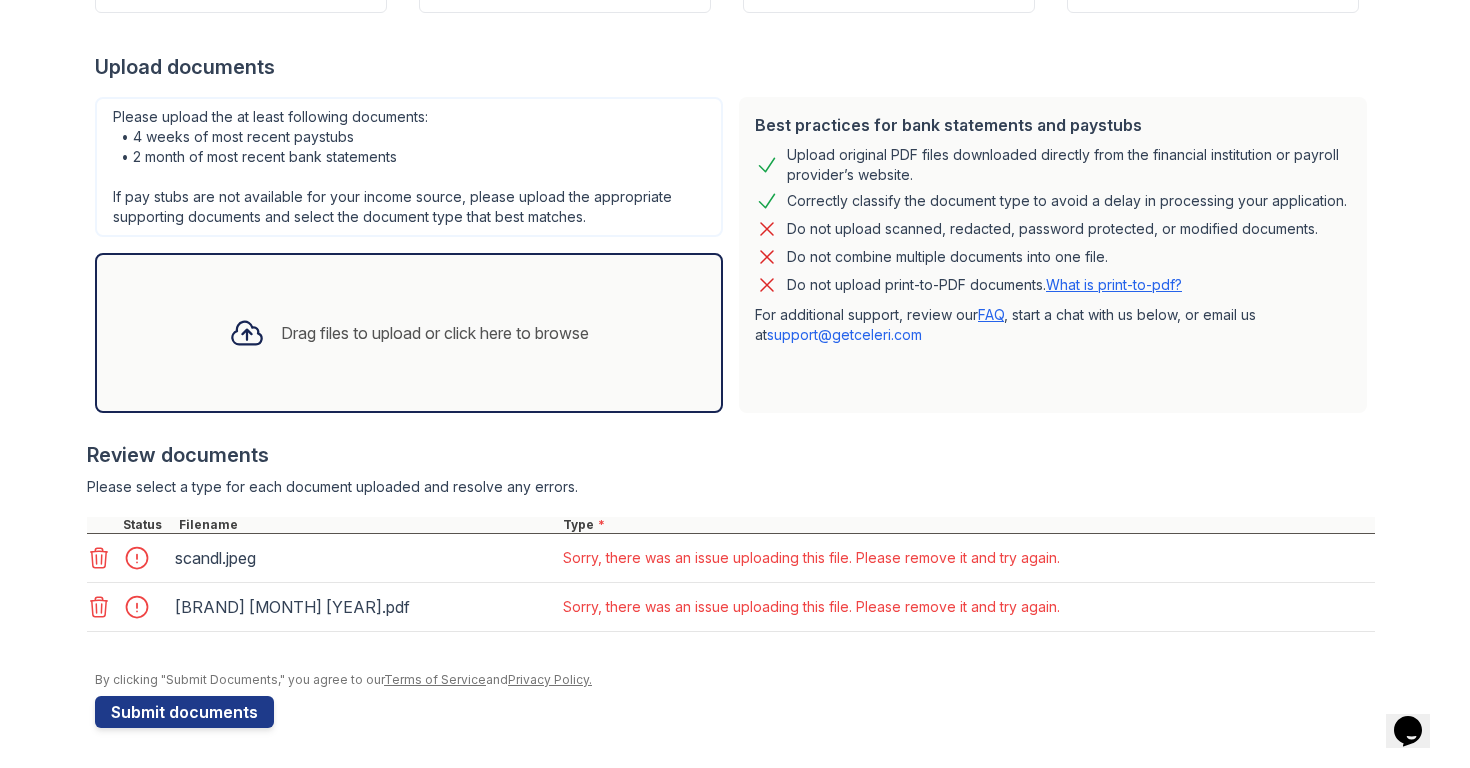 click 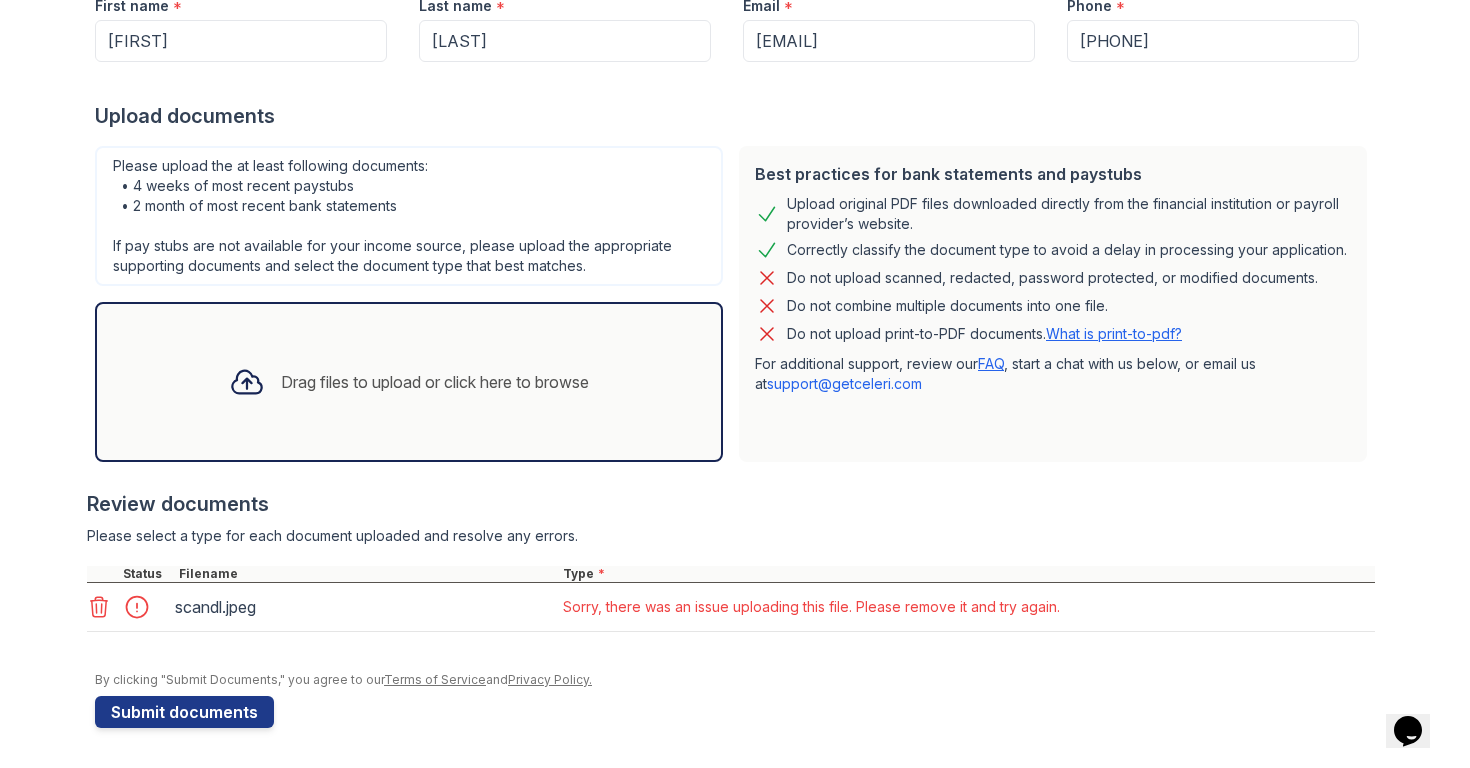 click 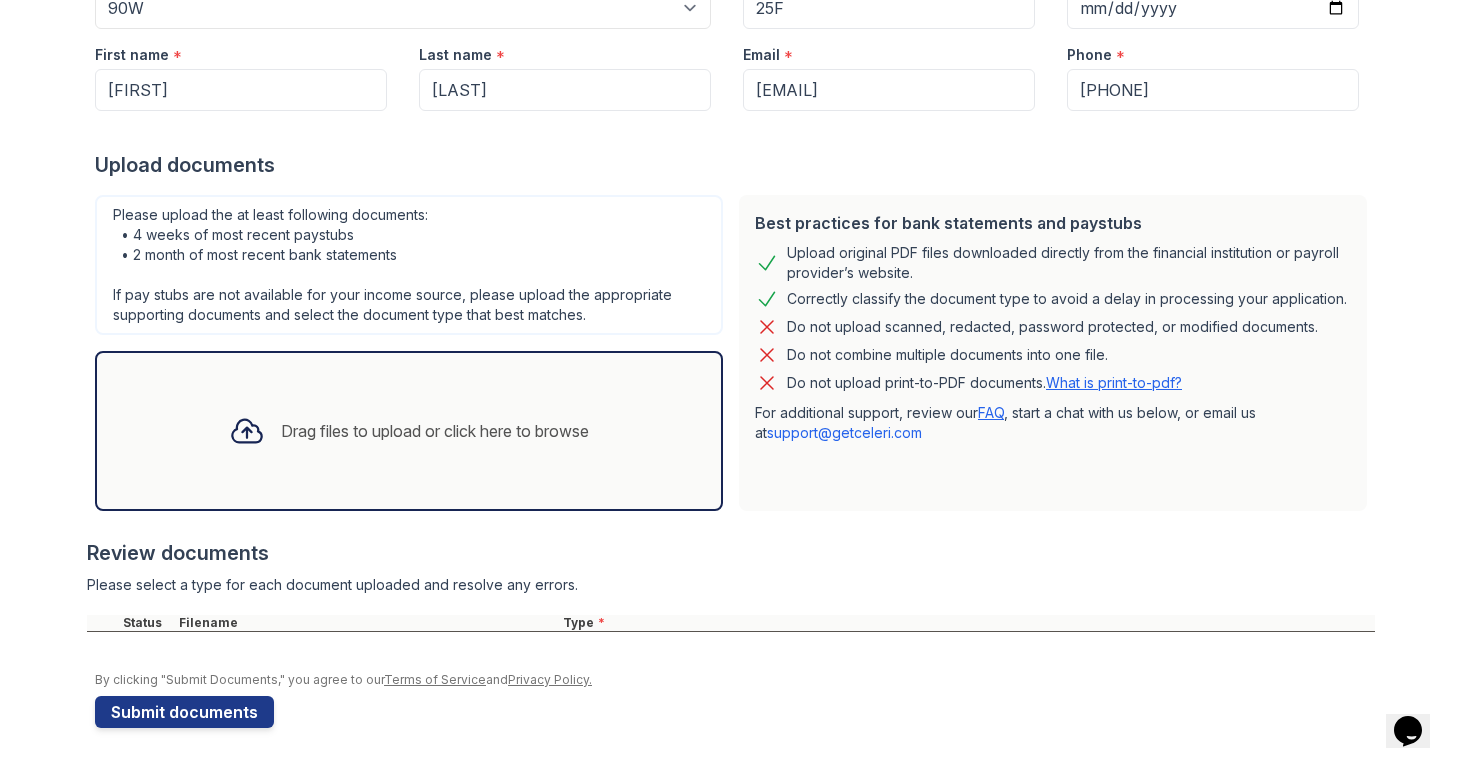 scroll, scrollTop: 257, scrollLeft: 0, axis: vertical 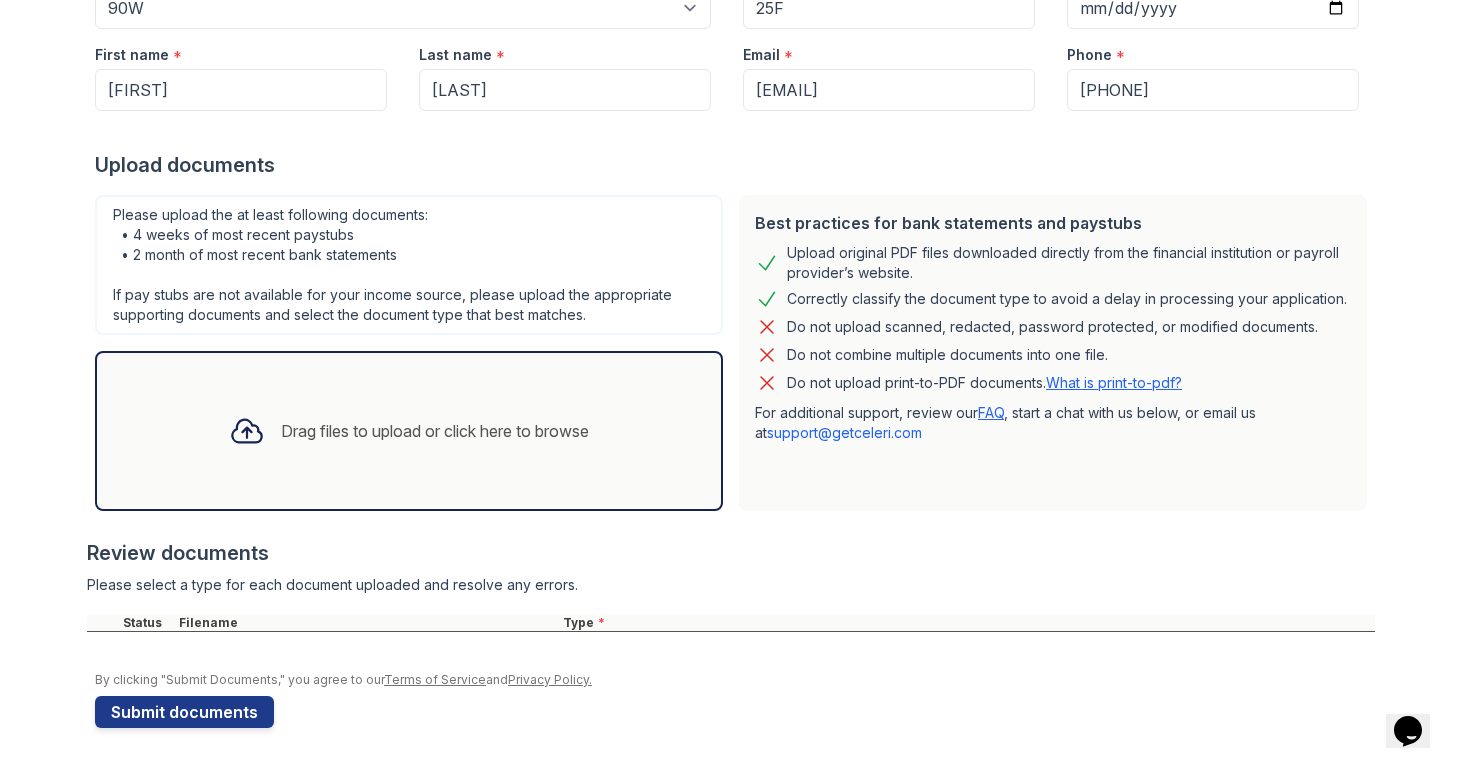 click on "Drag files to upload or click here to browse" at bounding box center (409, 431) 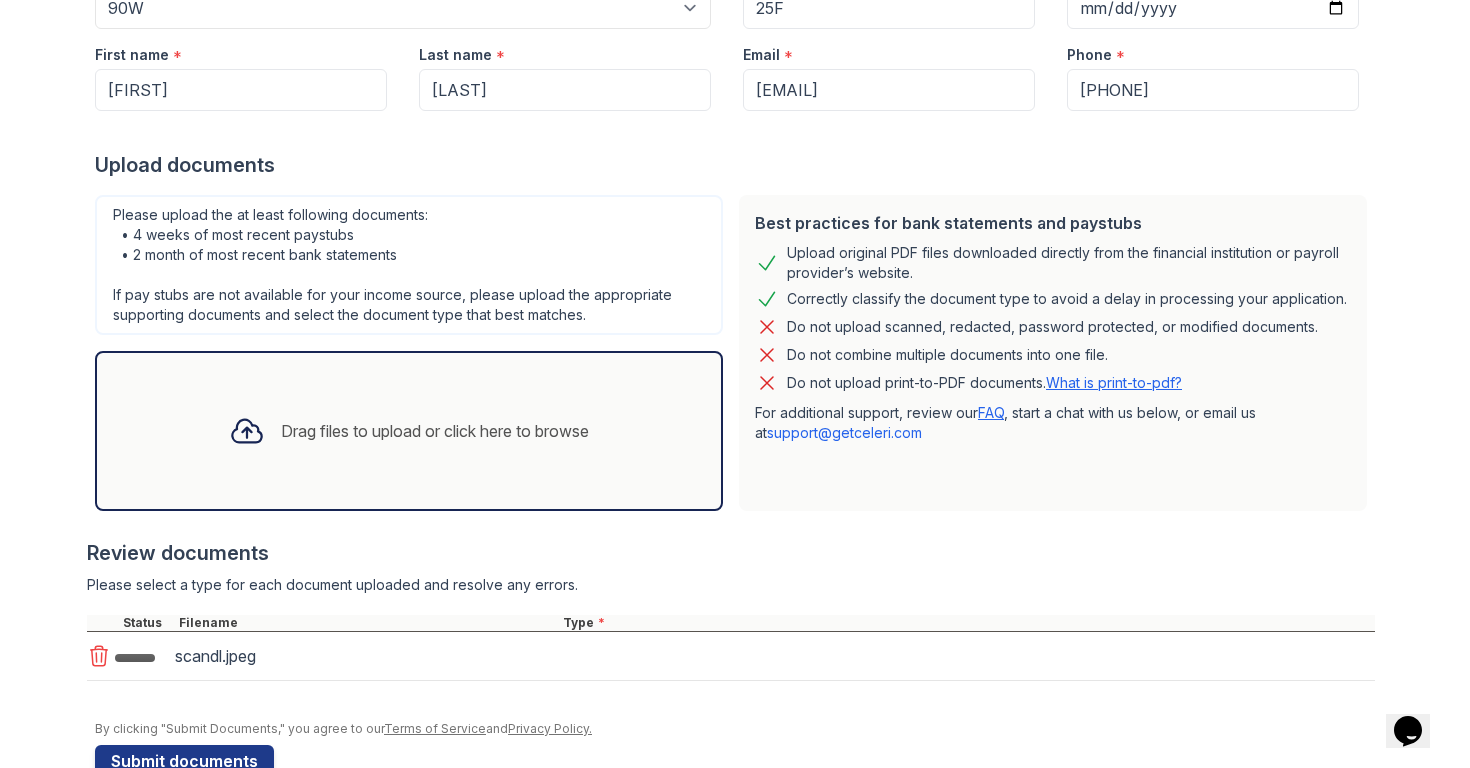 click on "Drag files to upload or click here to browse" at bounding box center [435, 431] 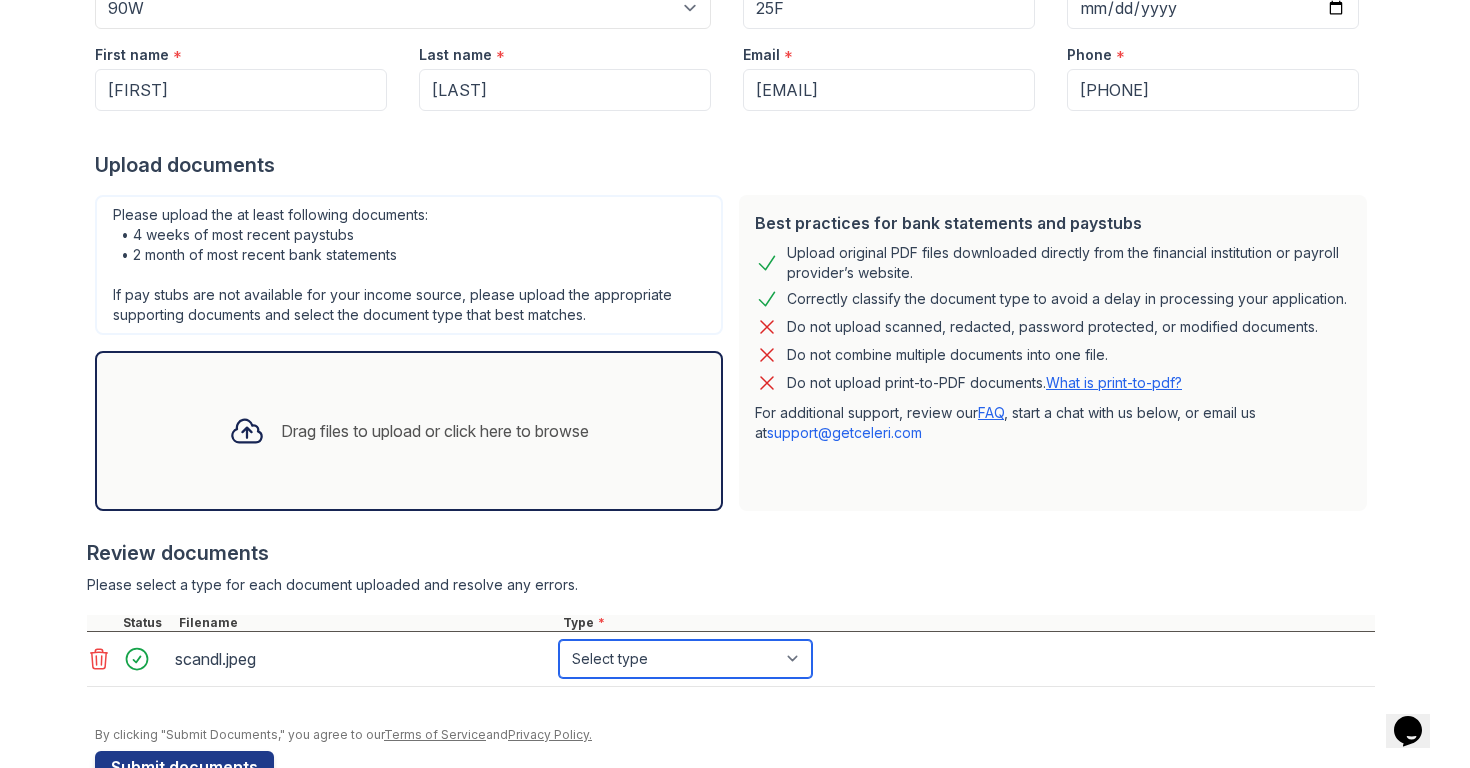 select on "other" 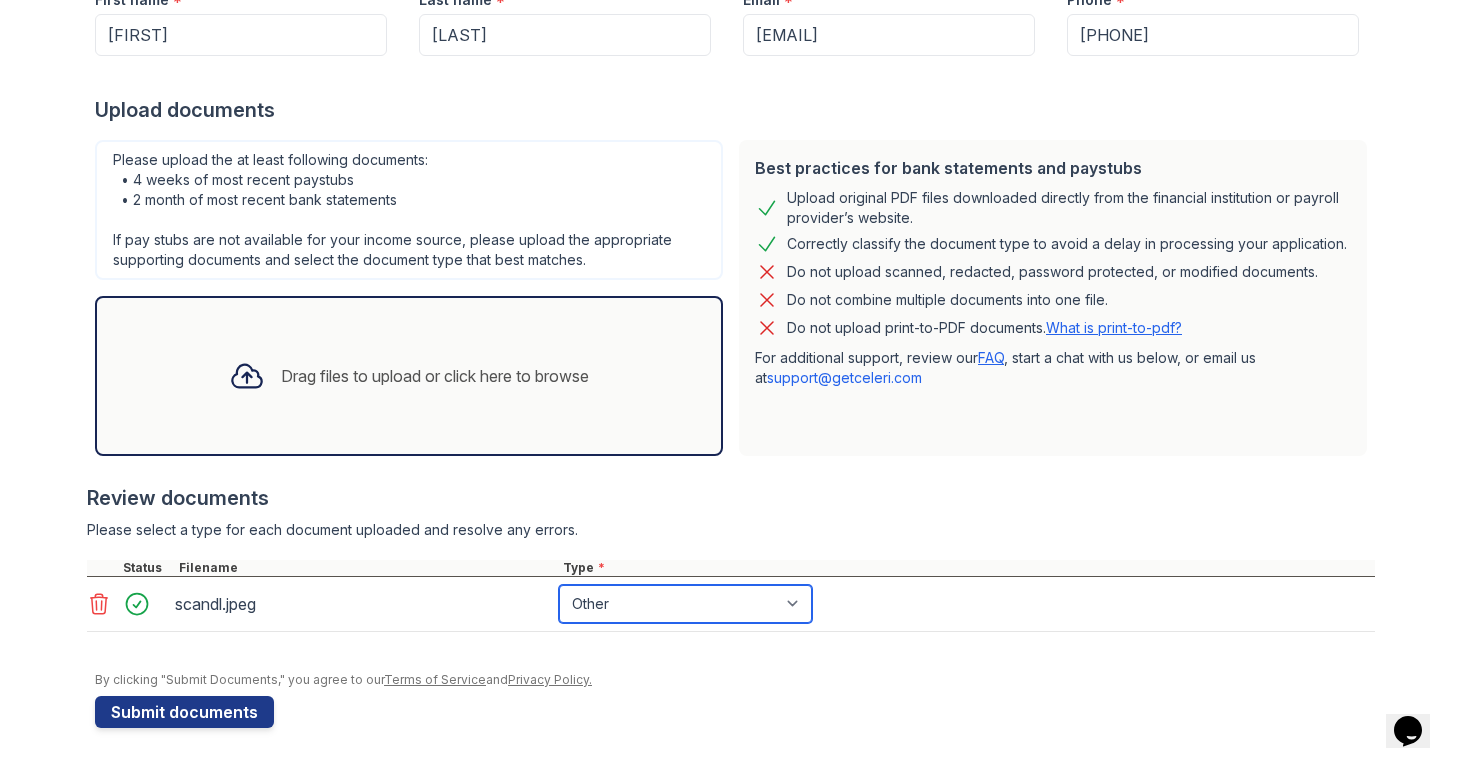scroll, scrollTop: 312, scrollLeft: 0, axis: vertical 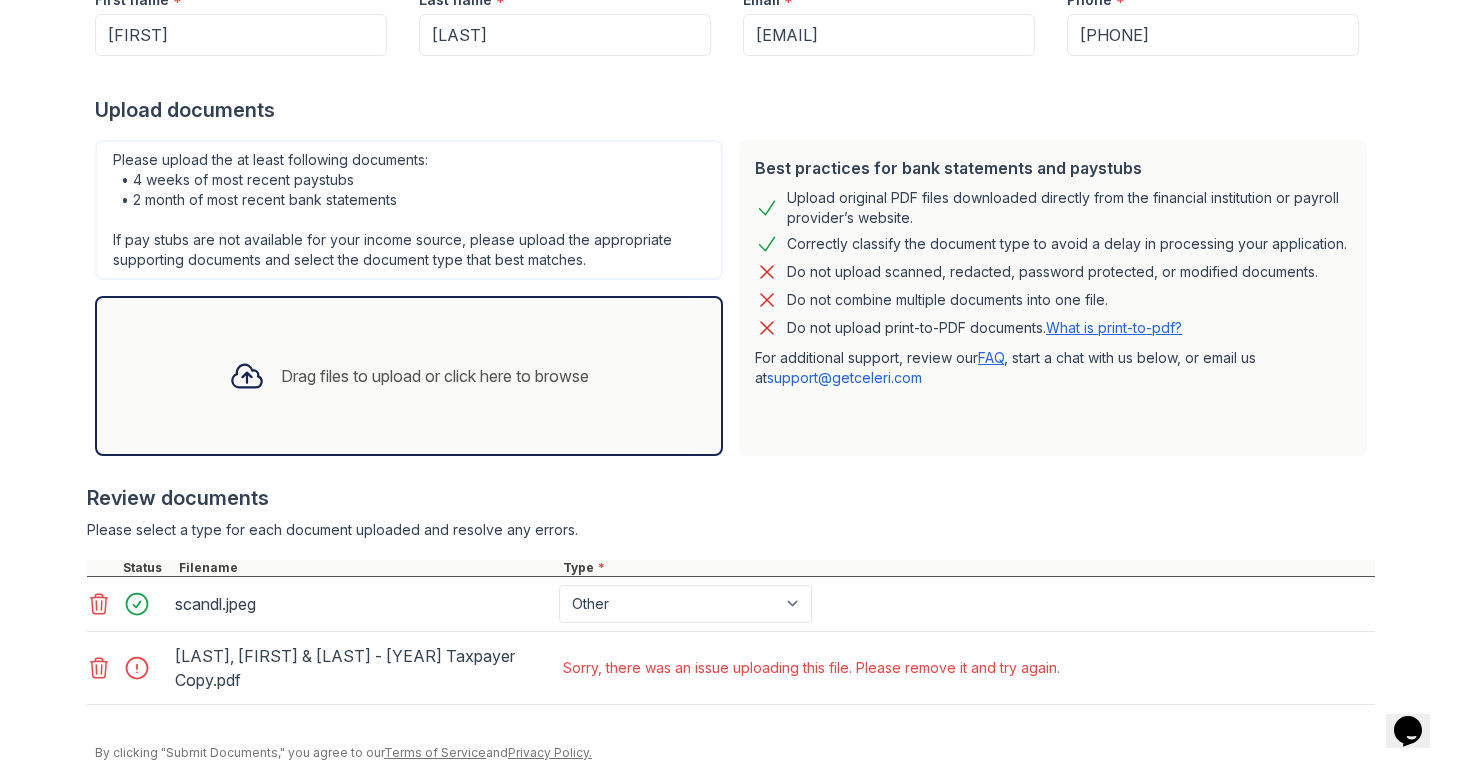 click 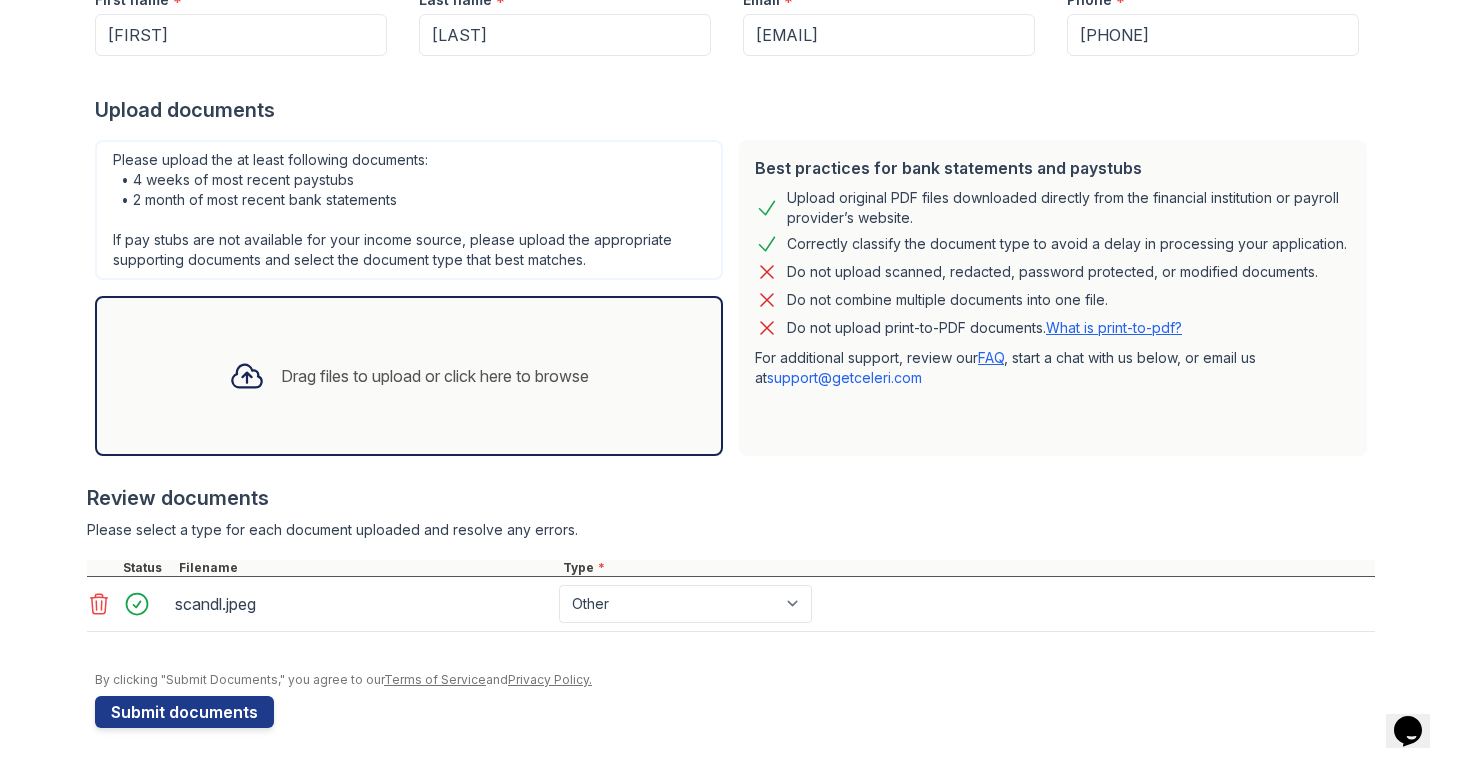 click at bounding box center [735, 76] 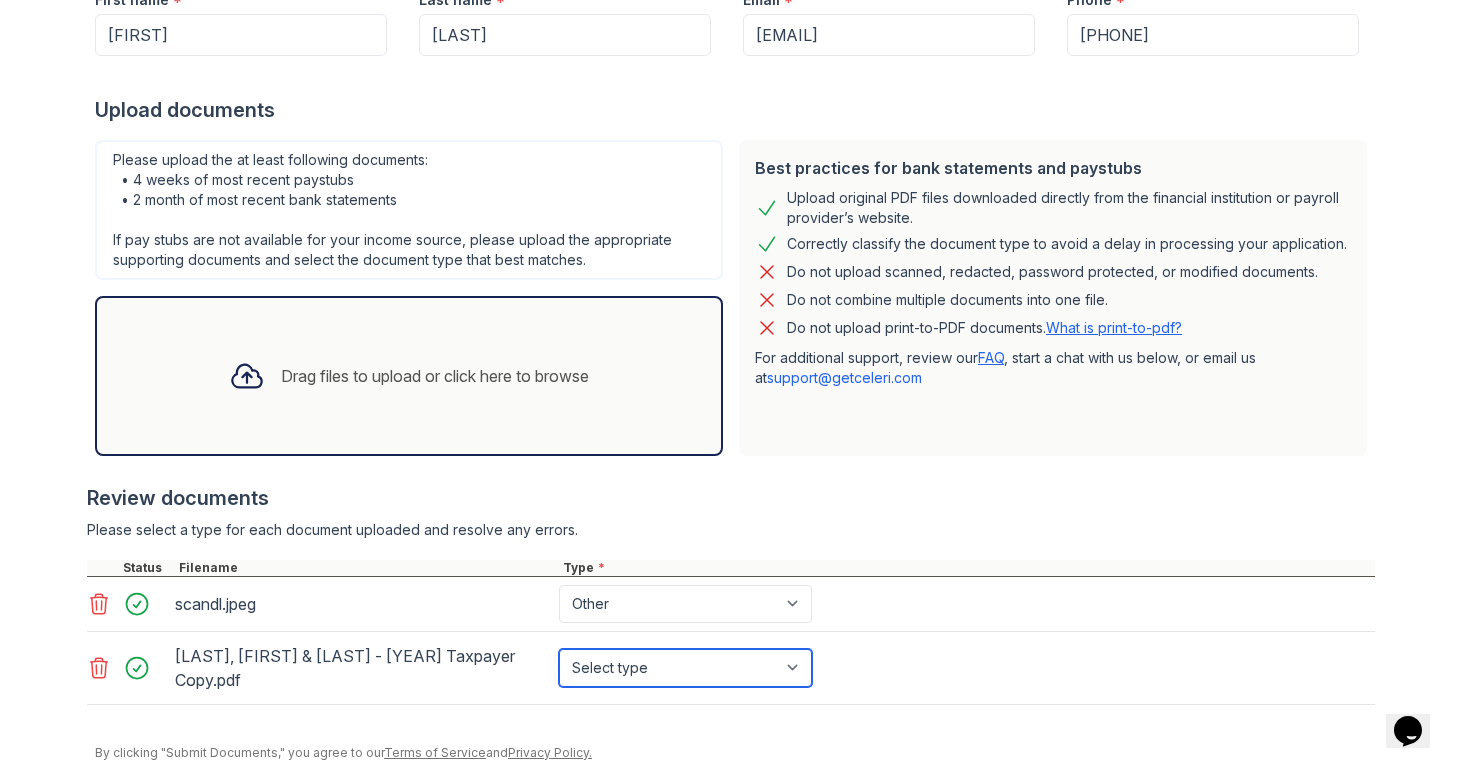 select on "tax_documents" 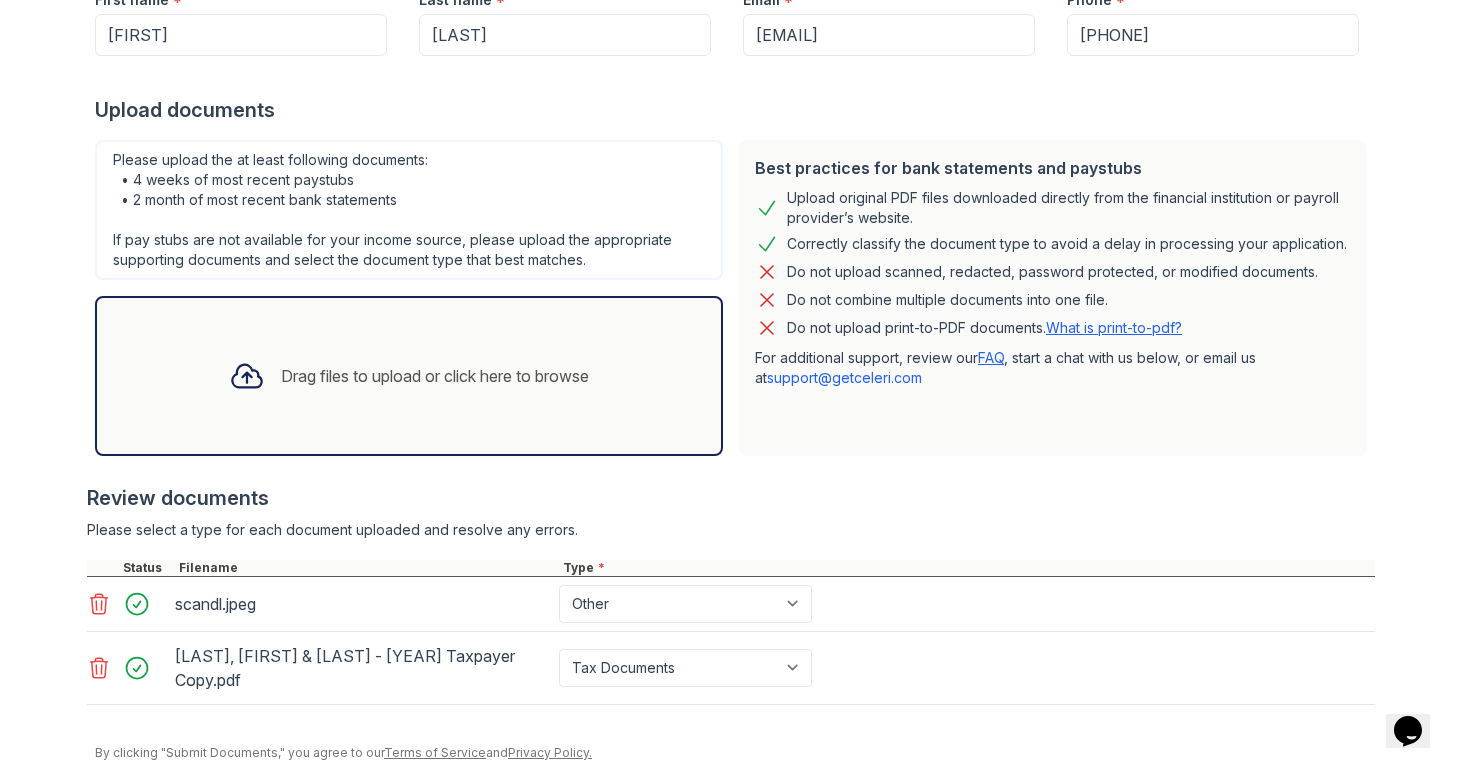 click on "Drag files to upload or click here to browse" at bounding box center (409, 376) 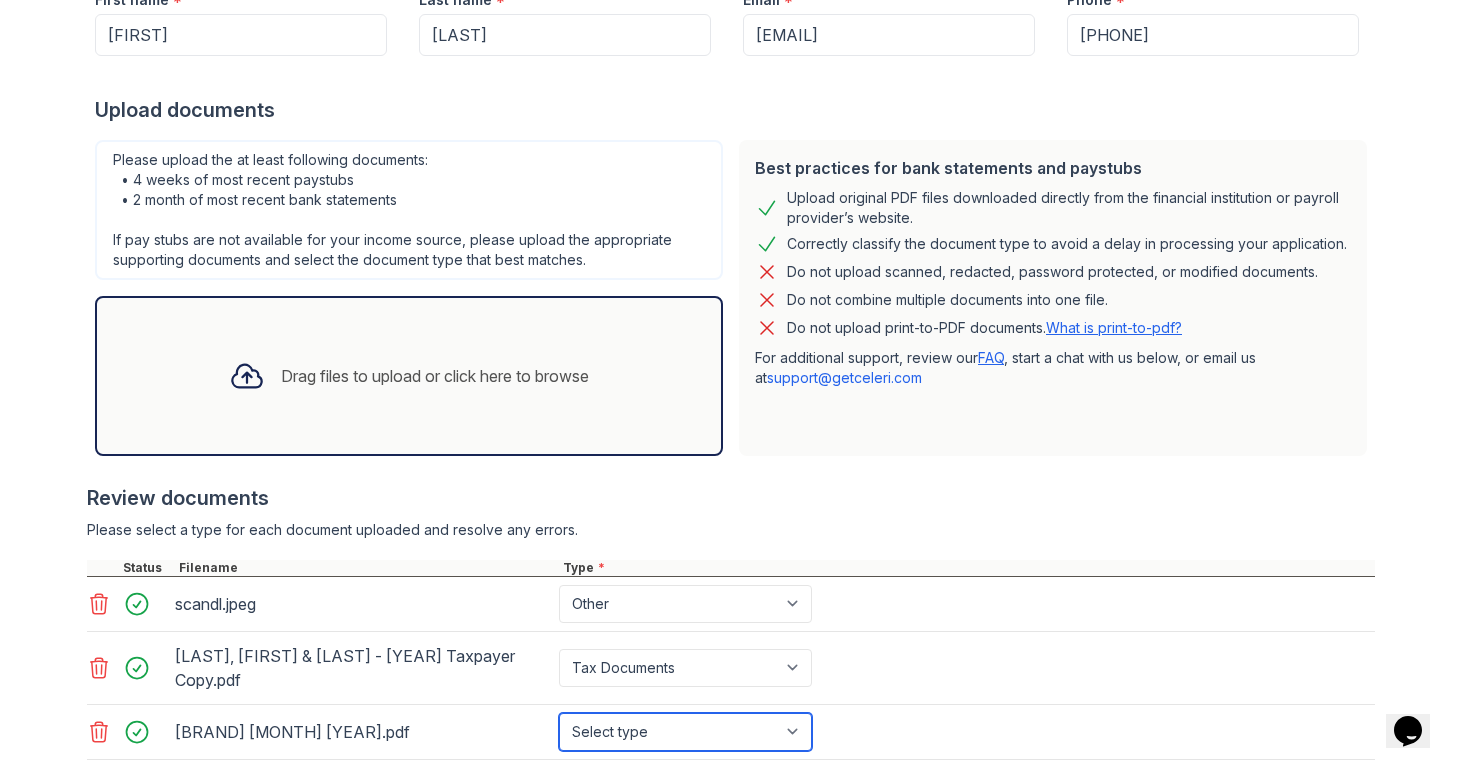 select on "bank_statement" 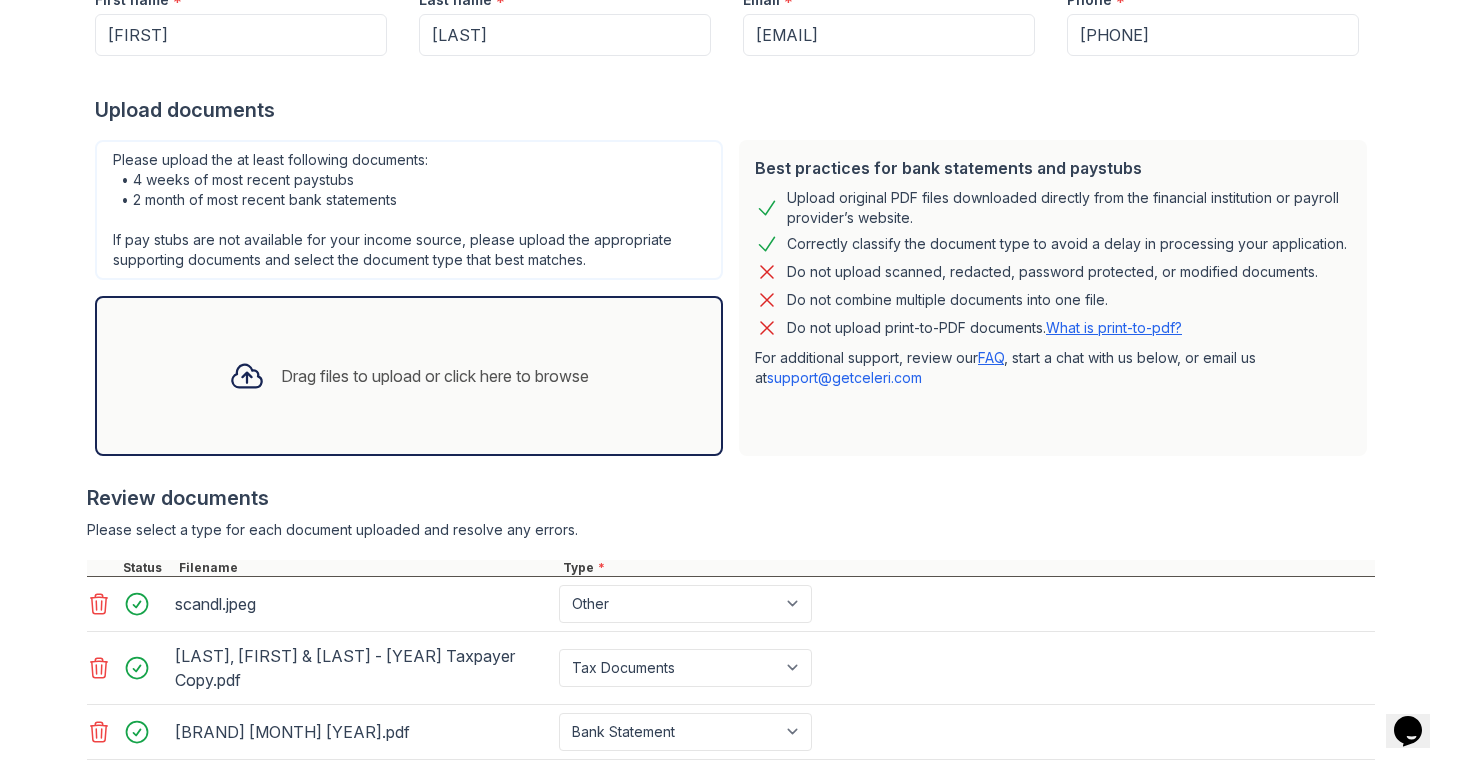 click on "Drag files to upload or click here to browse" at bounding box center (409, 376) 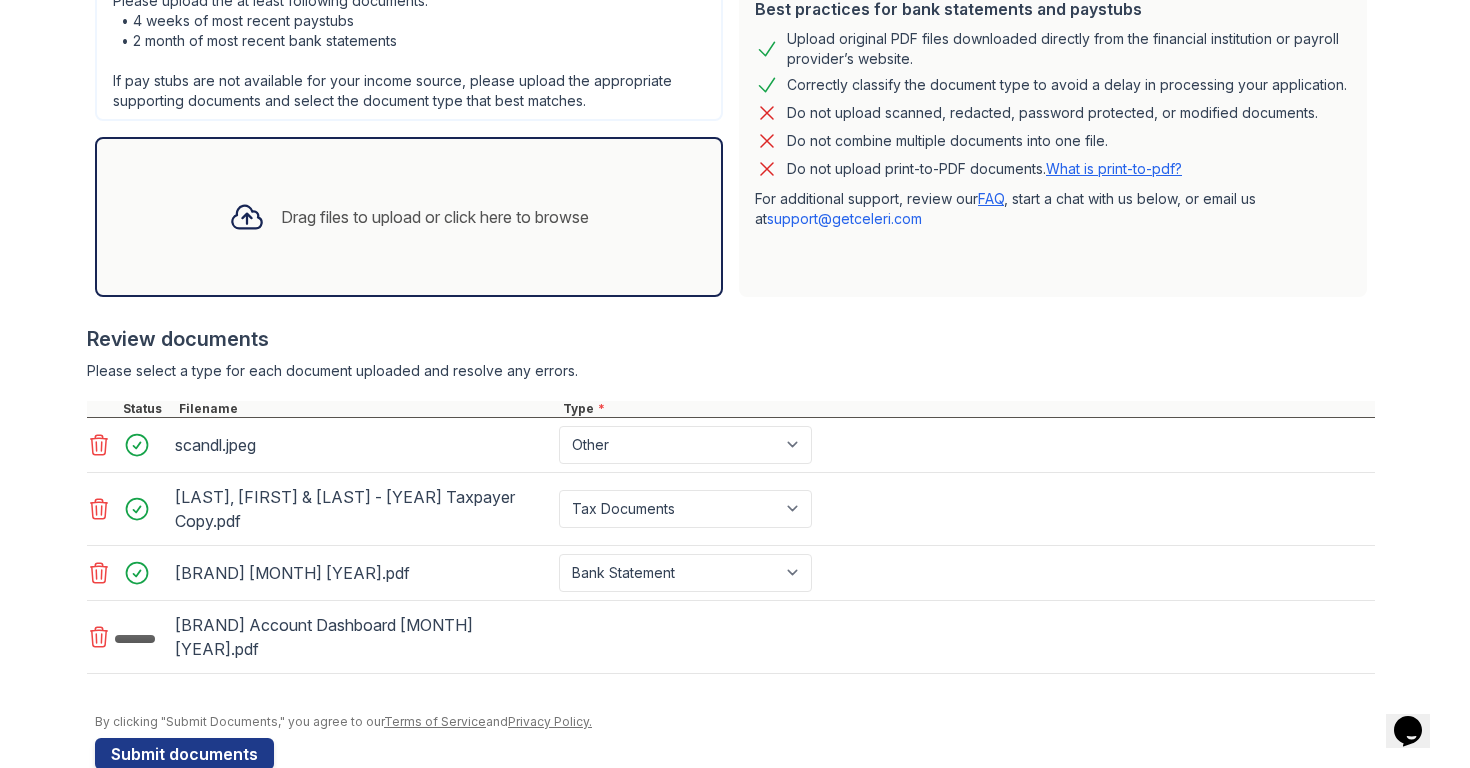 scroll, scrollTop: 471, scrollLeft: 0, axis: vertical 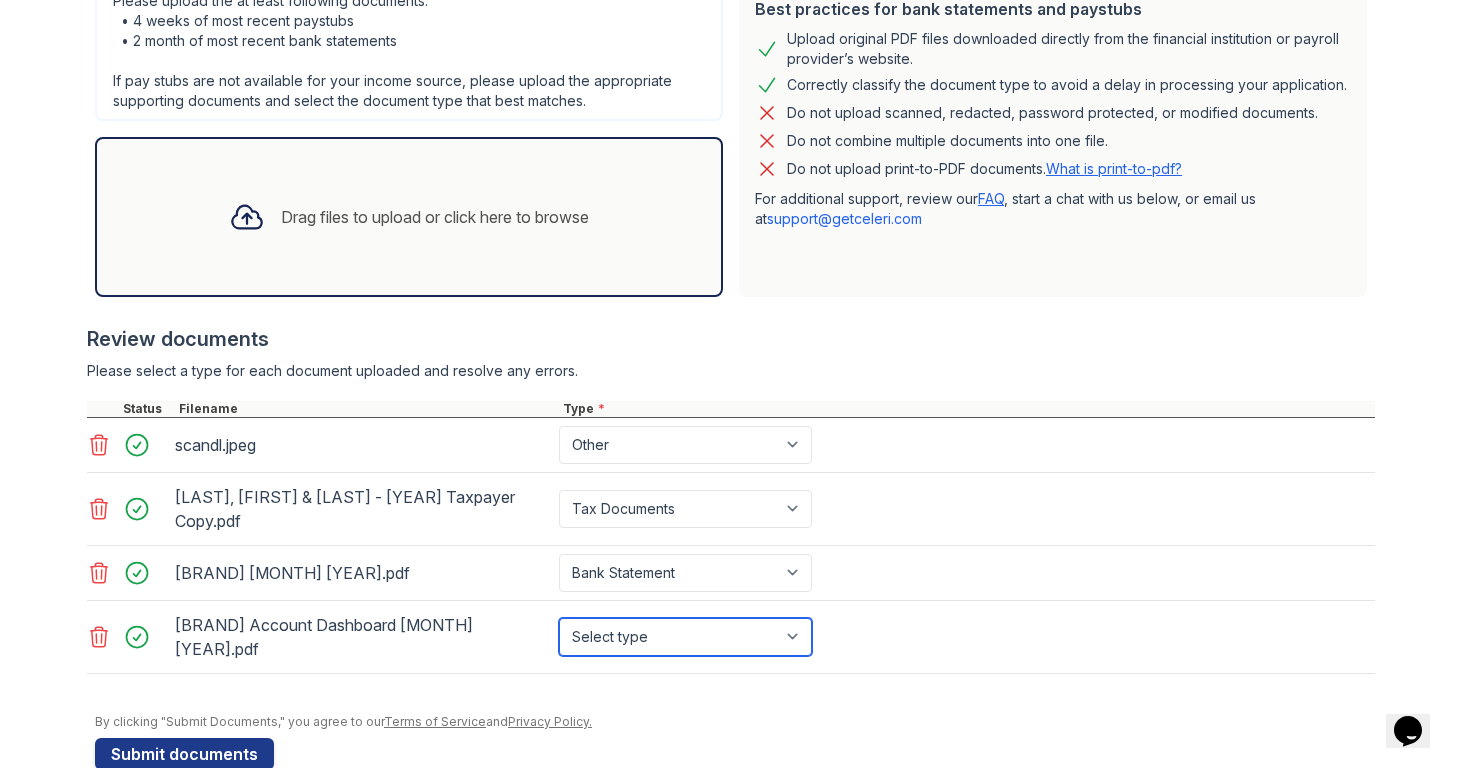 select on "bank_statement" 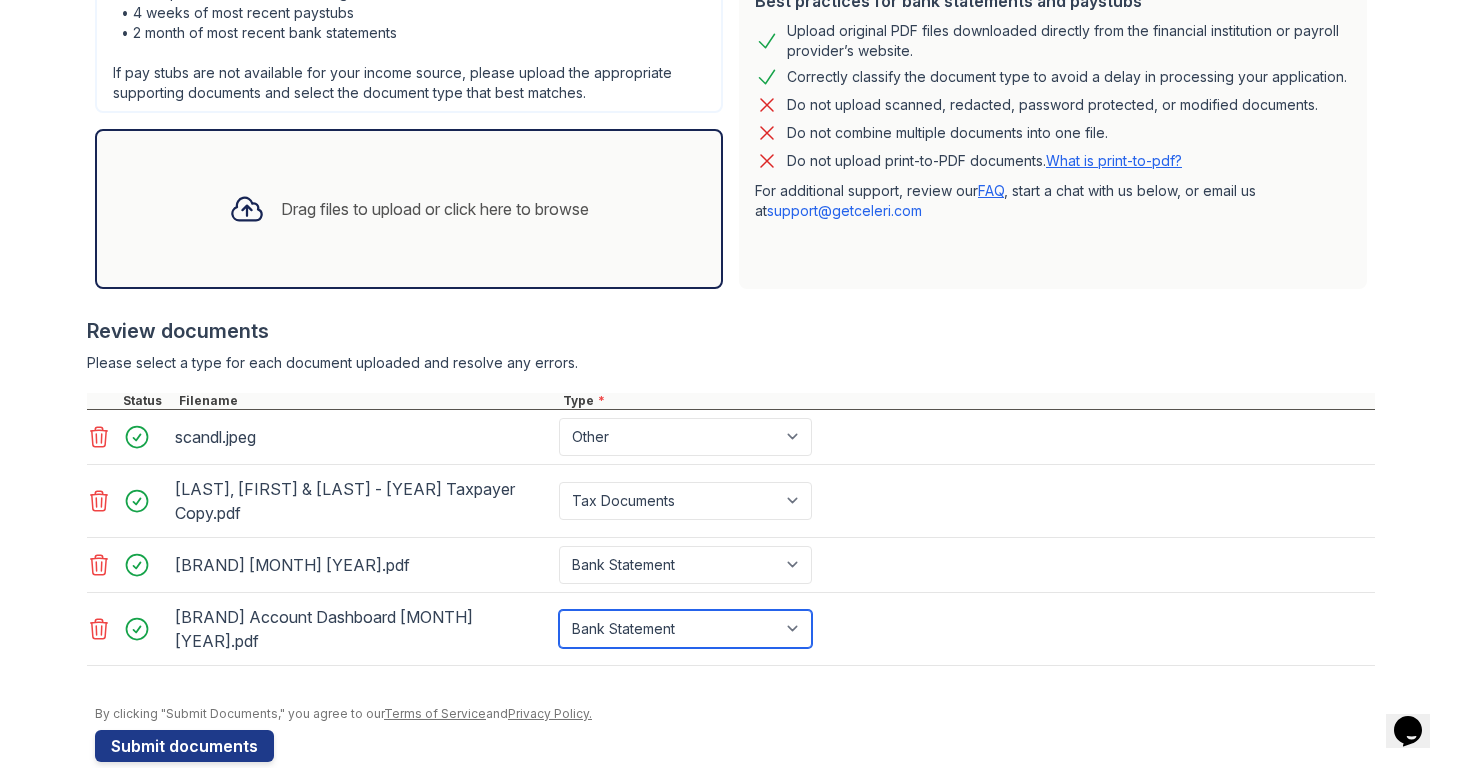 scroll, scrollTop: 477, scrollLeft: 0, axis: vertical 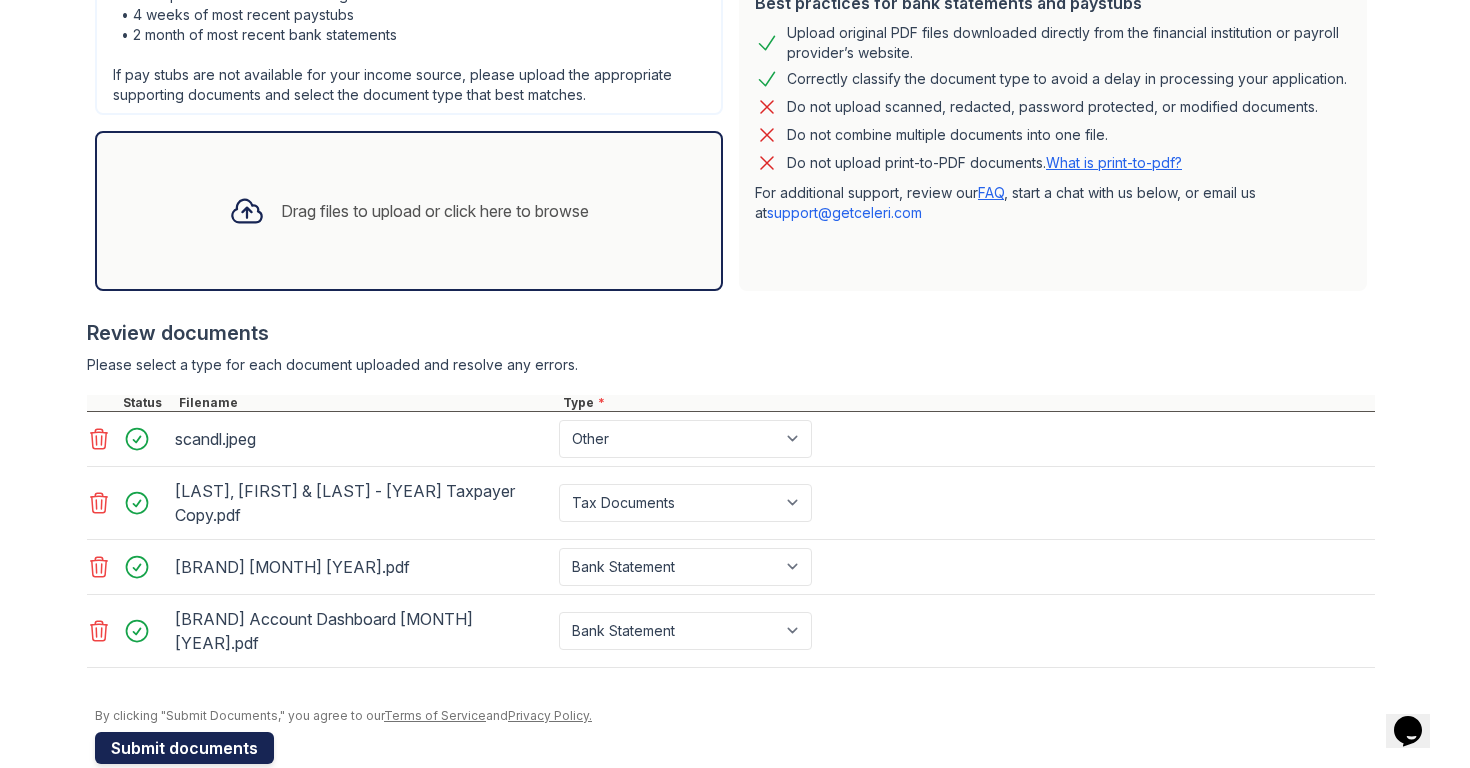 click on "Submit documents" at bounding box center [184, 748] 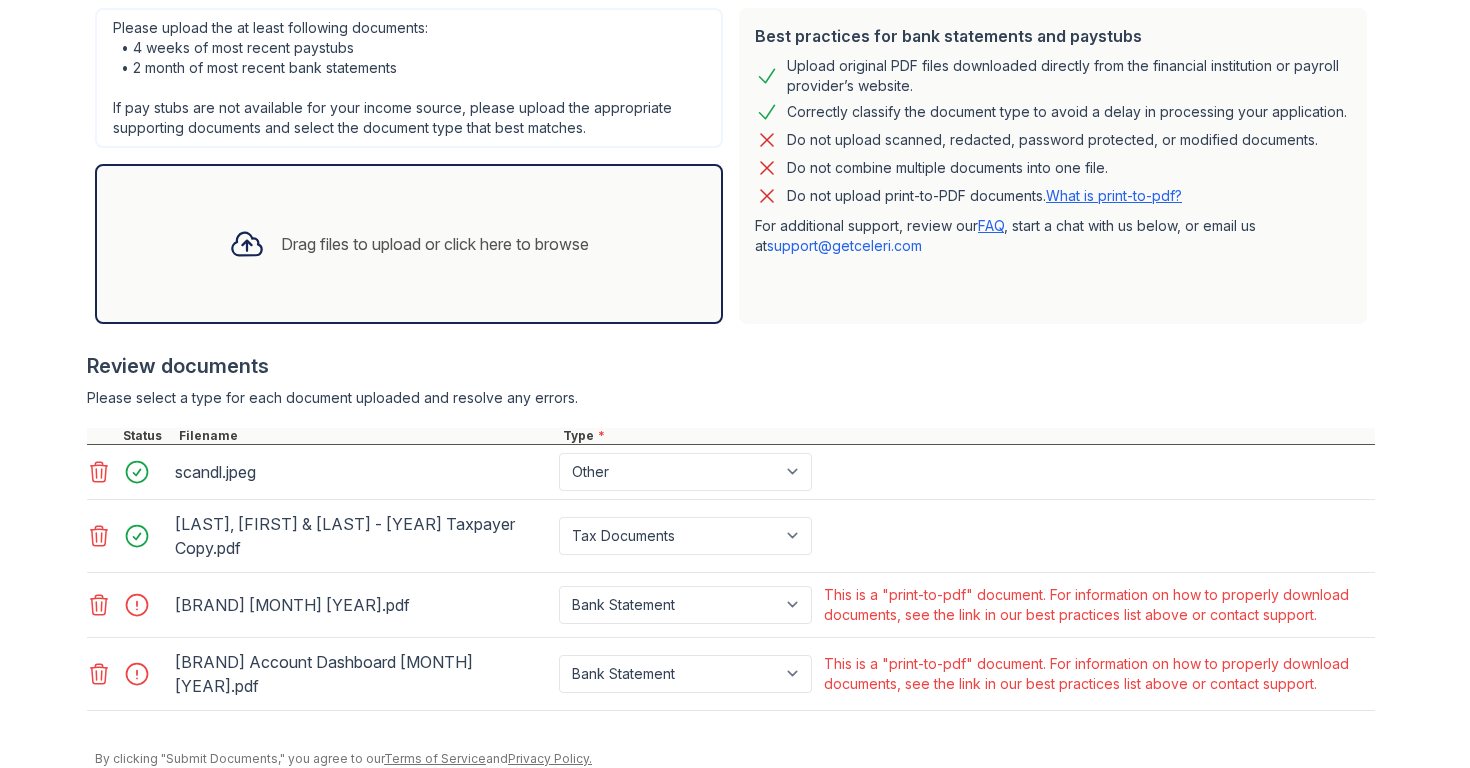 scroll, scrollTop: 483, scrollLeft: 0, axis: vertical 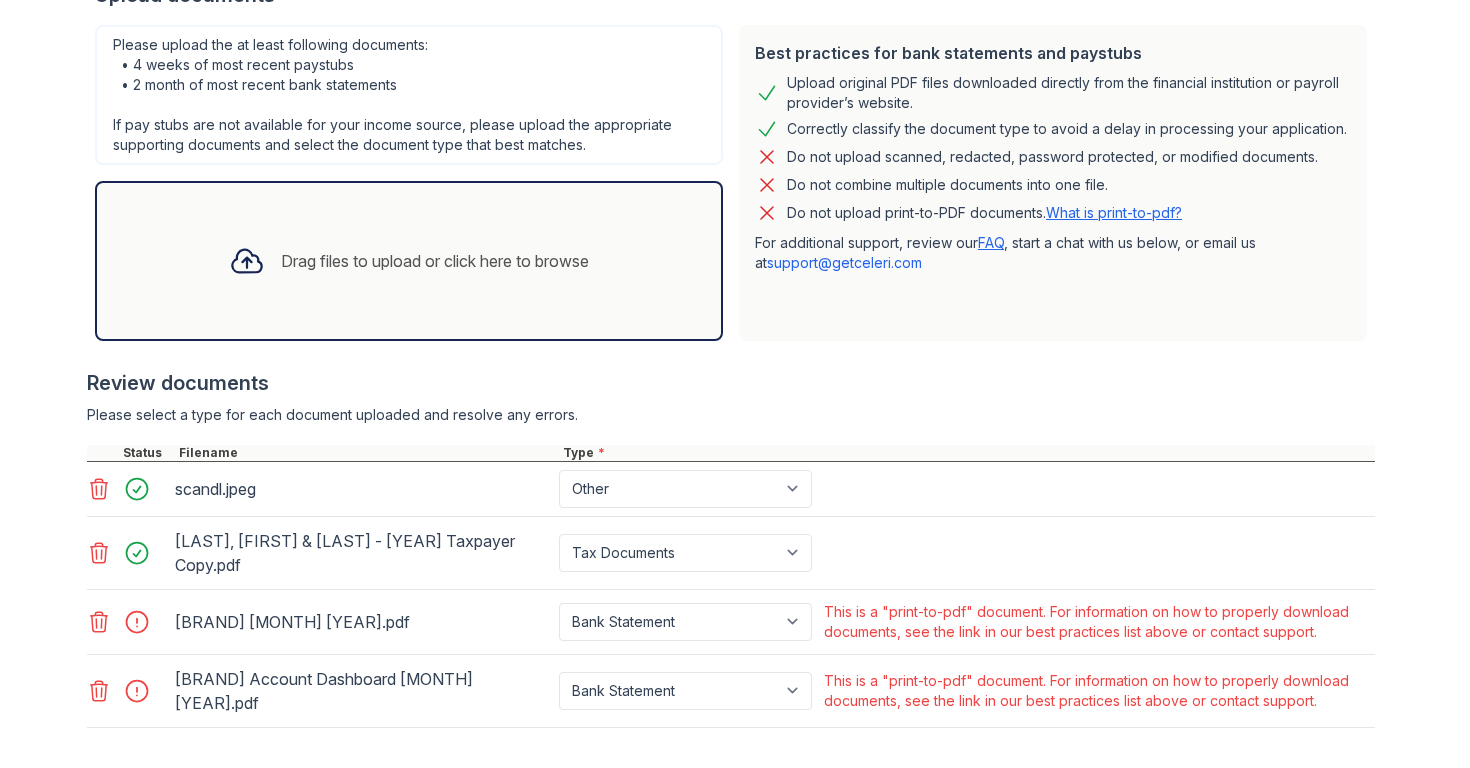 click on "What is print-to-pdf?" at bounding box center [1114, 212] 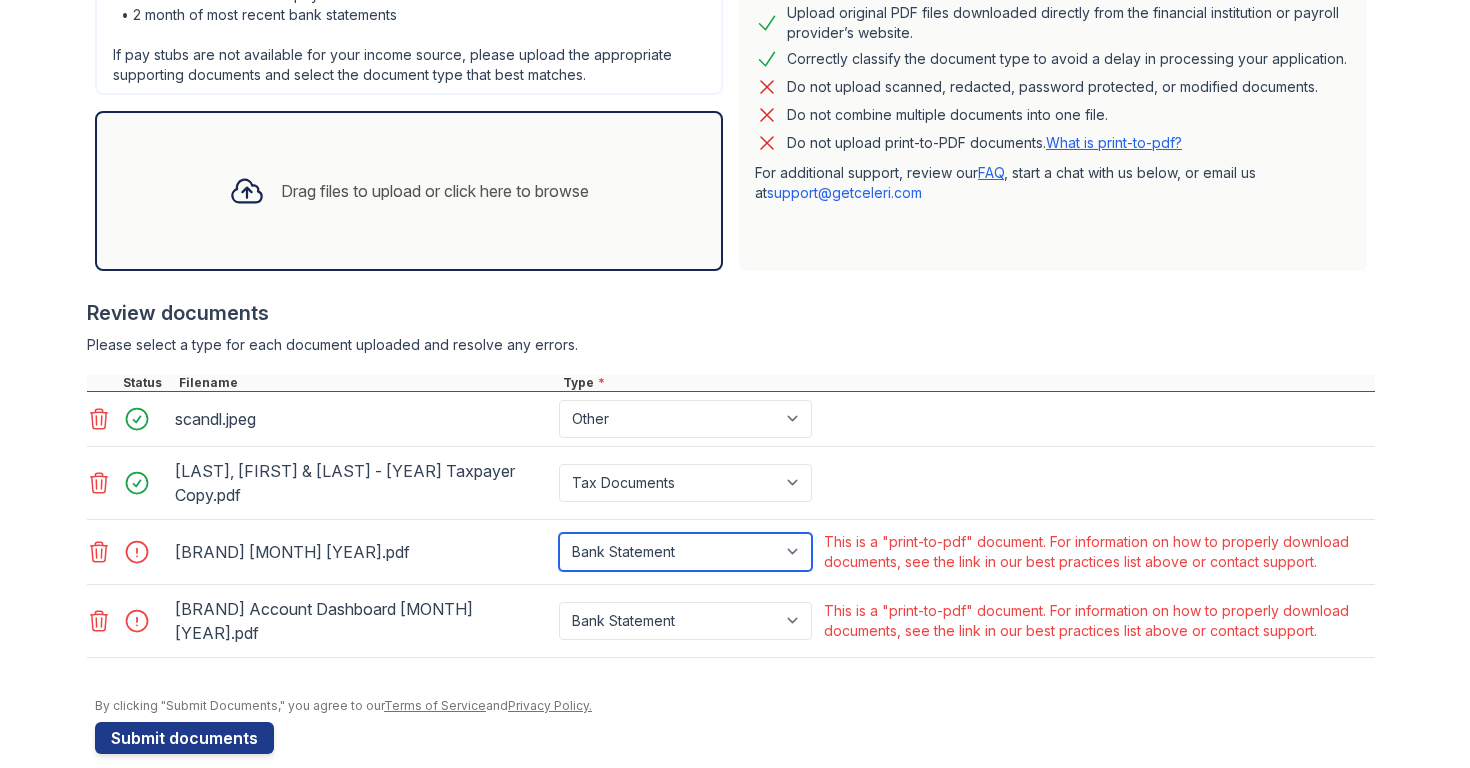 scroll, scrollTop: 553, scrollLeft: 0, axis: vertical 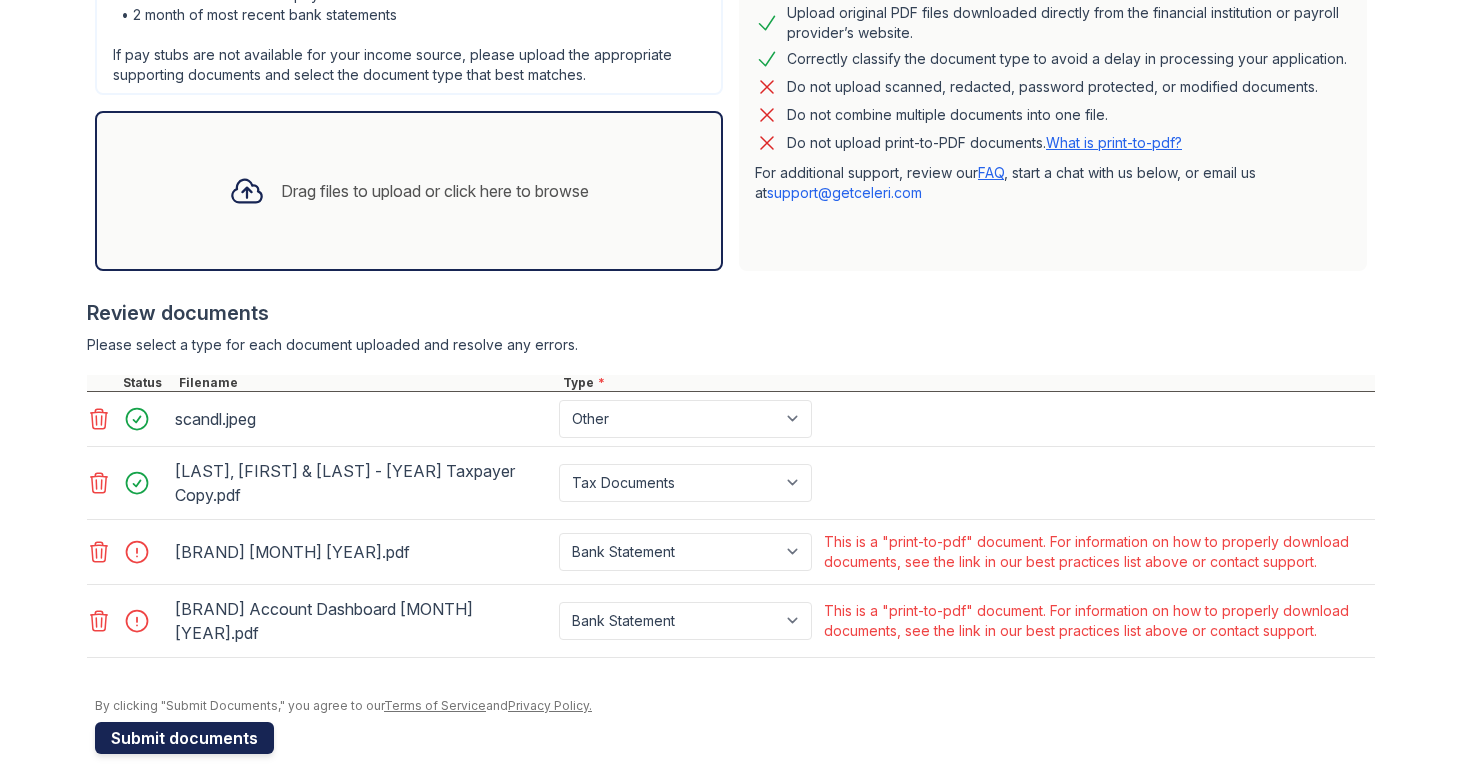 click on "Submit documents" at bounding box center (184, 738) 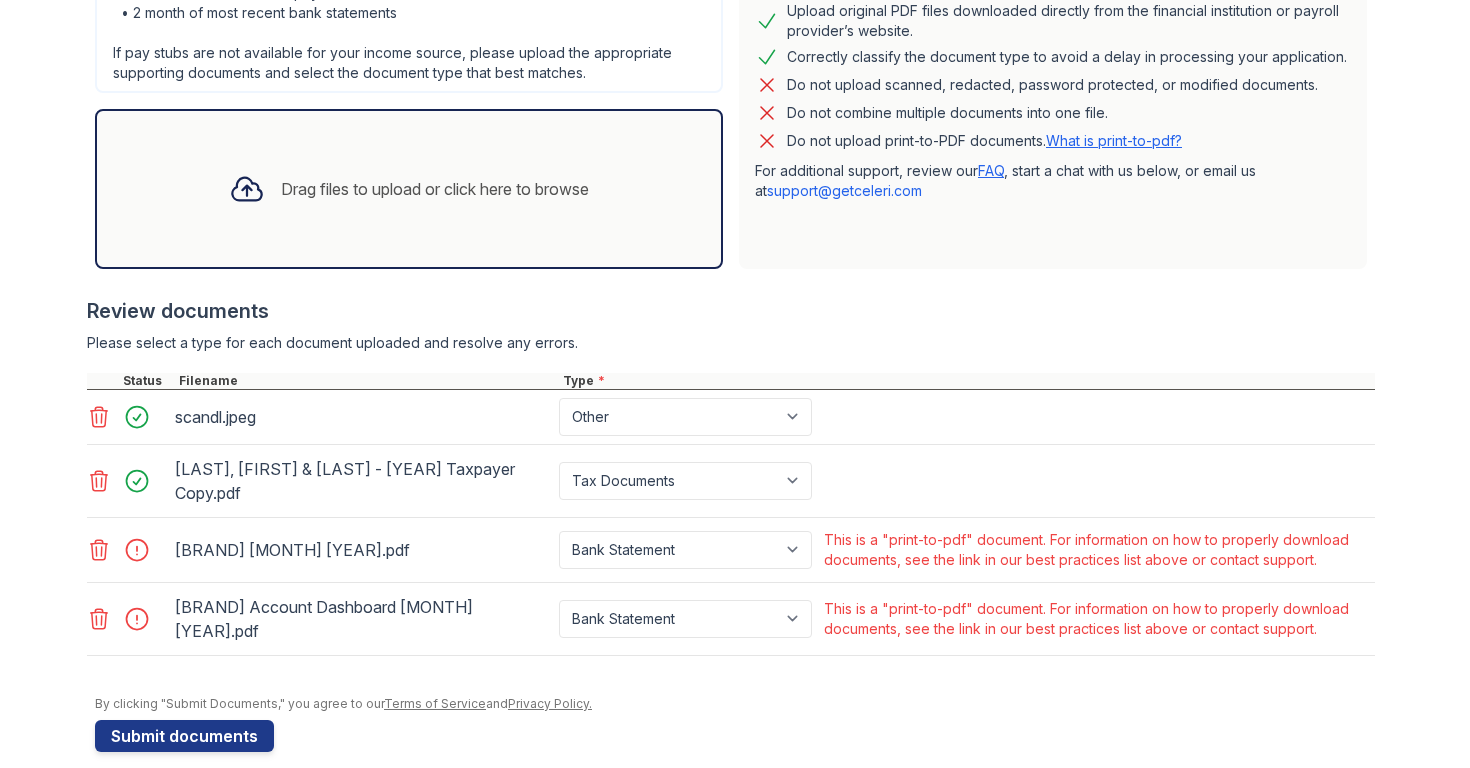 scroll, scrollTop: 553, scrollLeft: 0, axis: vertical 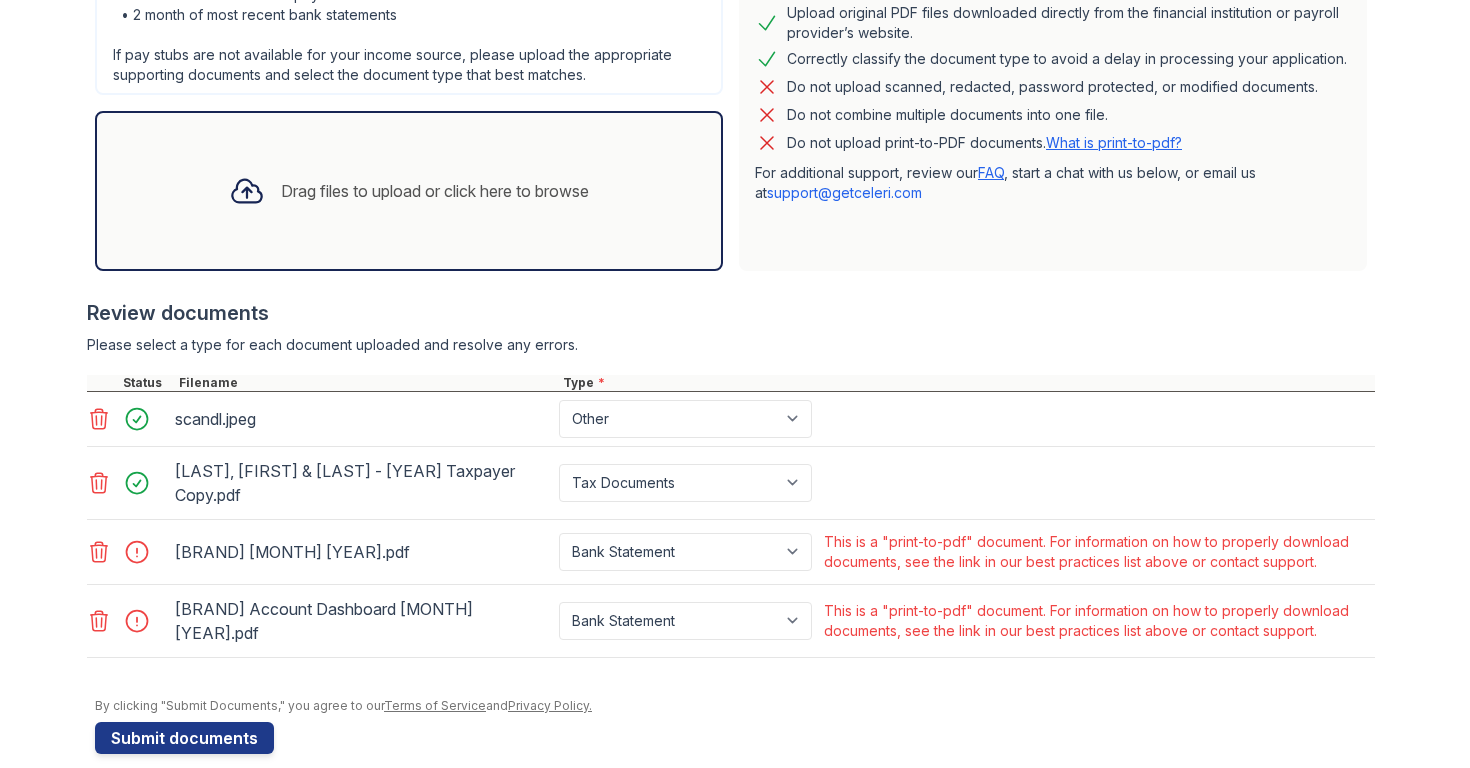 click 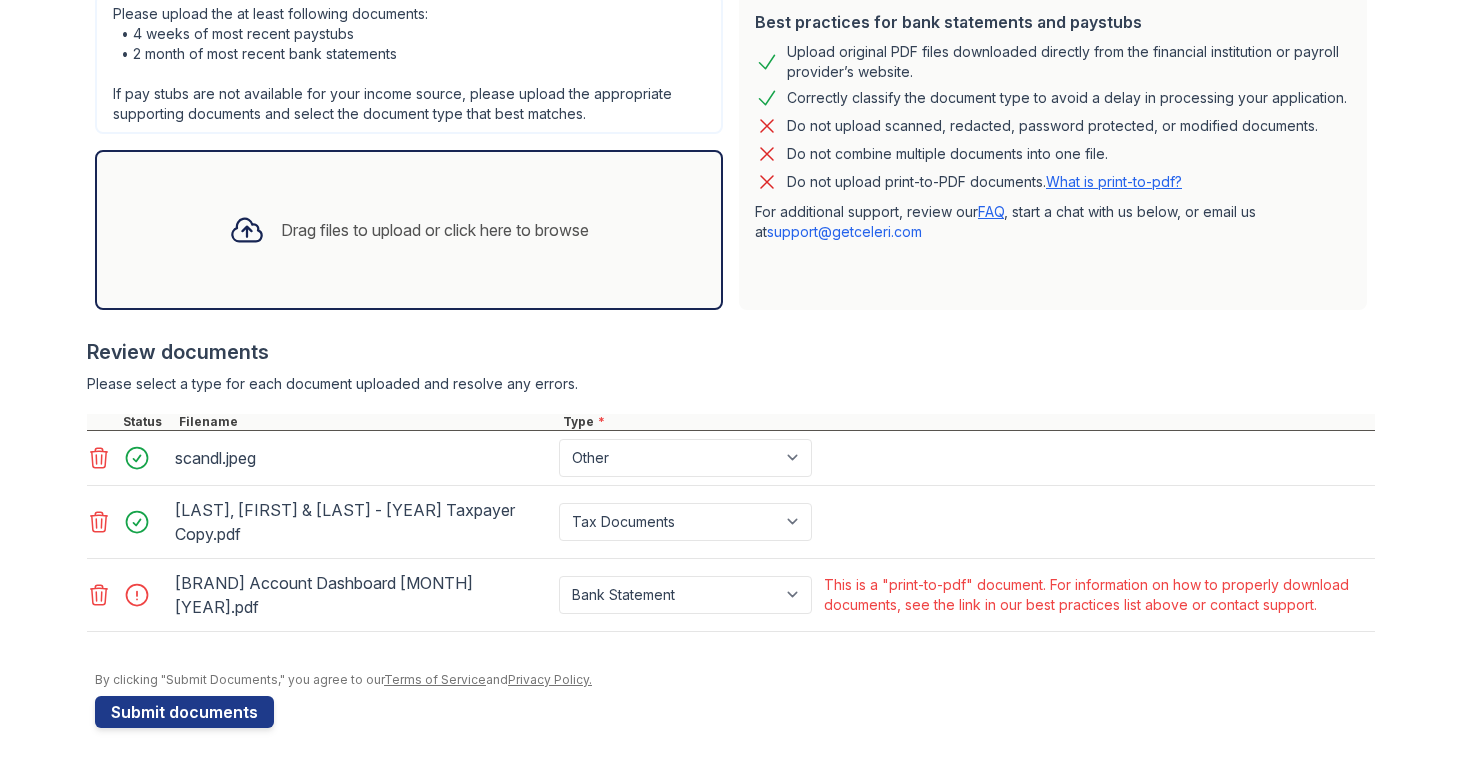 scroll, scrollTop: 488, scrollLeft: 0, axis: vertical 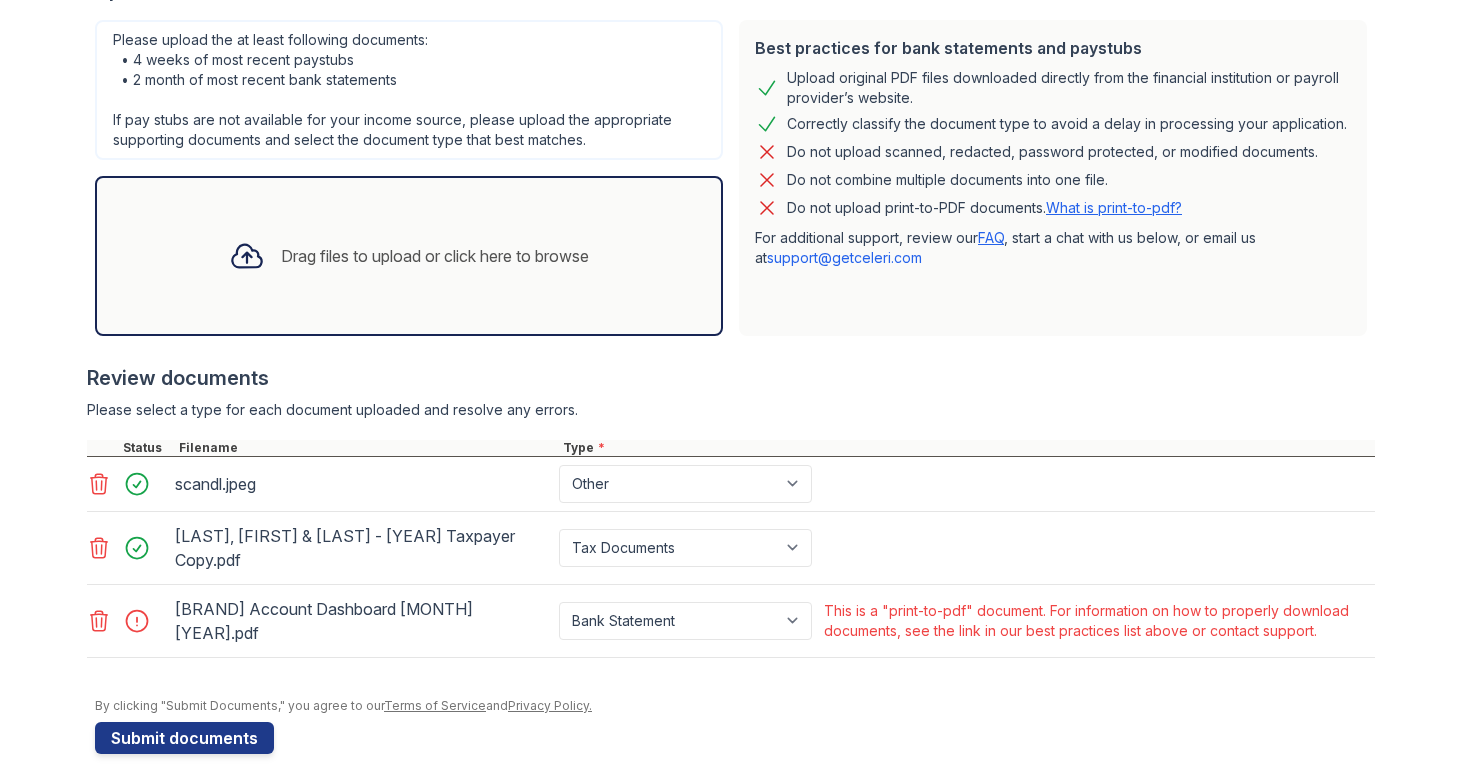 click on "Drag files to upload or click here to browse" at bounding box center (435, 256) 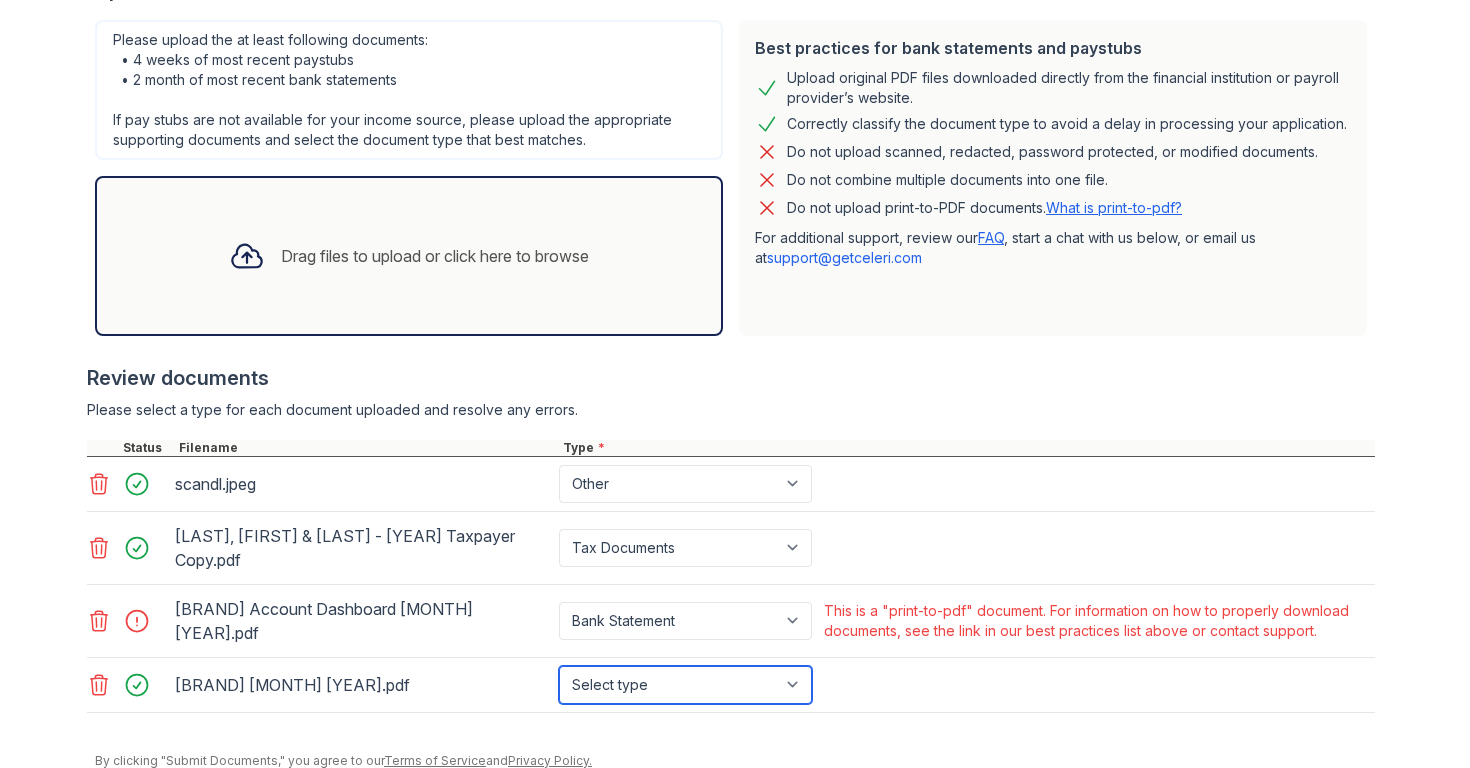 select on "bank_statement" 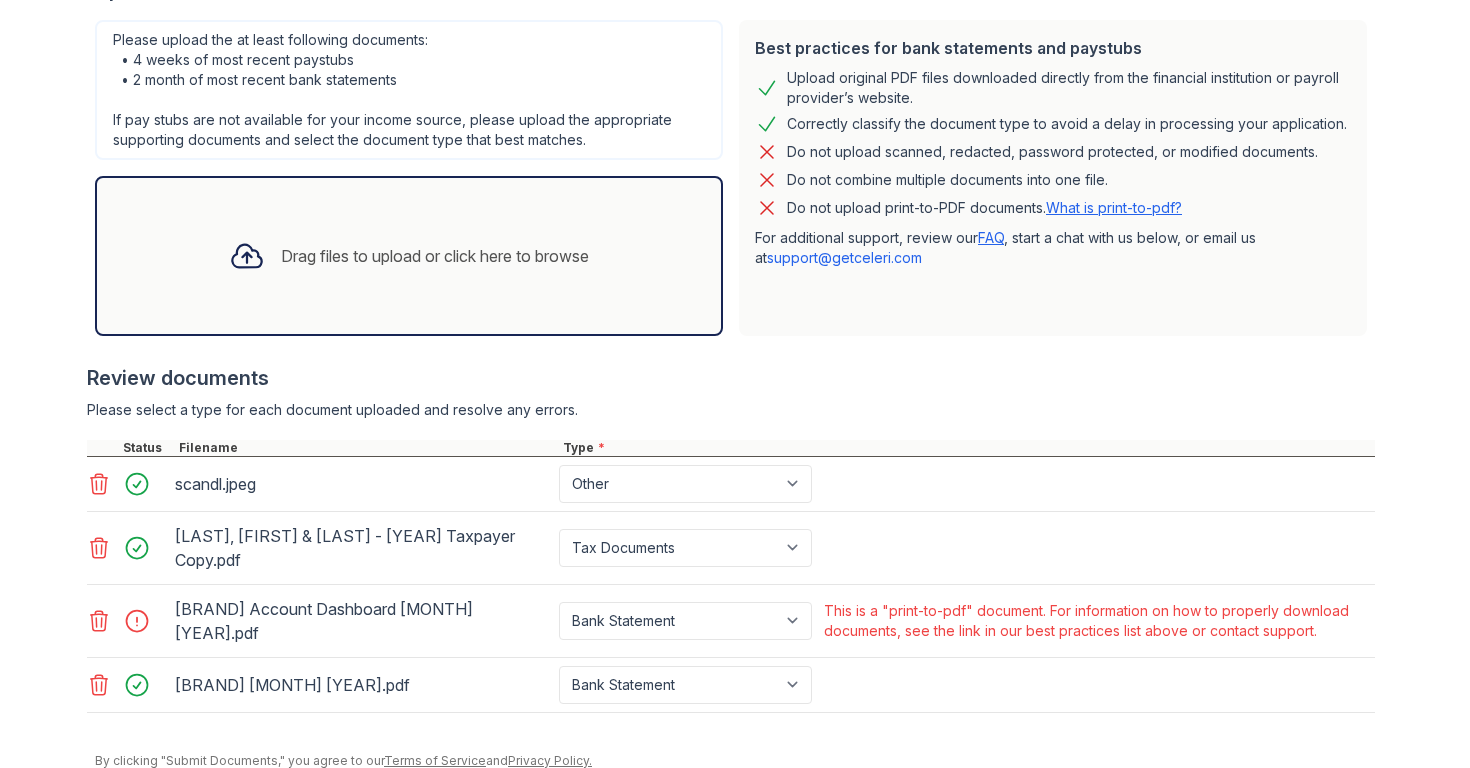 click on "Citibank Account Dashboard July 2025.pdf" at bounding box center [363, 621] 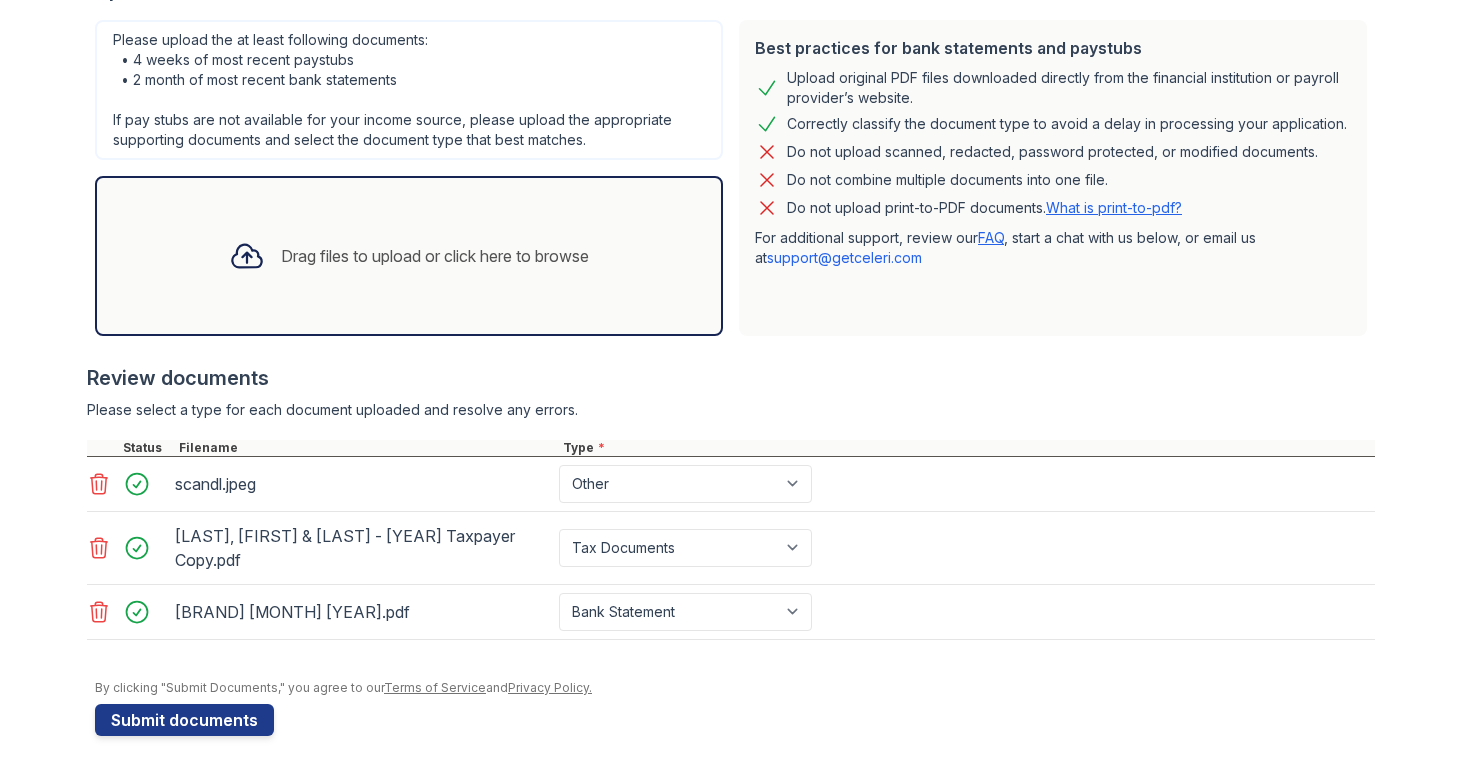 scroll, scrollTop: 478, scrollLeft: 0, axis: vertical 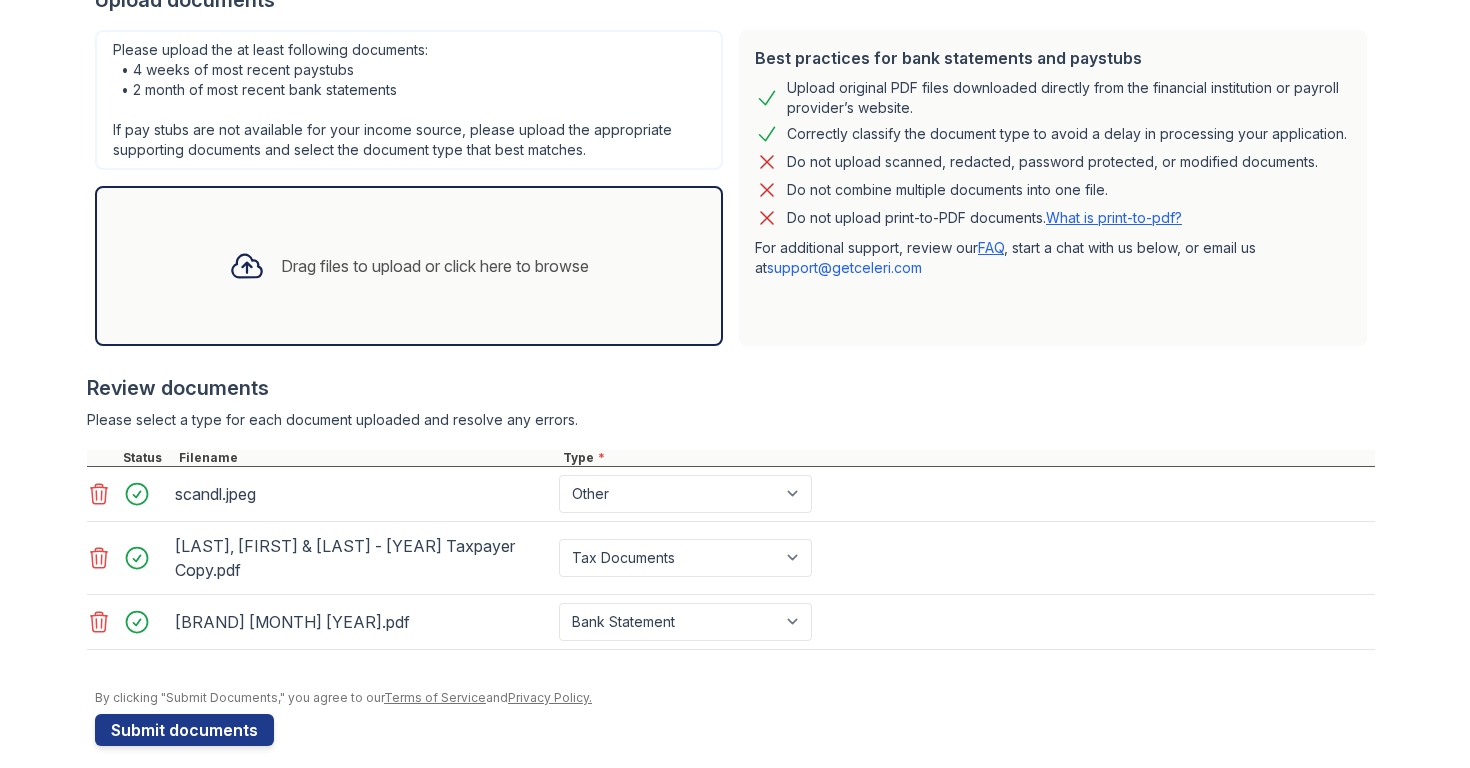 click on "Drag files to upload or click here to browse" at bounding box center (409, 266) 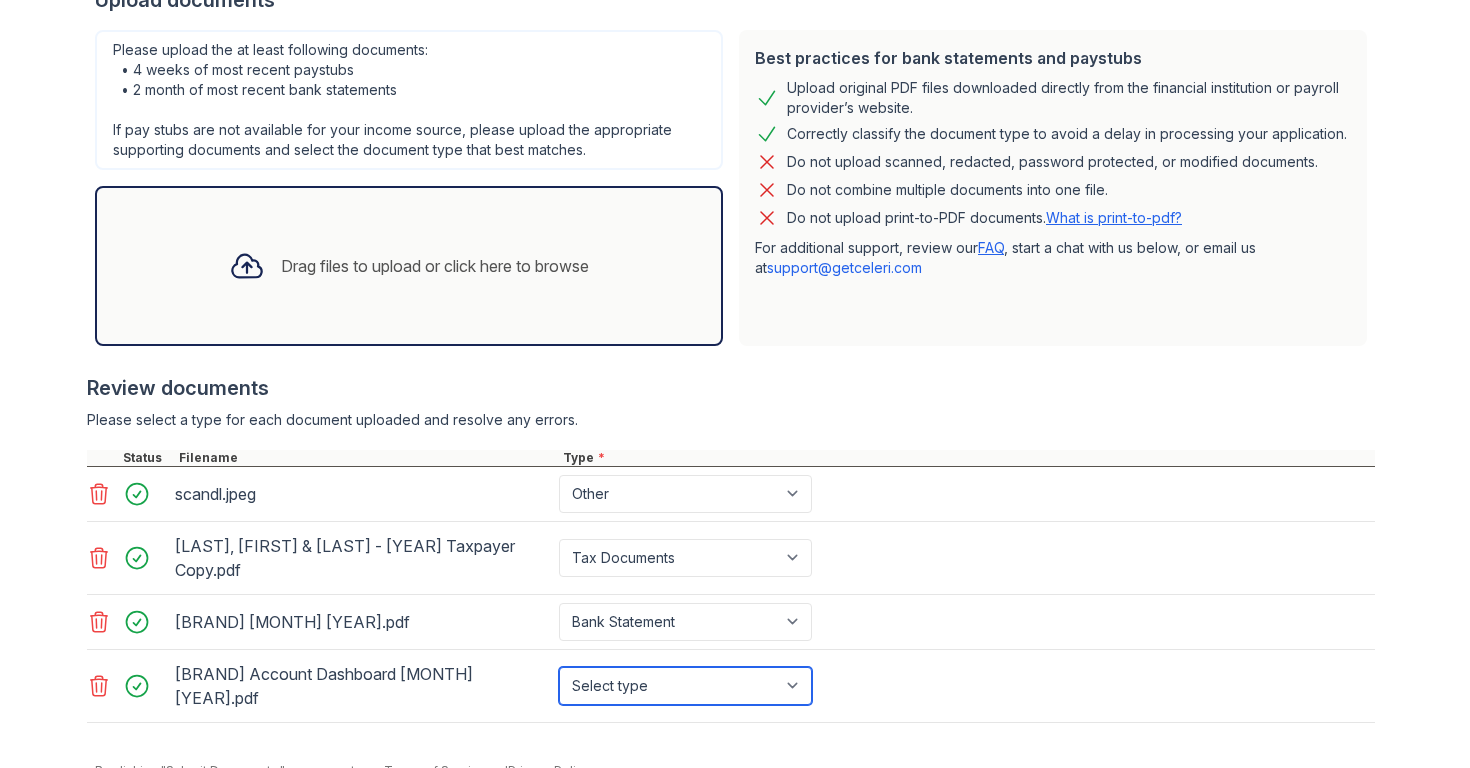 select on "bank_statement" 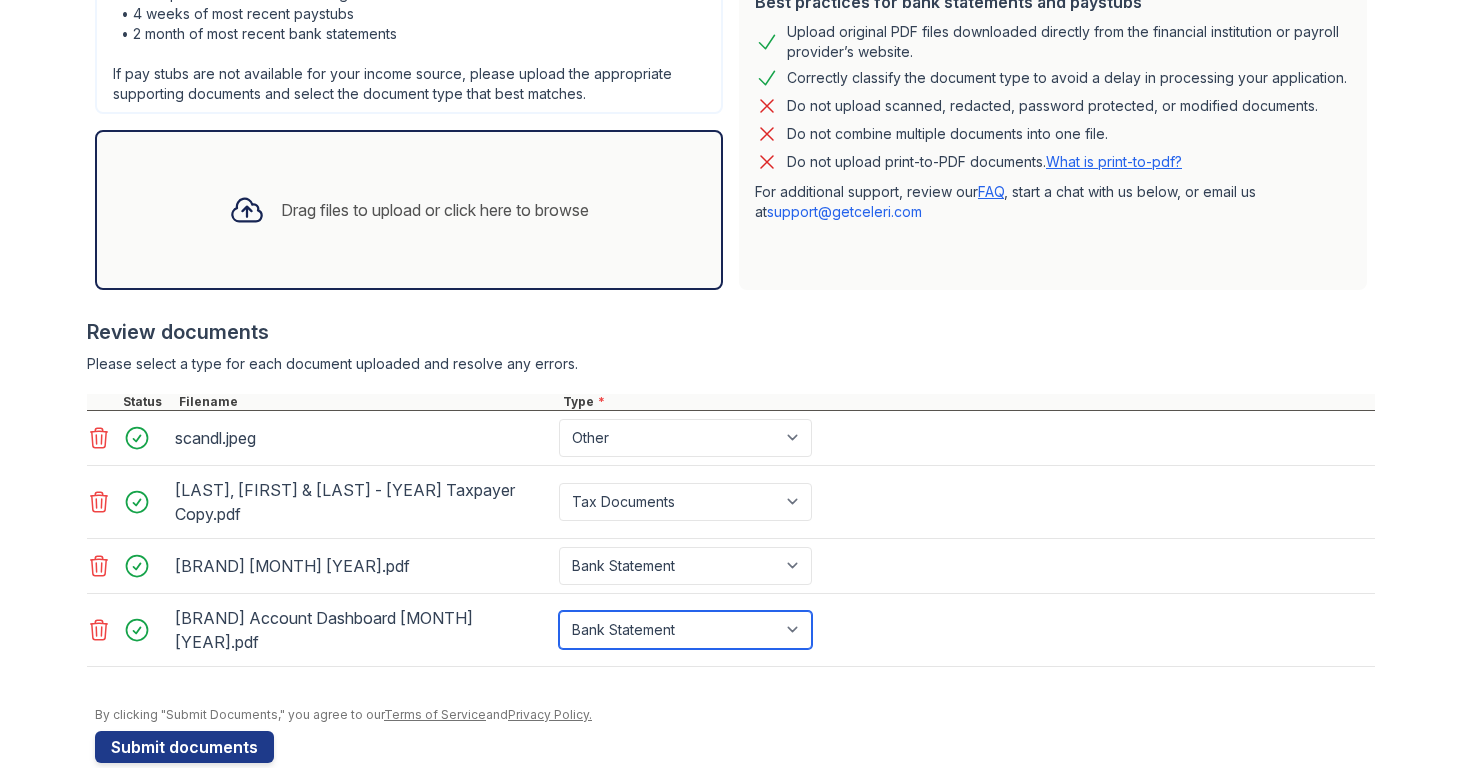 scroll, scrollTop: 533, scrollLeft: 0, axis: vertical 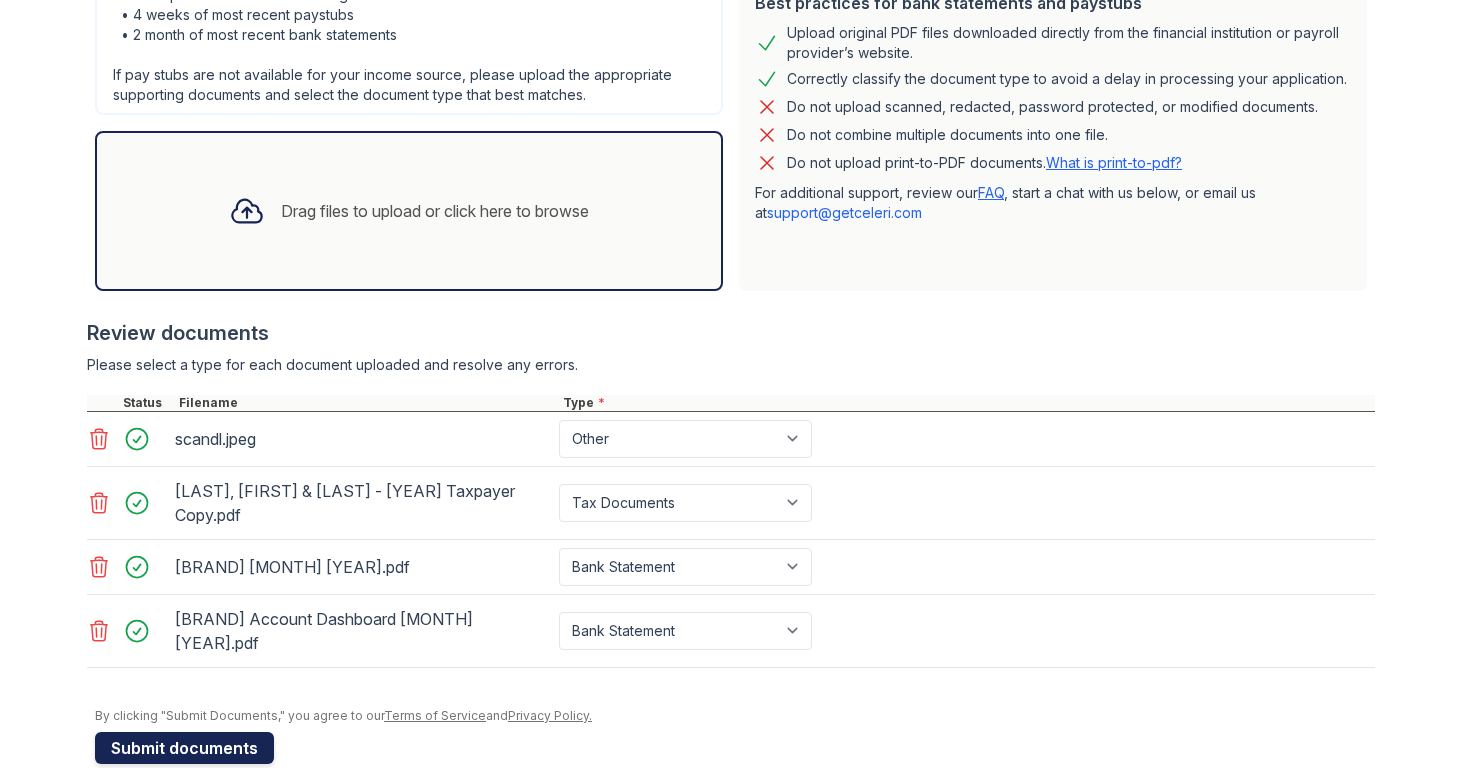 click on "Submit documents" at bounding box center (184, 748) 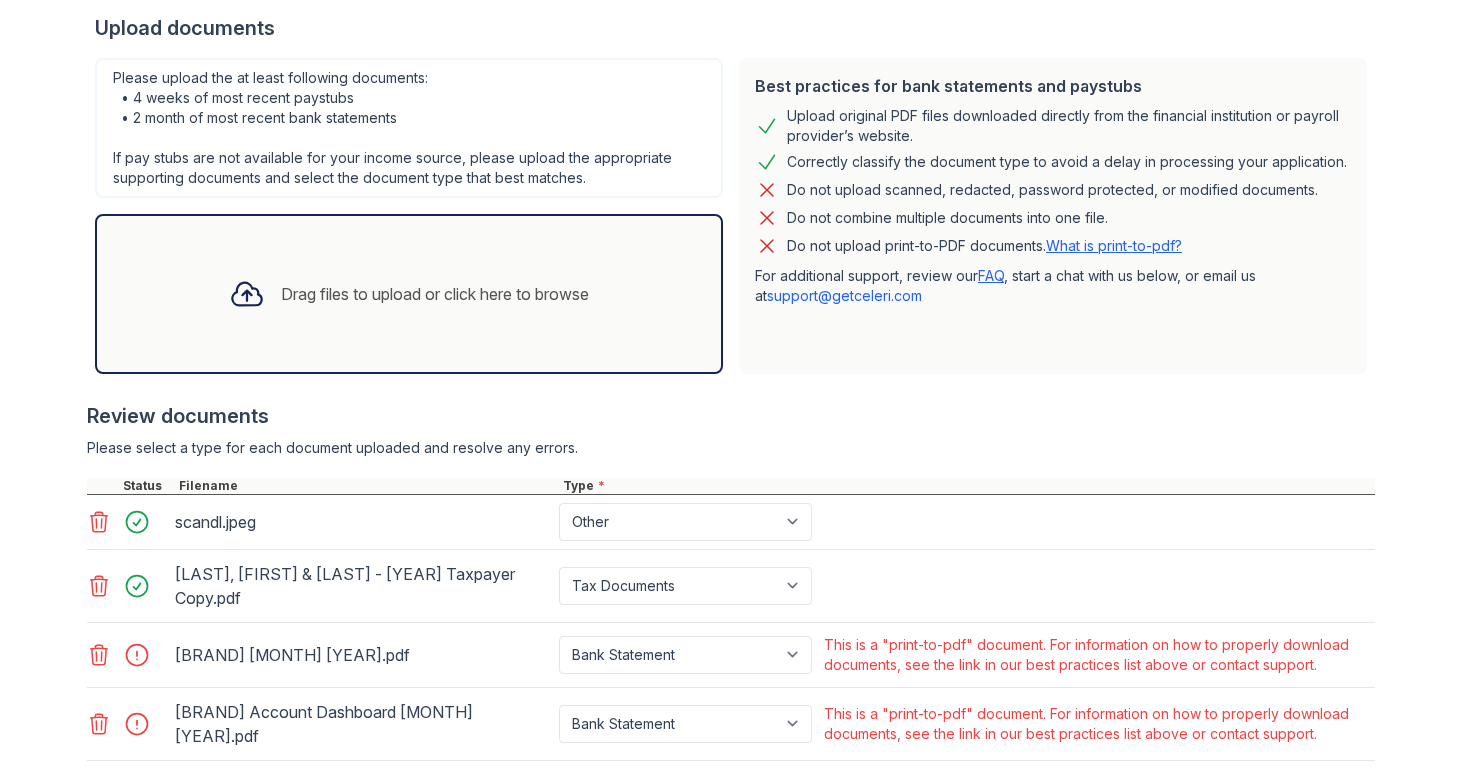 scroll, scrollTop: 448, scrollLeft: 0, axis: vertical 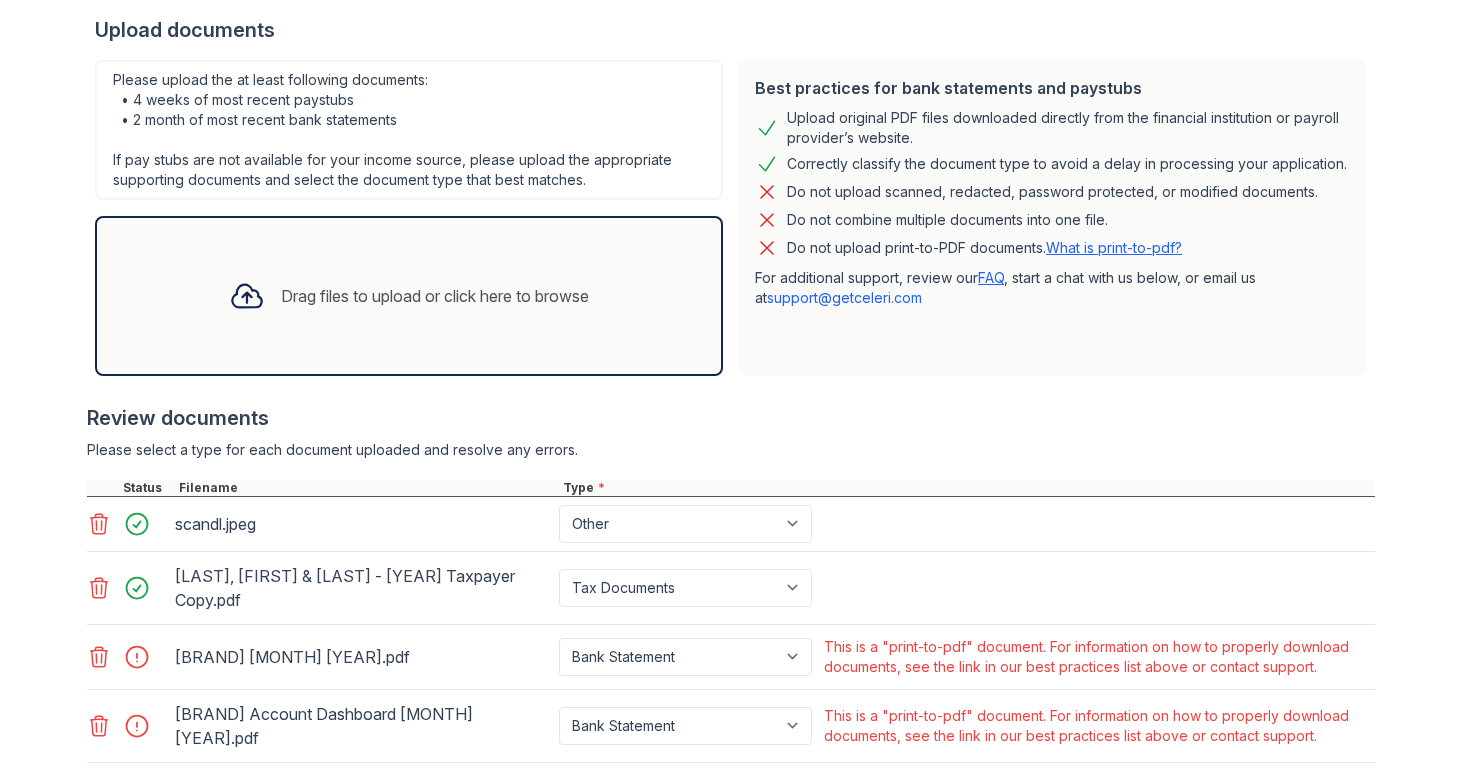 click 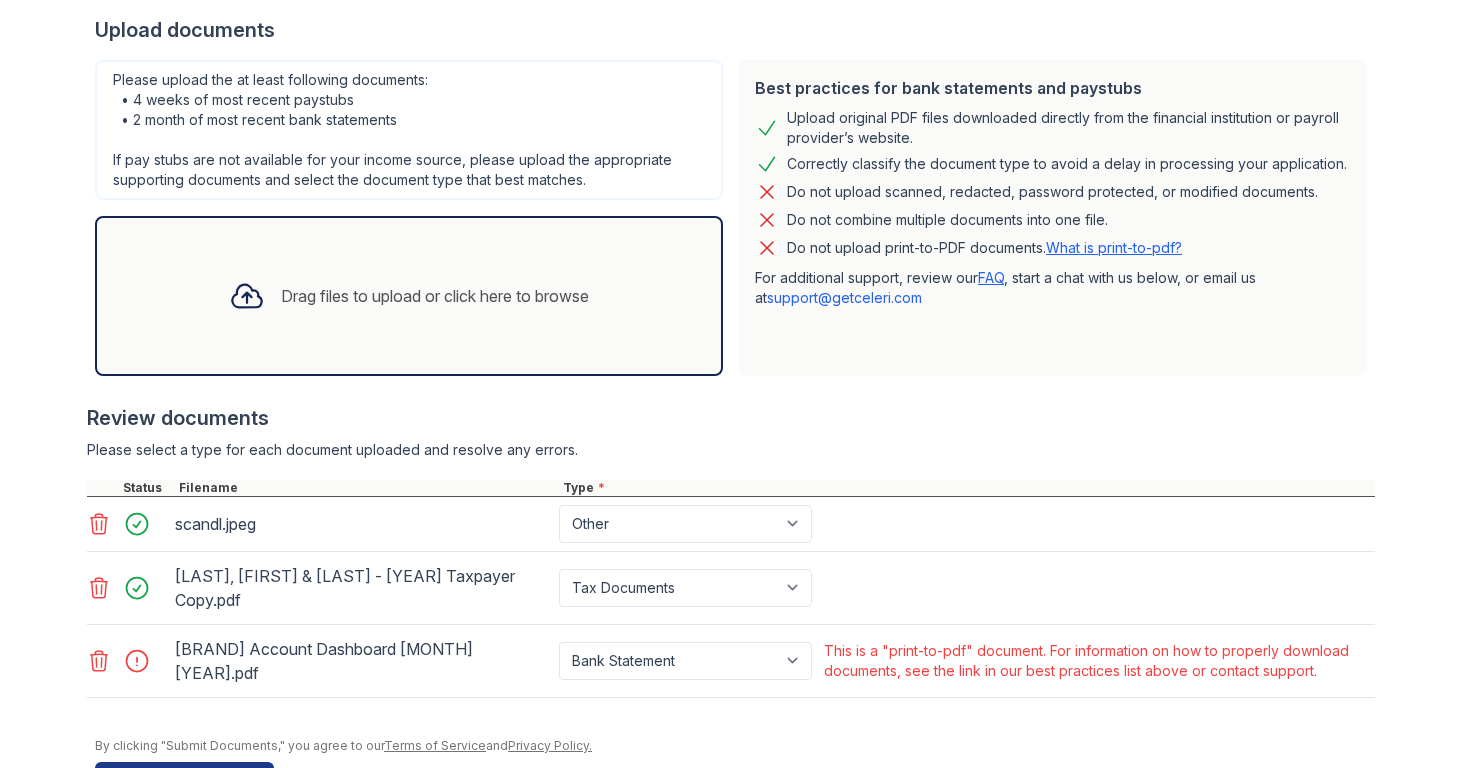 click 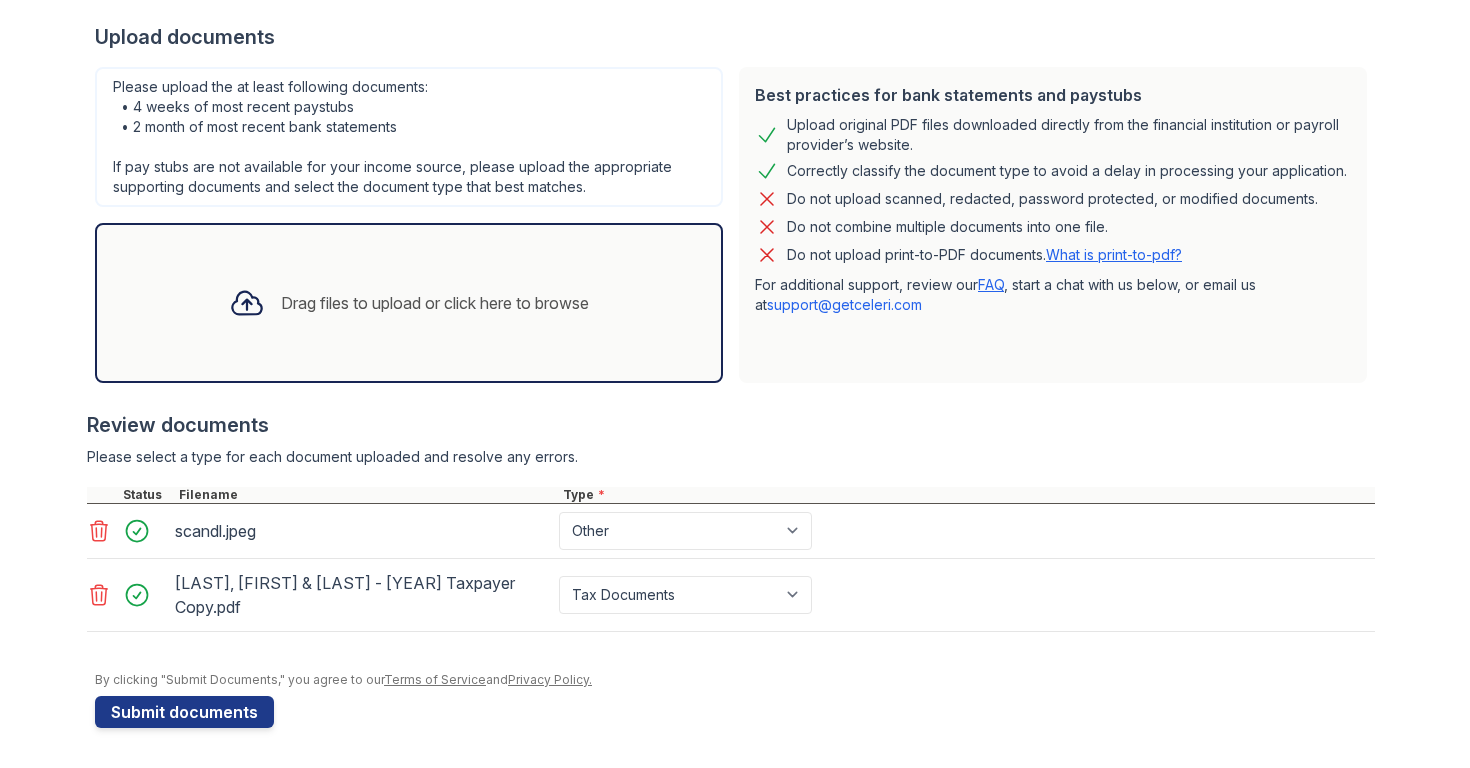 scroll, scrollTop: 423, scrollLeft: 0, axis: vertical 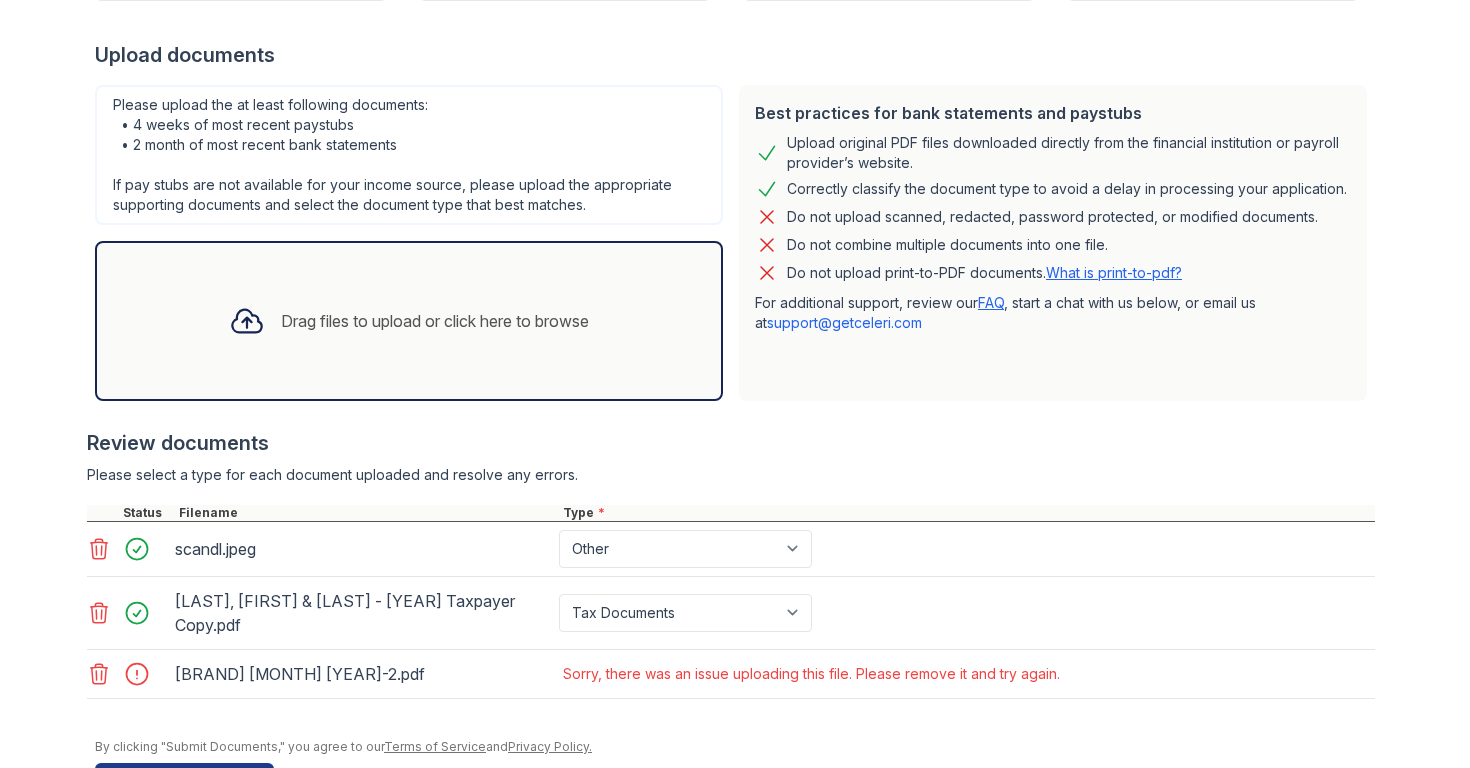 click 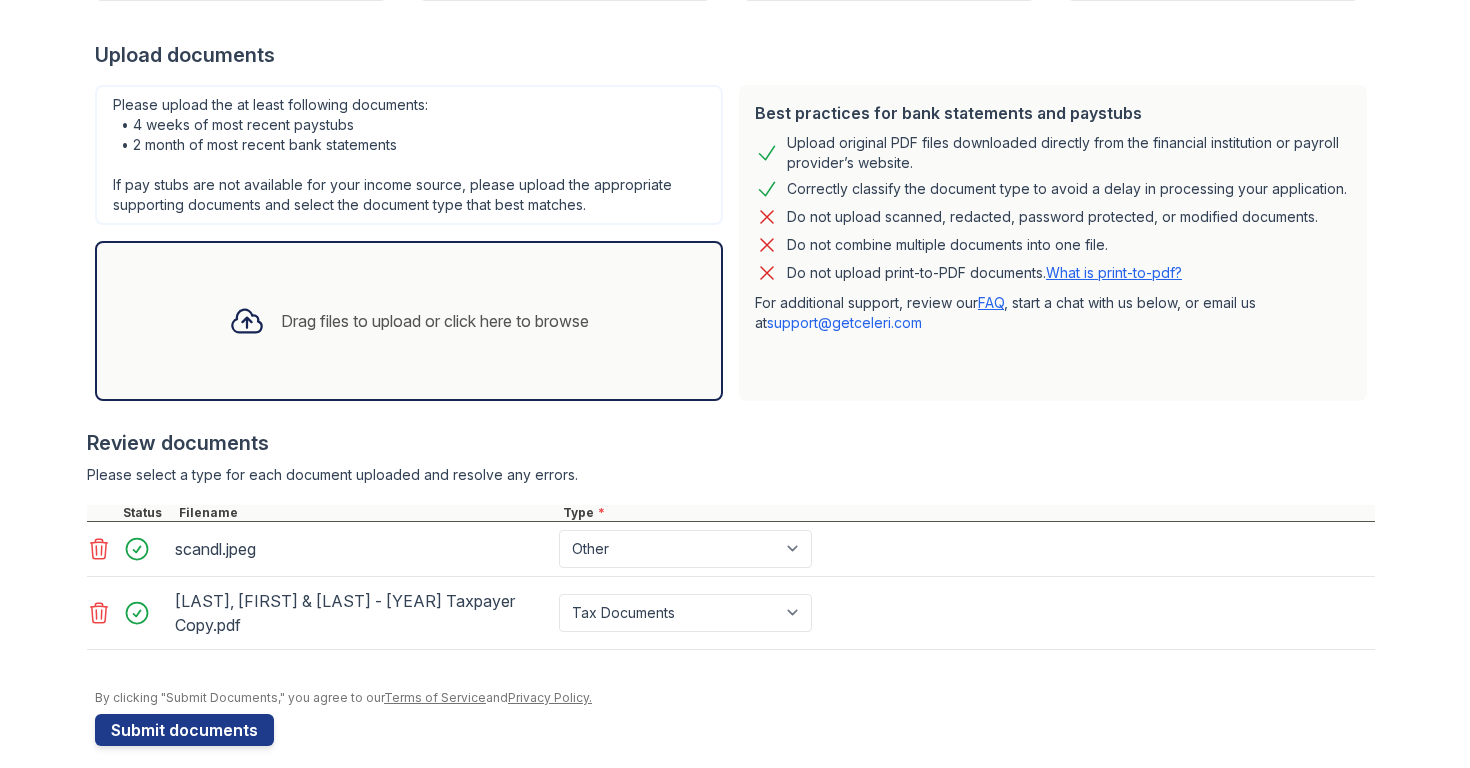 click on "Drag files to upload or click here to browse" at bounding box center (435, 321) 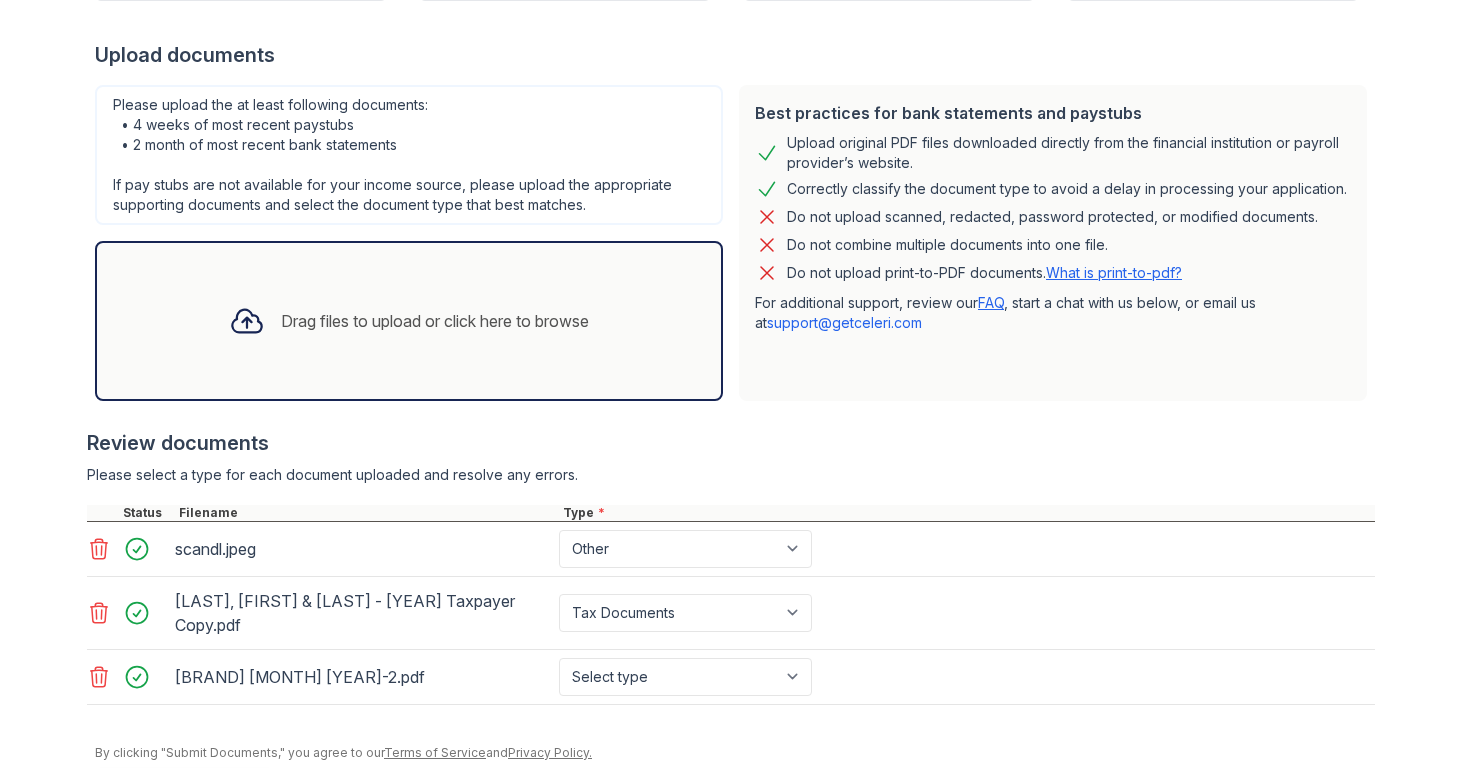 click on "Drag files to upload or click here to browse" at bounding box center (435, 321) 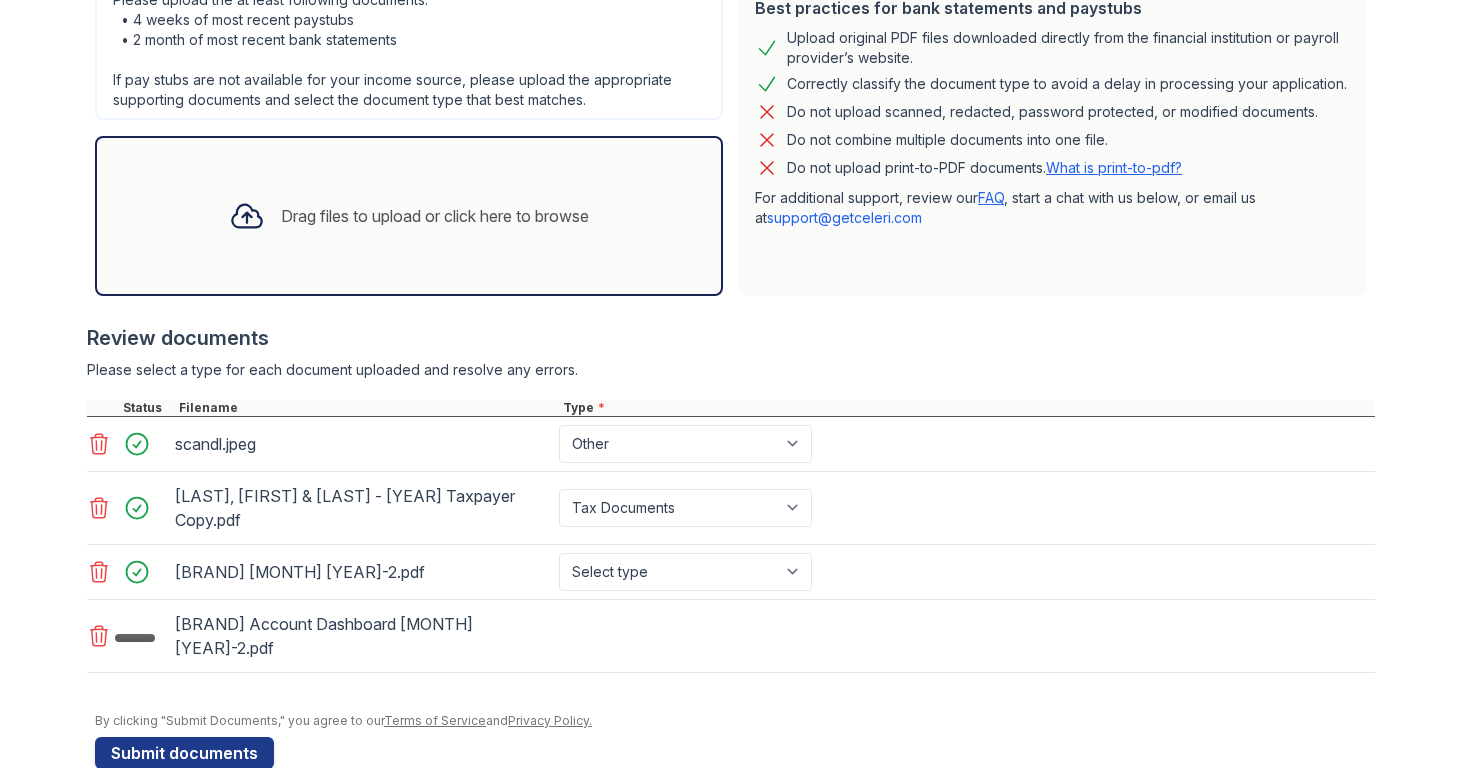 scroll, scrollTop: 527, scrollLeft: 0, axis: vertical 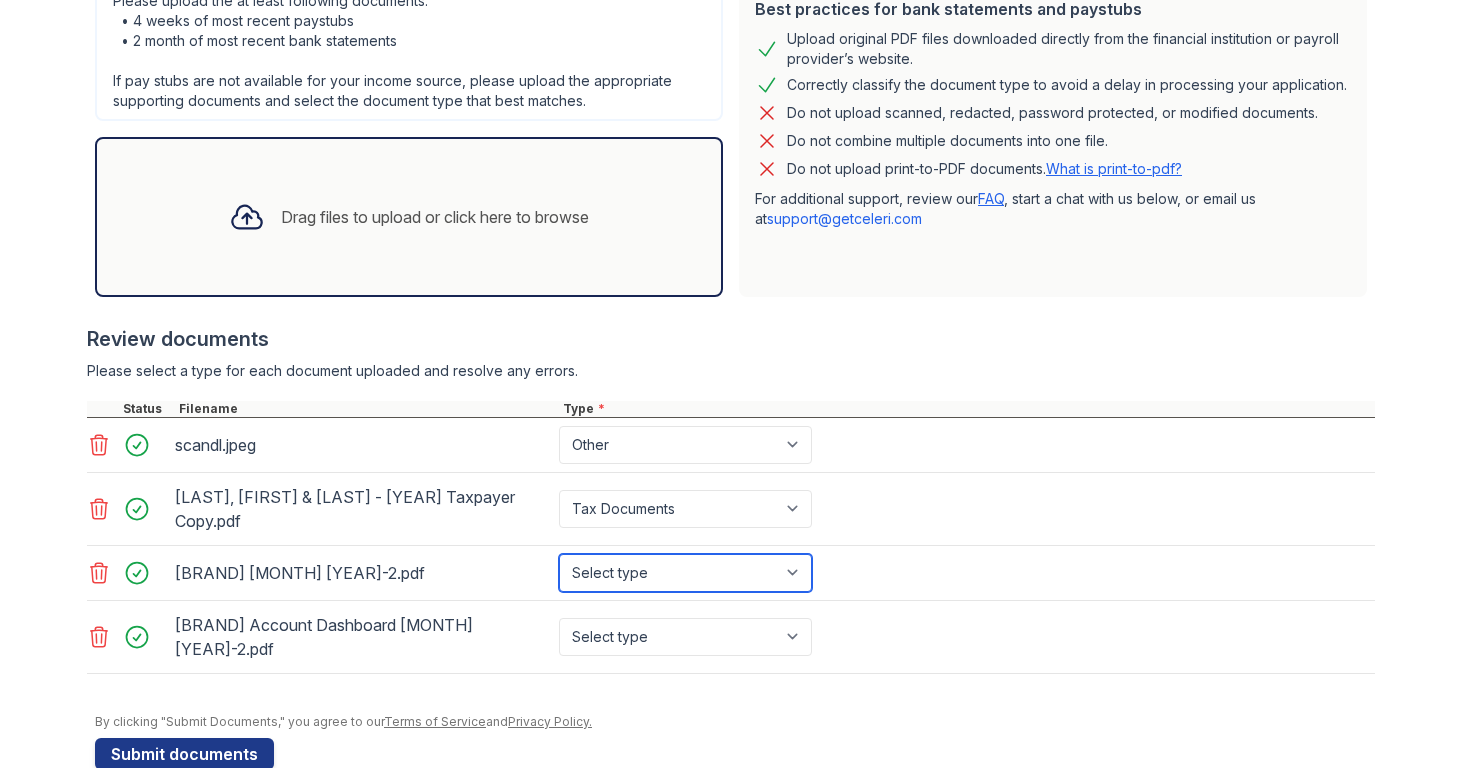 select on "bank_statement" 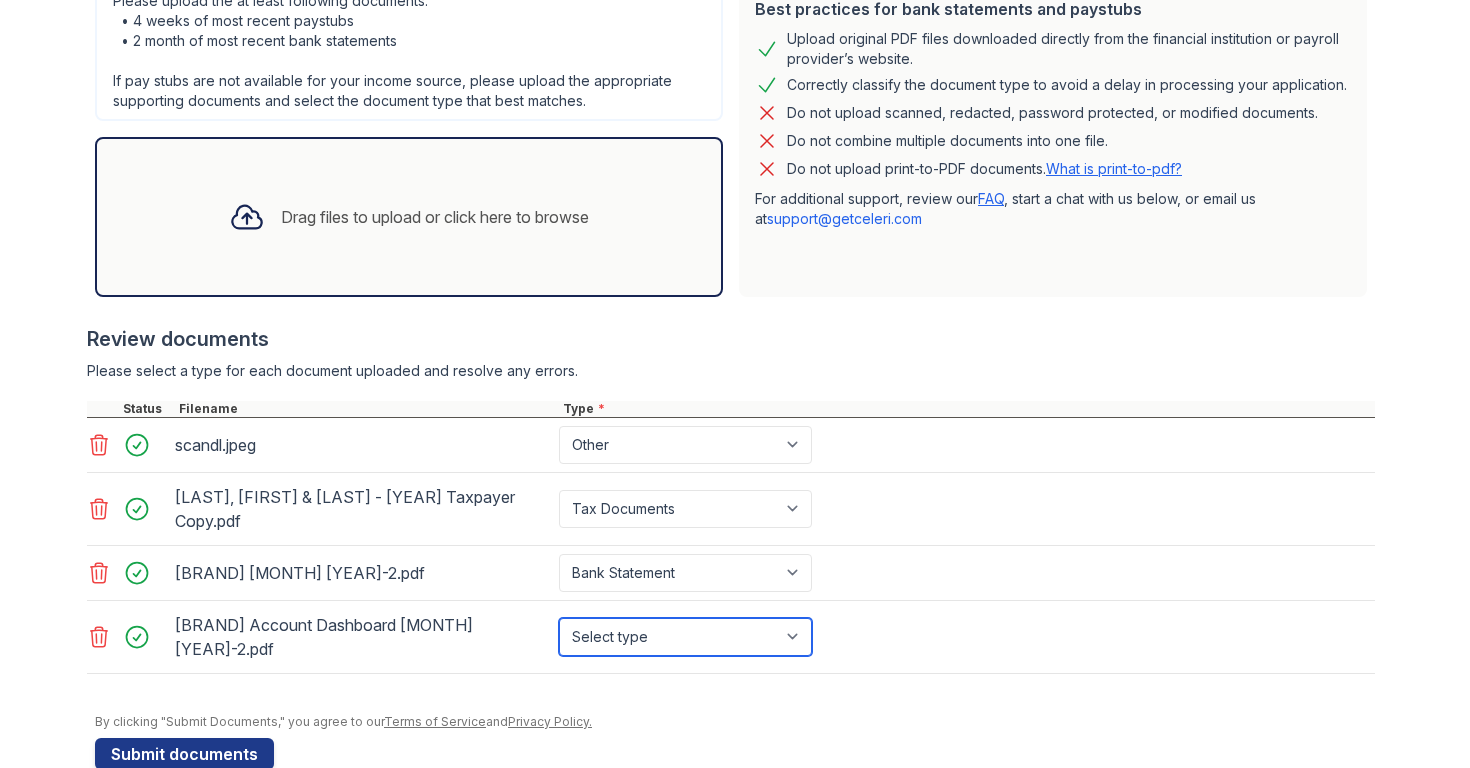 select on "bank_statement" 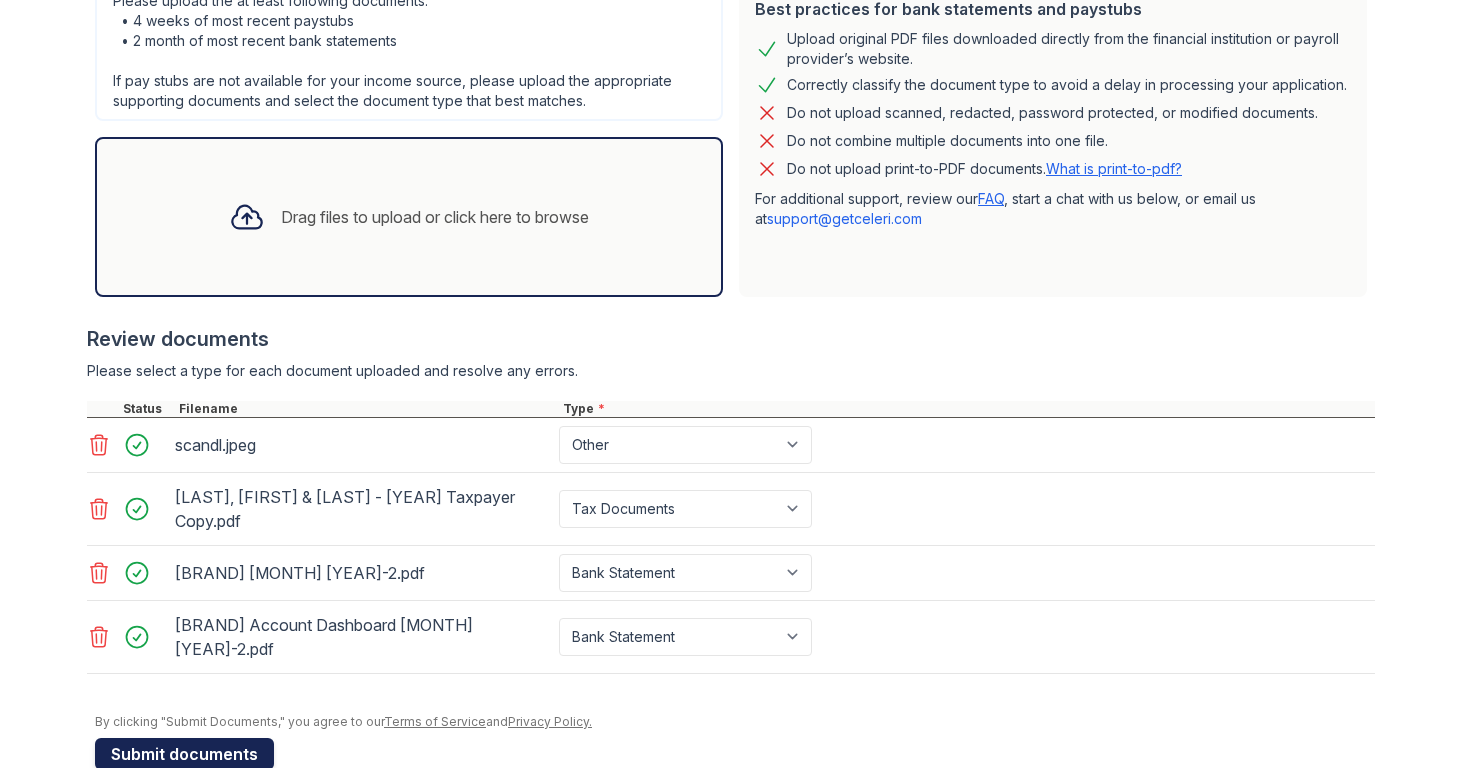 click on "Submit documents" at bounding box center (184, 754) 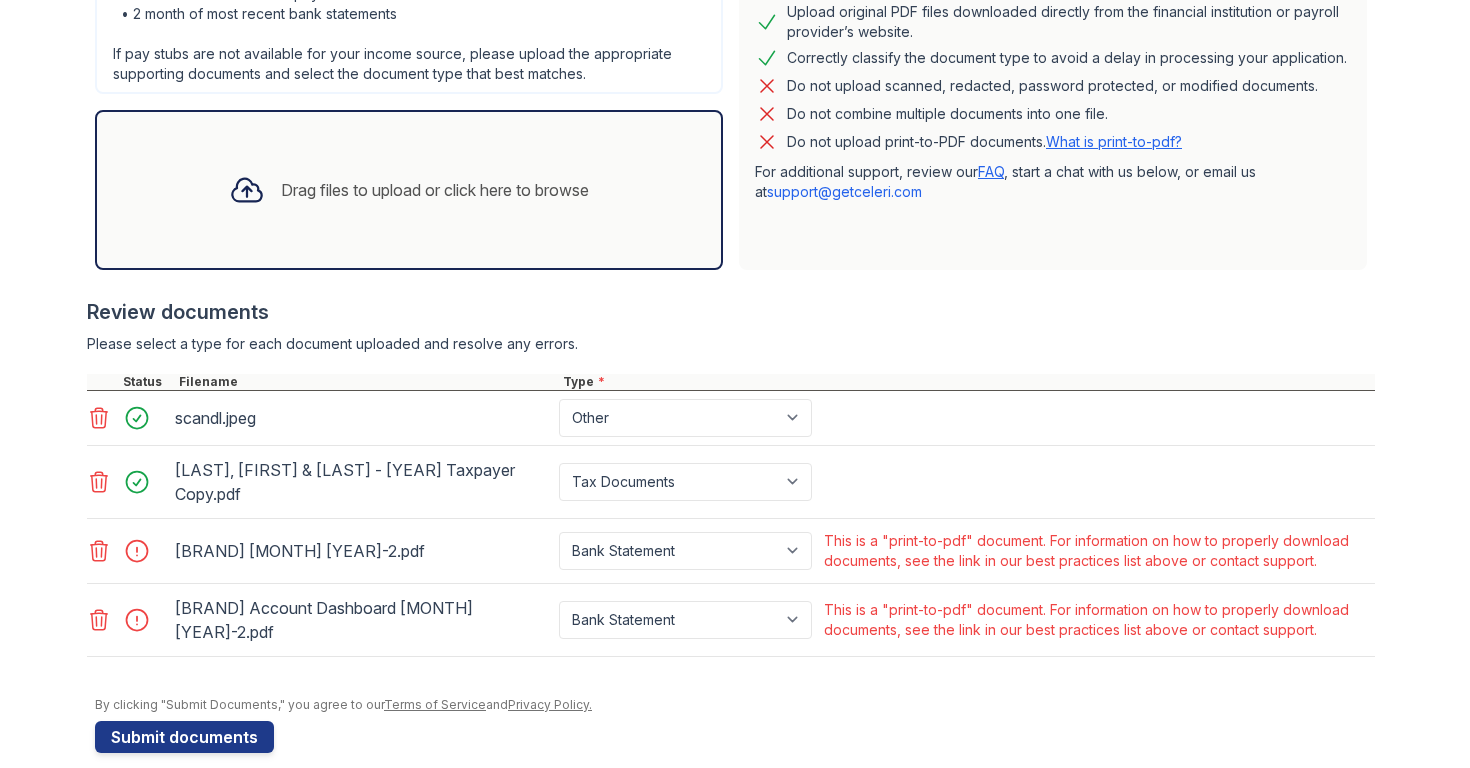 scroll, scrollTop: 553, scrollLeft: 0, axis: vertical 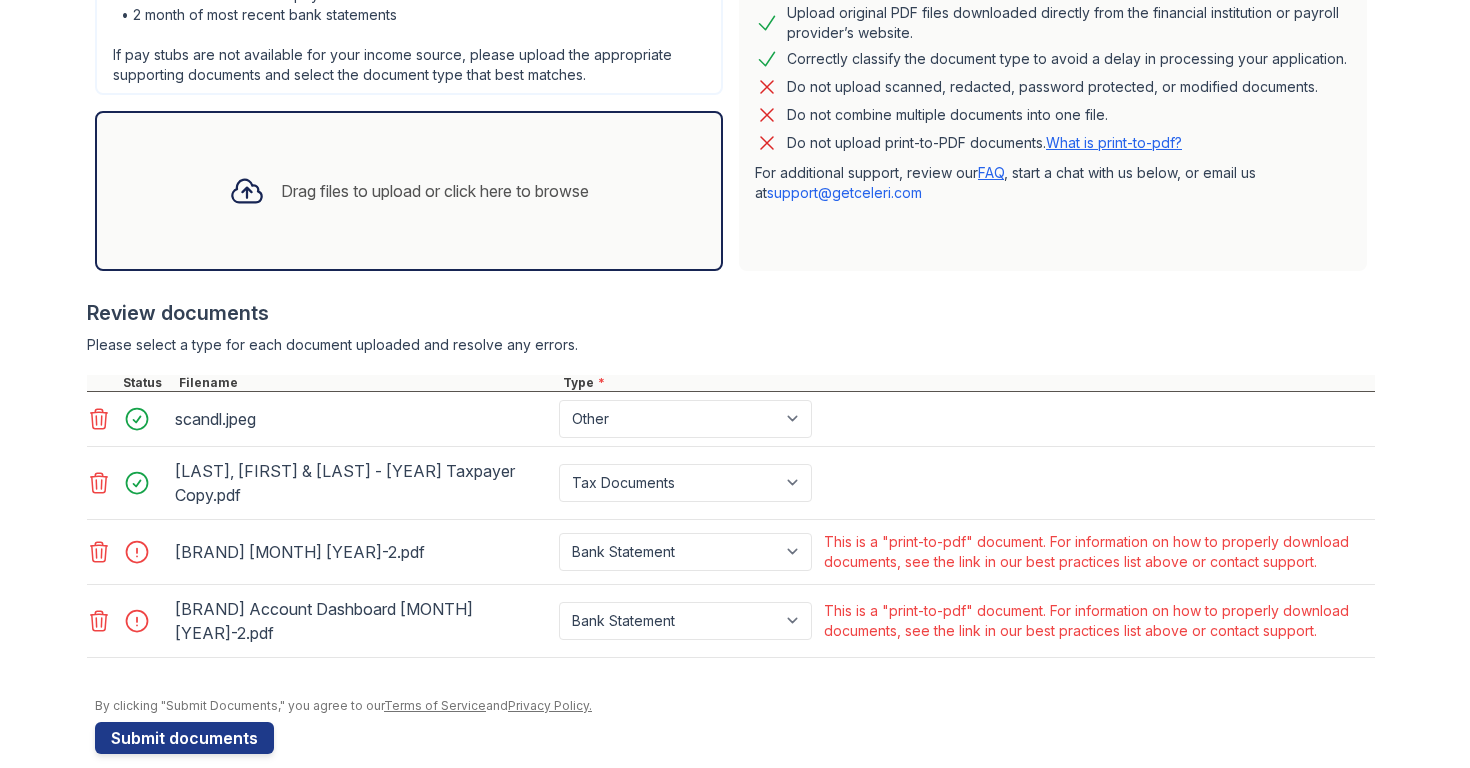 click on "What is print-to-pdf?" at bounding box center [1114, 142] 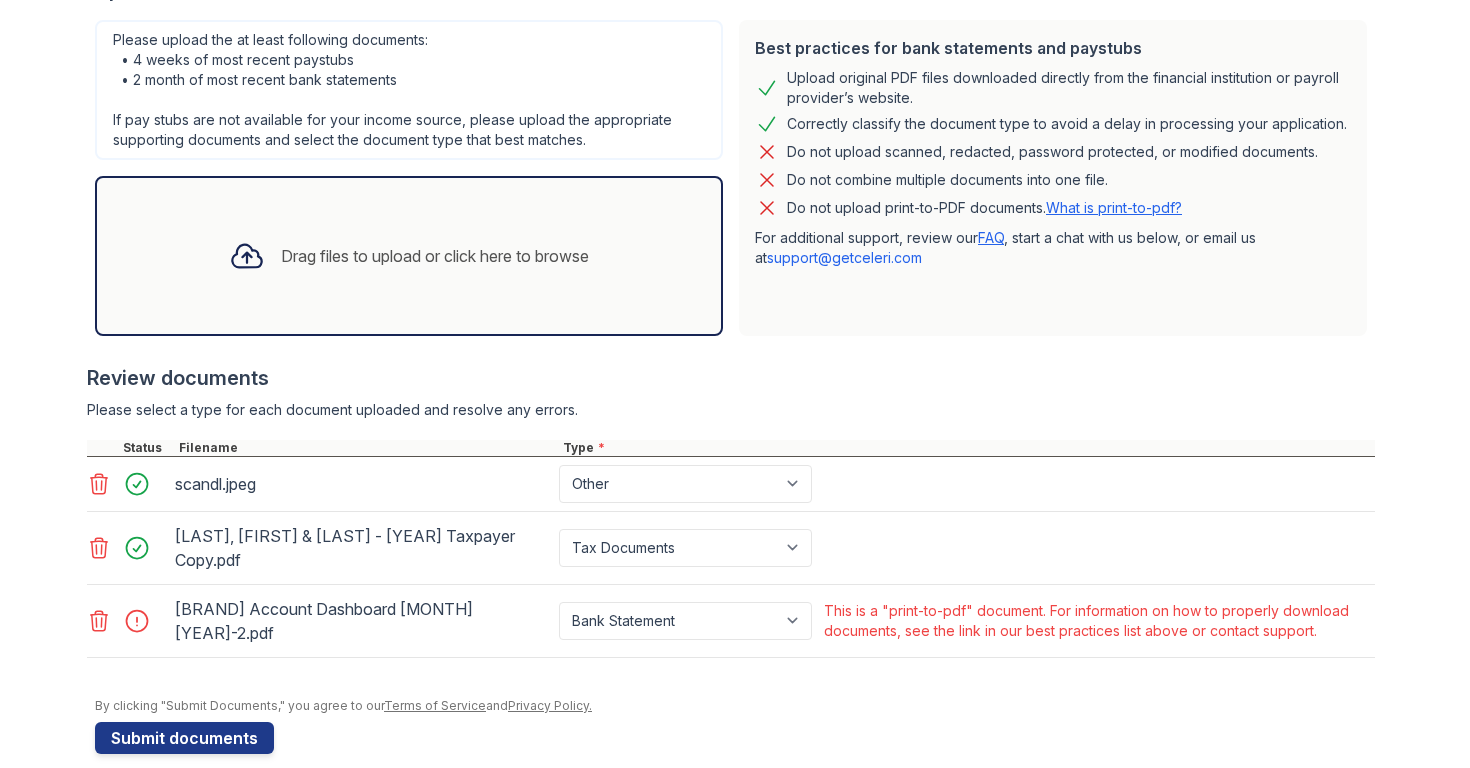 click 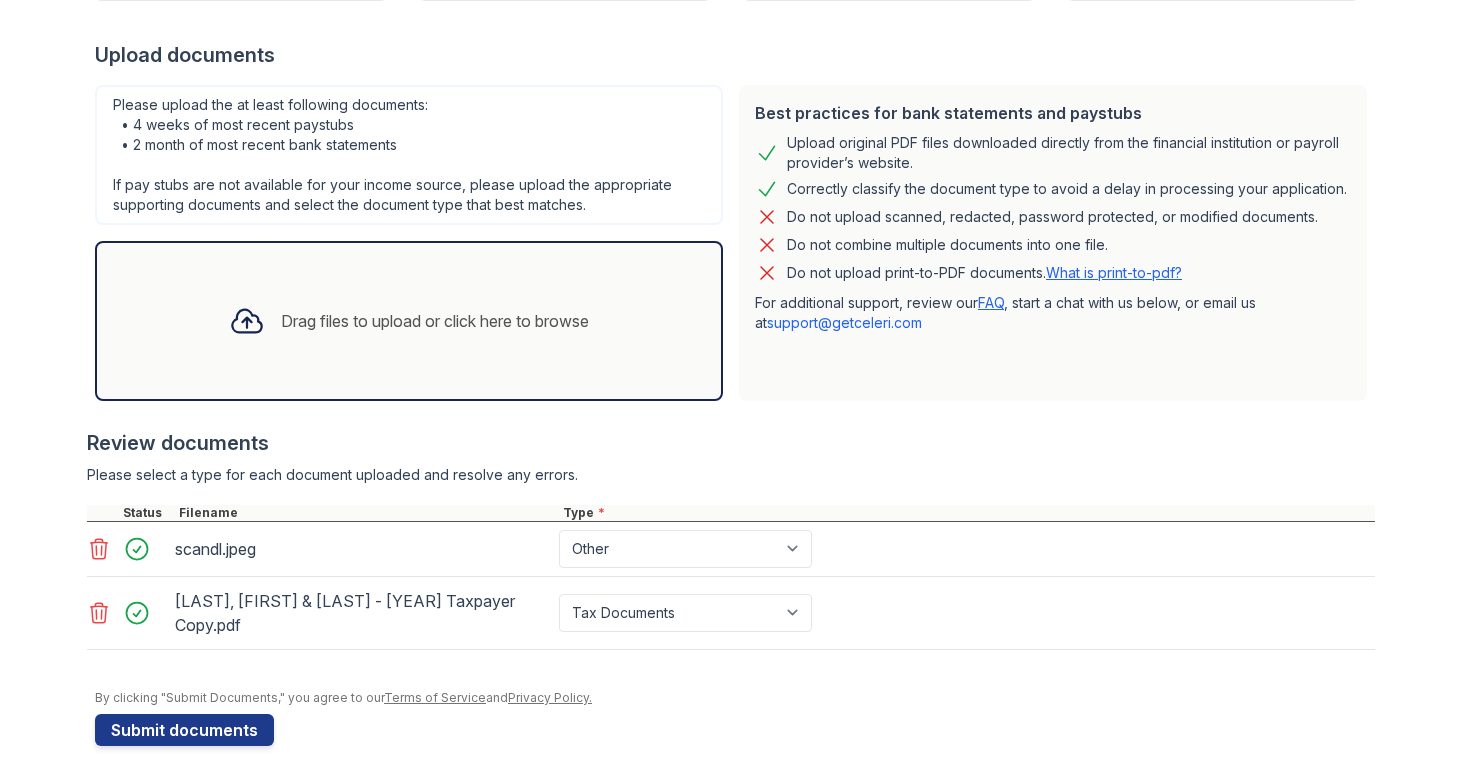 scroll, scrollTop: 423, scrollLeft: 0, axis: vertical 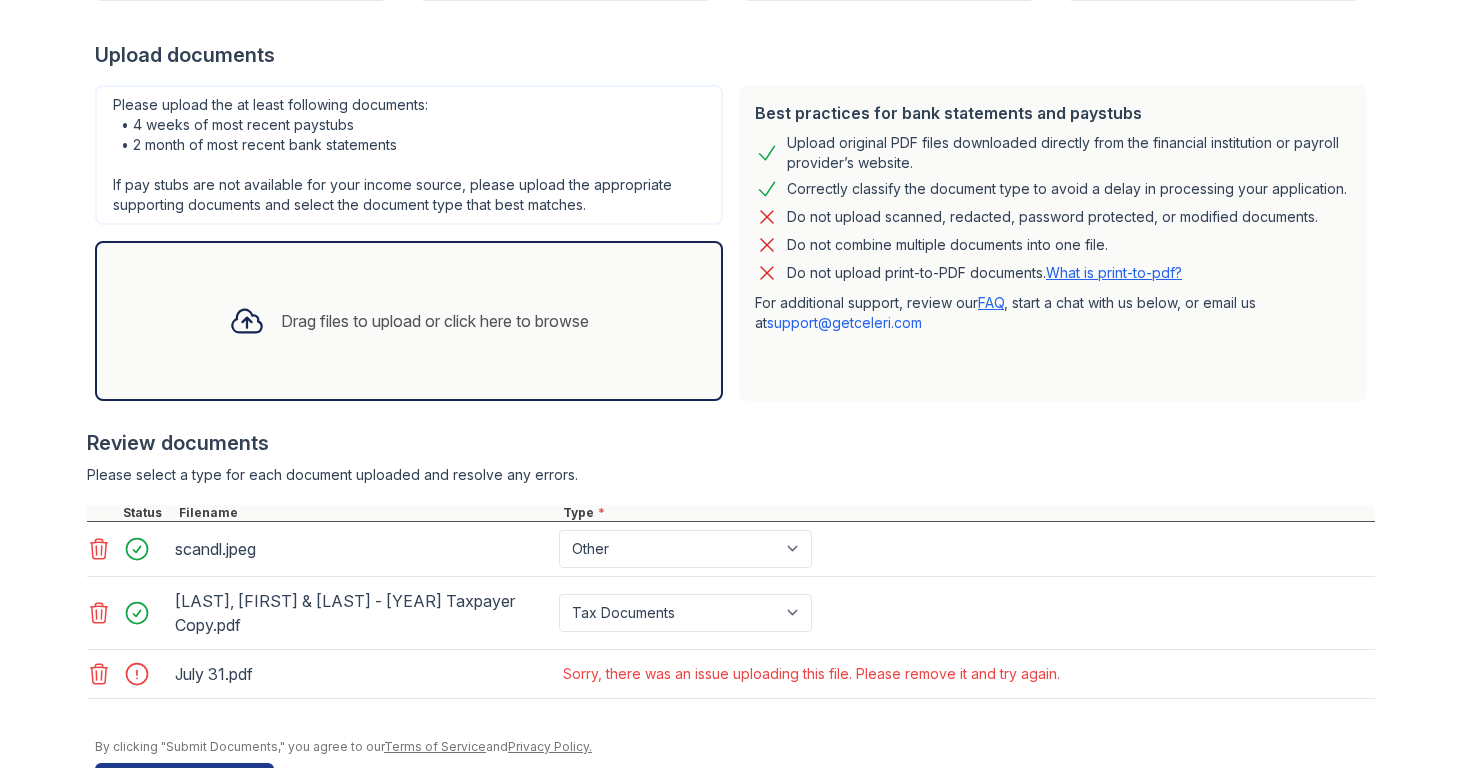 click on "Please select a type for each document uploaded and resolve any errors." at bounding box center [731, 475] 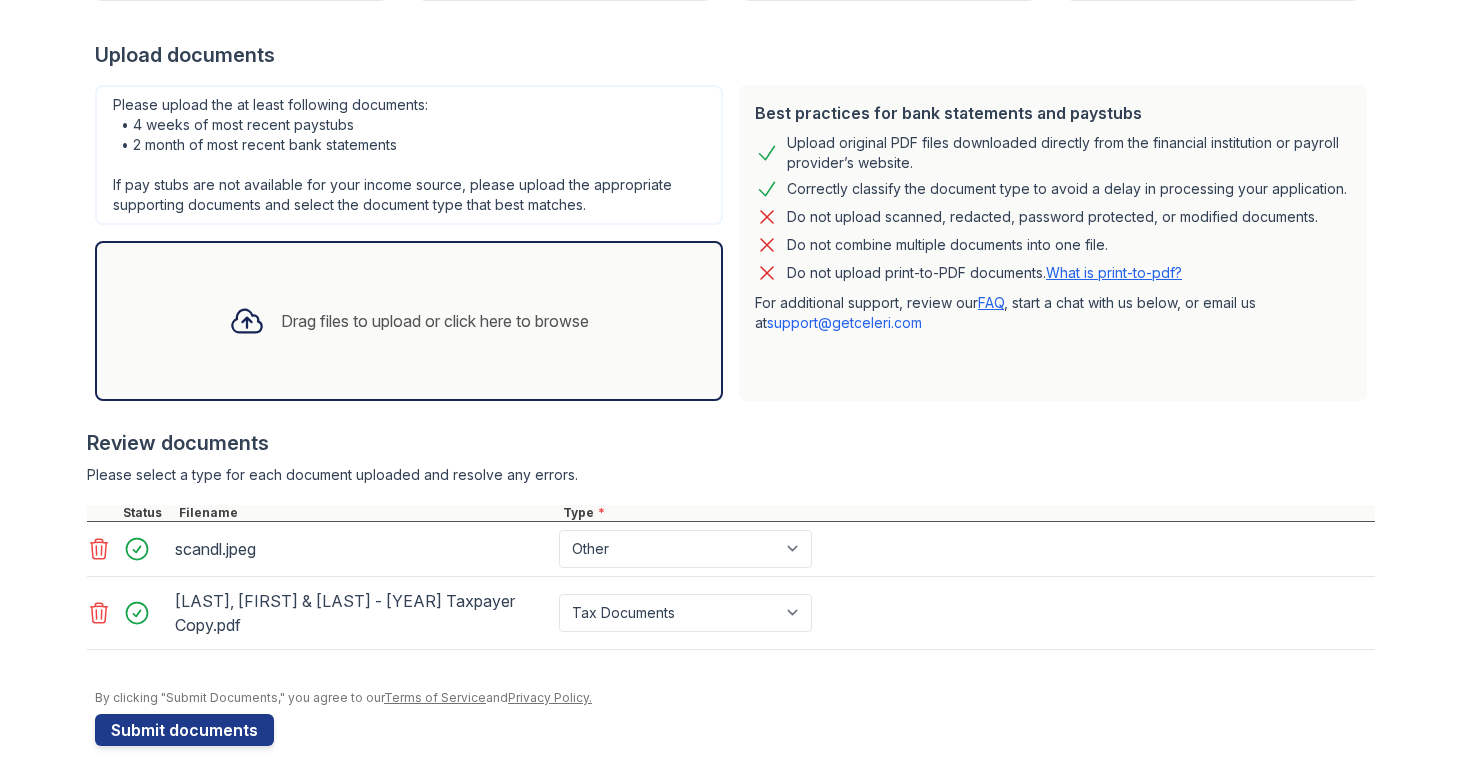 click on "Drag files to upload or click here to browse" at bounding box center (435, 321) 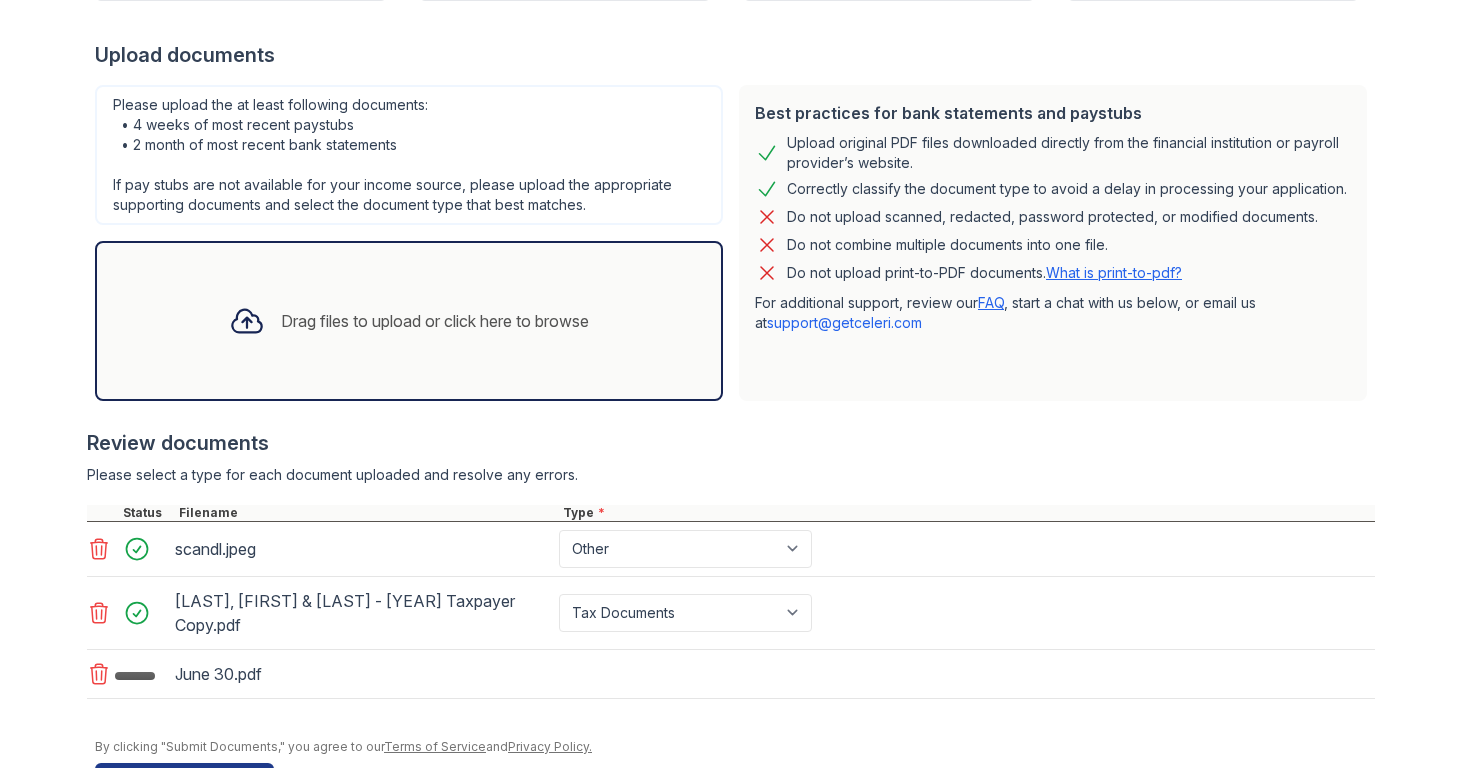 click on "Drag files to upload or click here to browse" at bounding box center [435, 321] 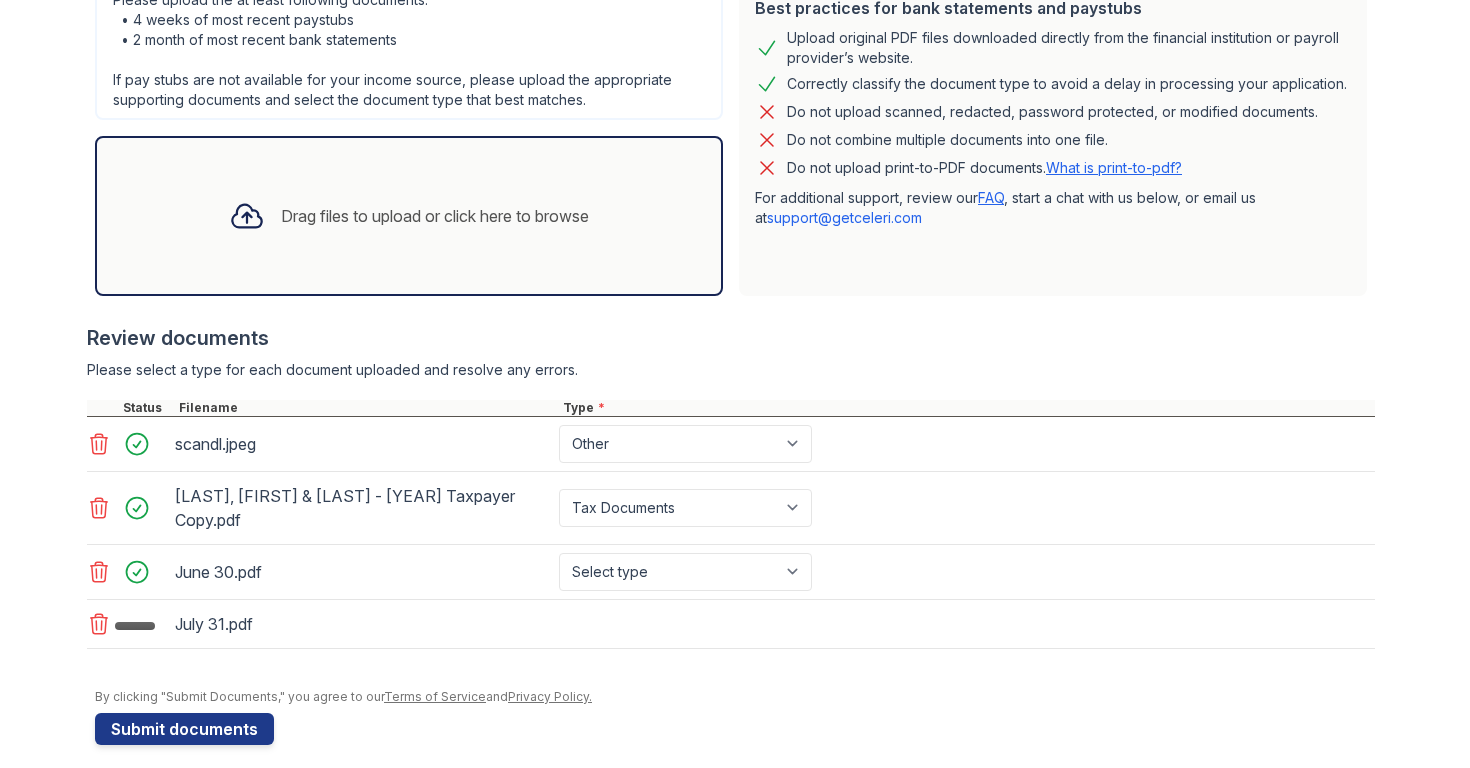 scroll, scrollTop: 527, scrollLeft: 0, axis: vertical 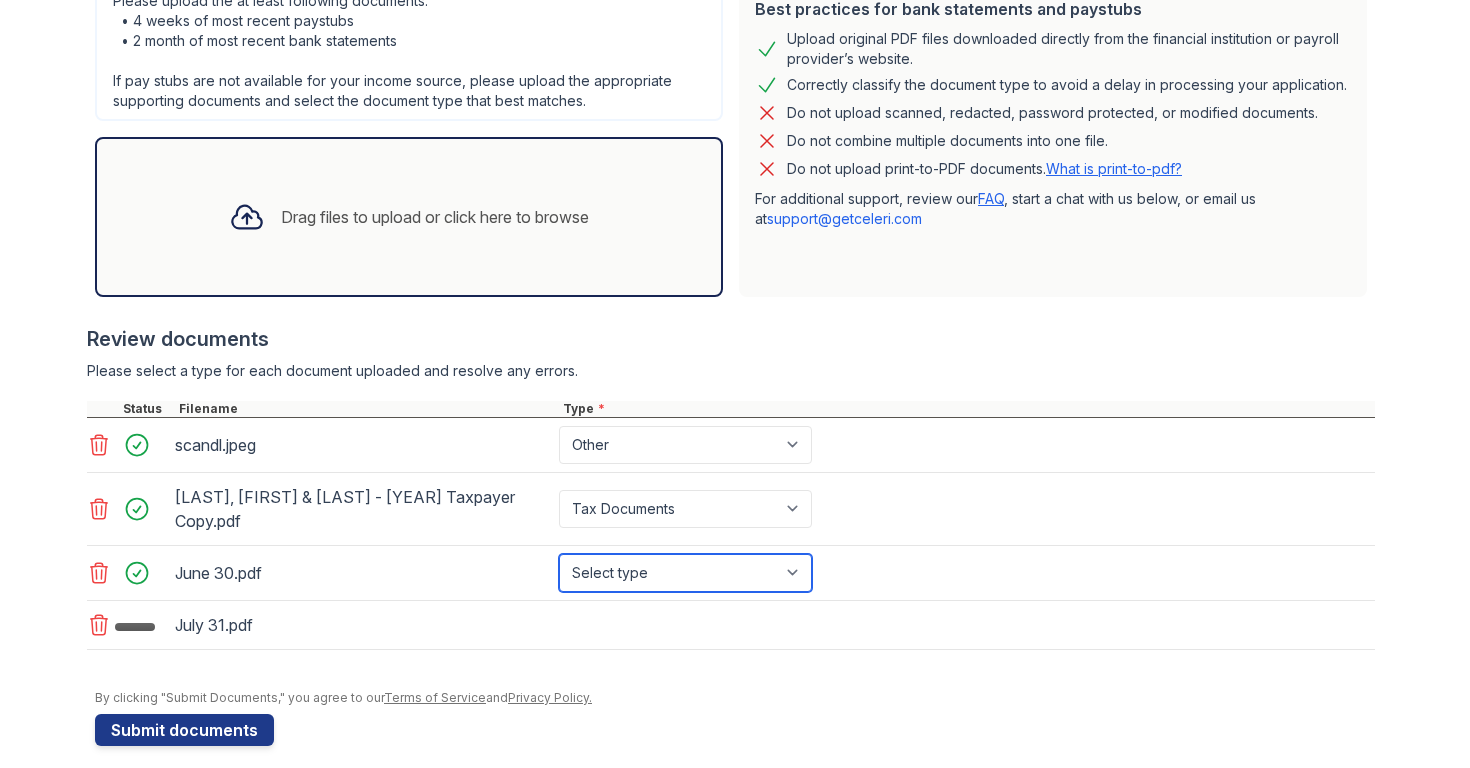 select on "bank_statement" 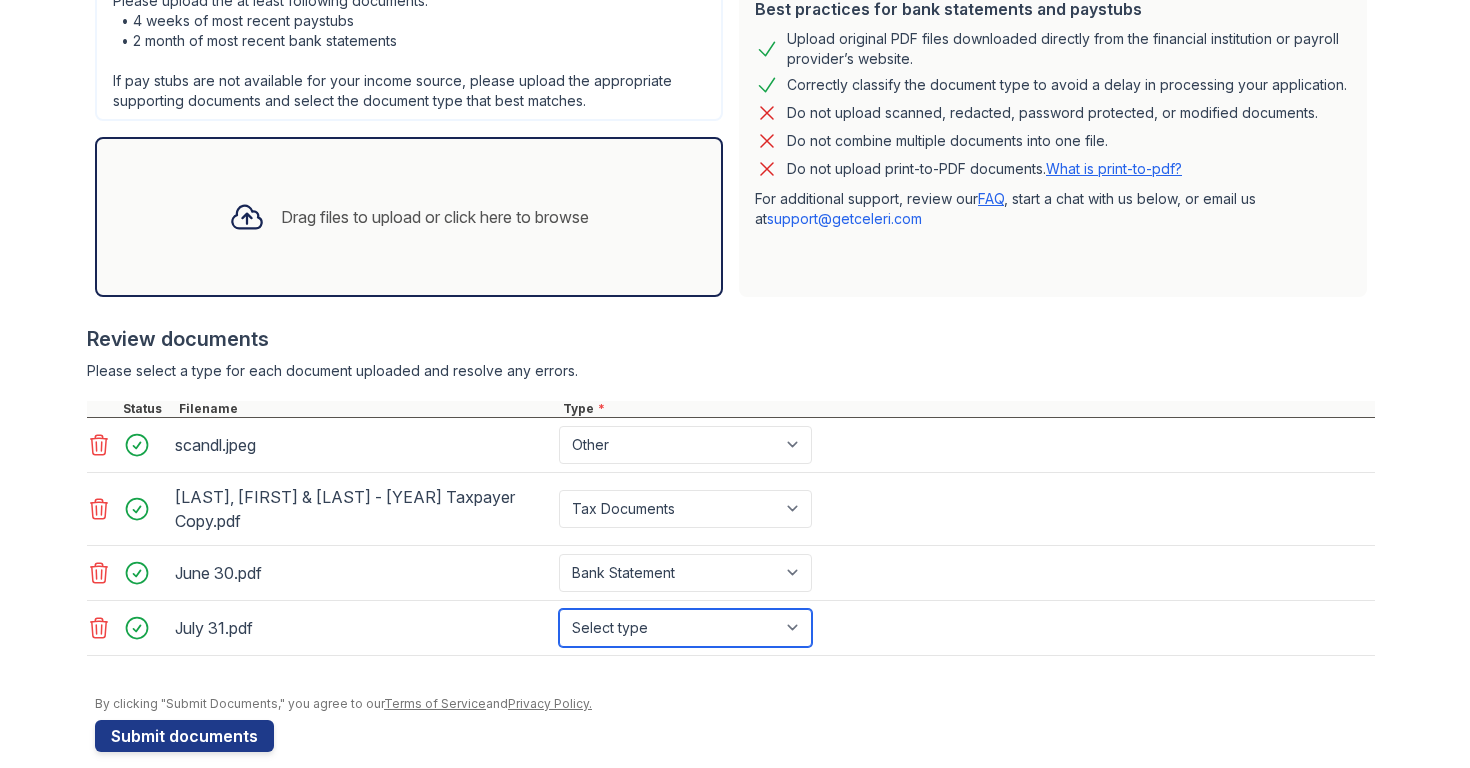 select on "bank_statement" 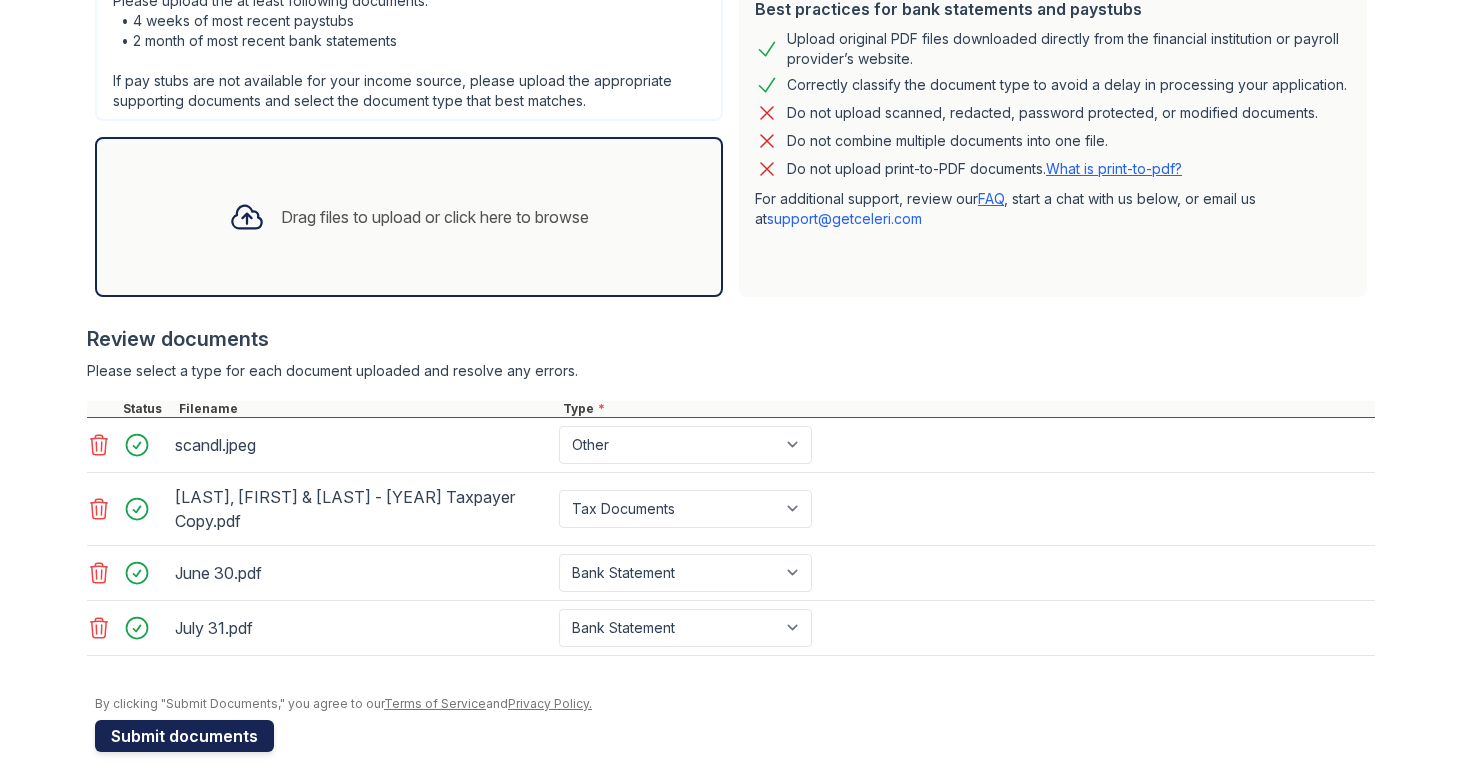 click on "Submit documents" at bounding box center [184, 736] 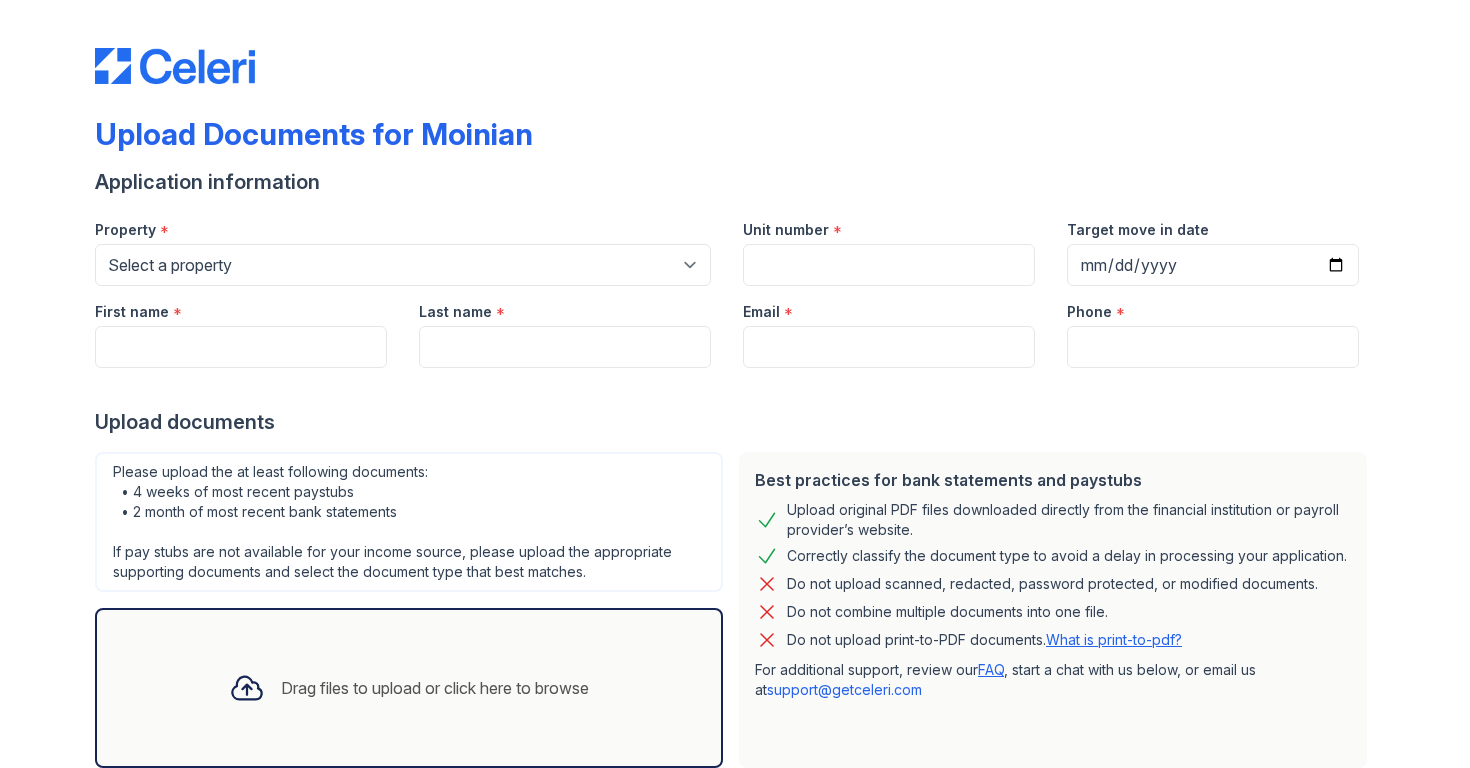 scroll, scrollTop: 0, scrollLeft: 0, axis: both 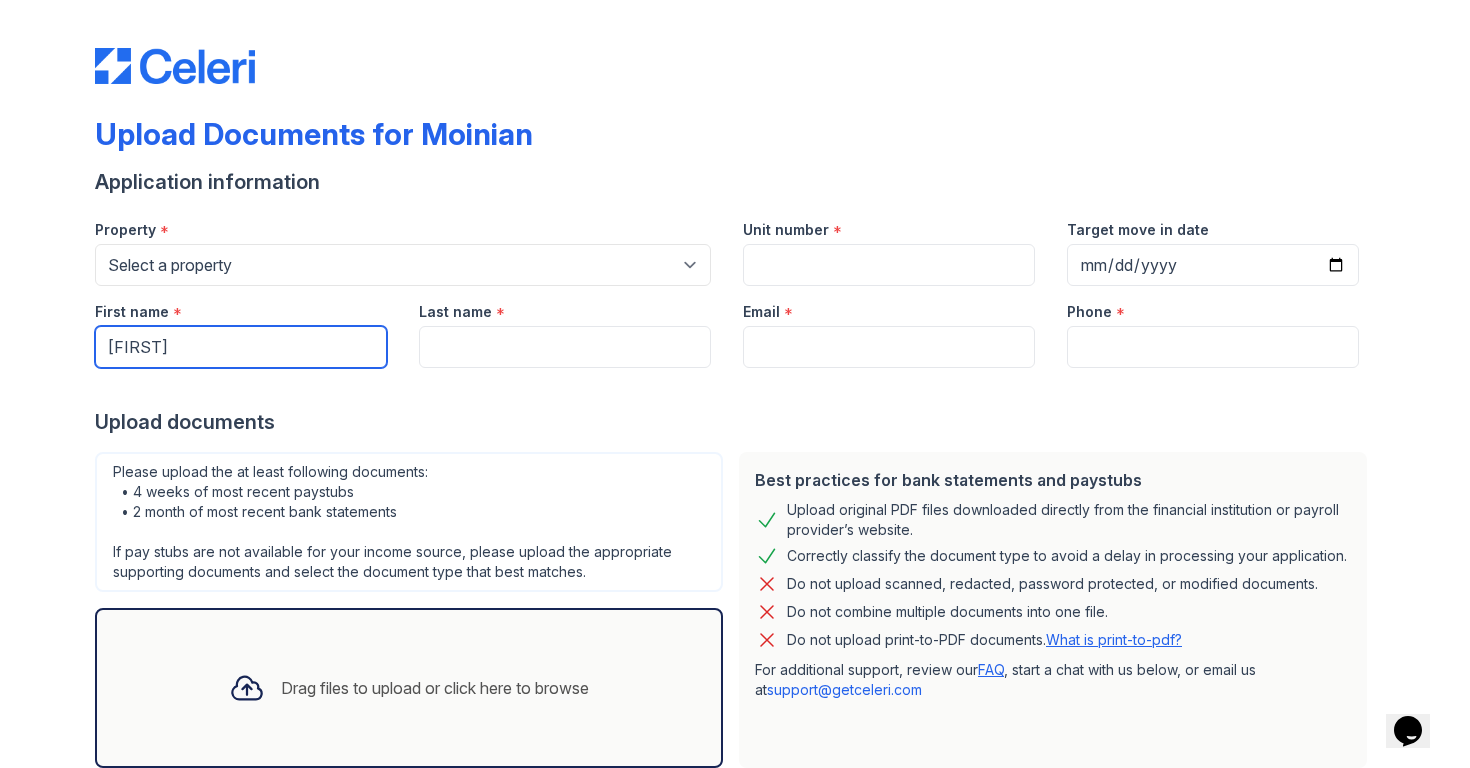 type on "[FIRST]" 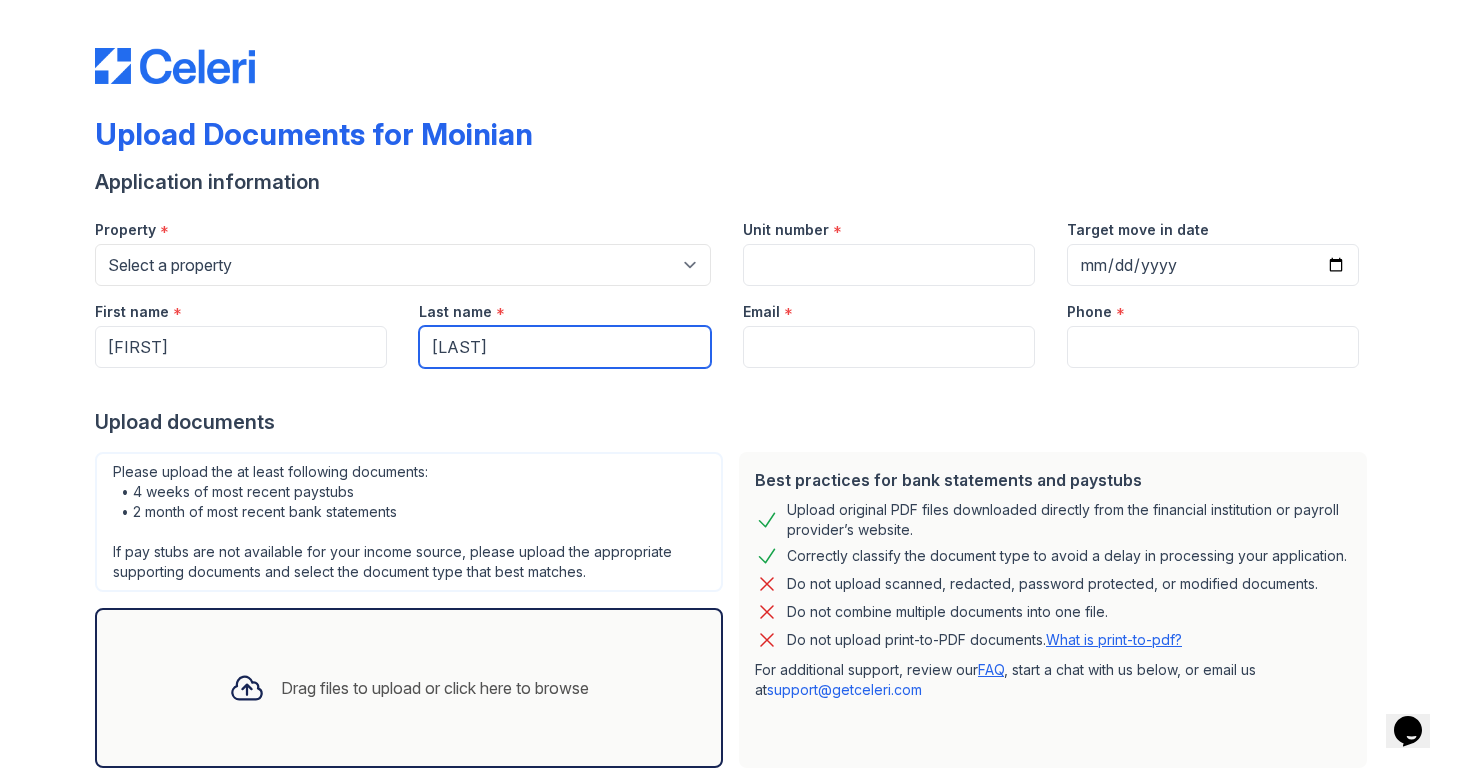 type on "[LAST]" 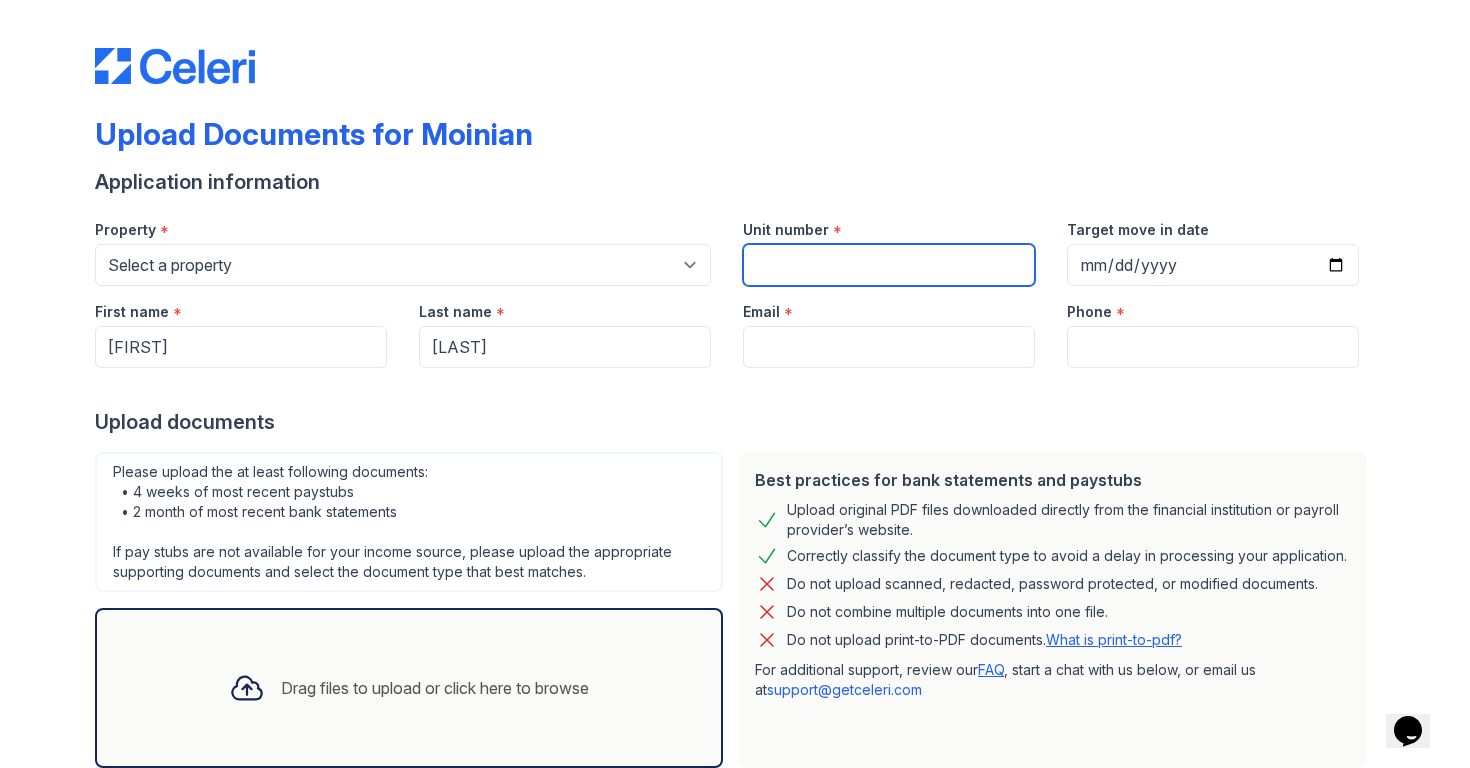 click on "Unit number" at bounding box center [889, 265] 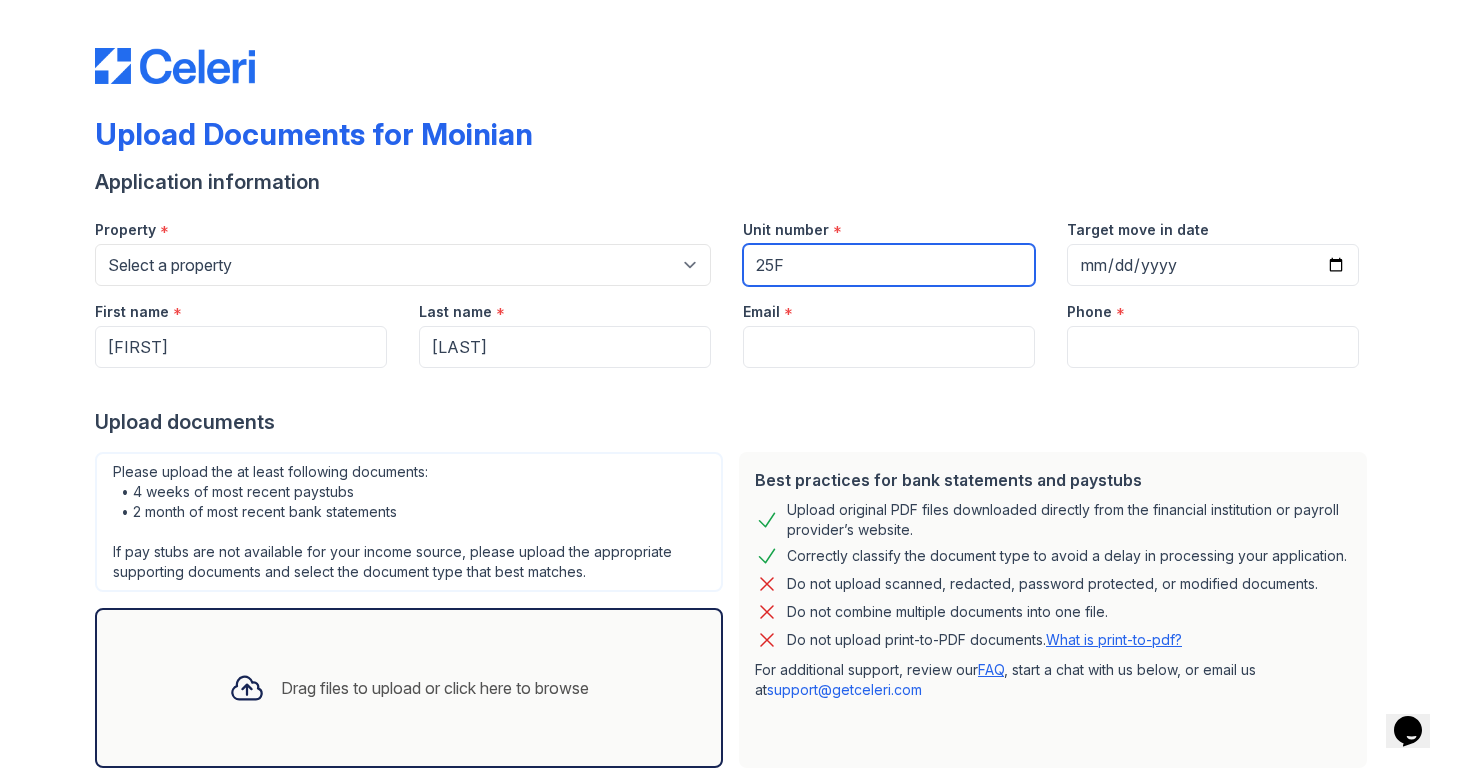 type on "25F" 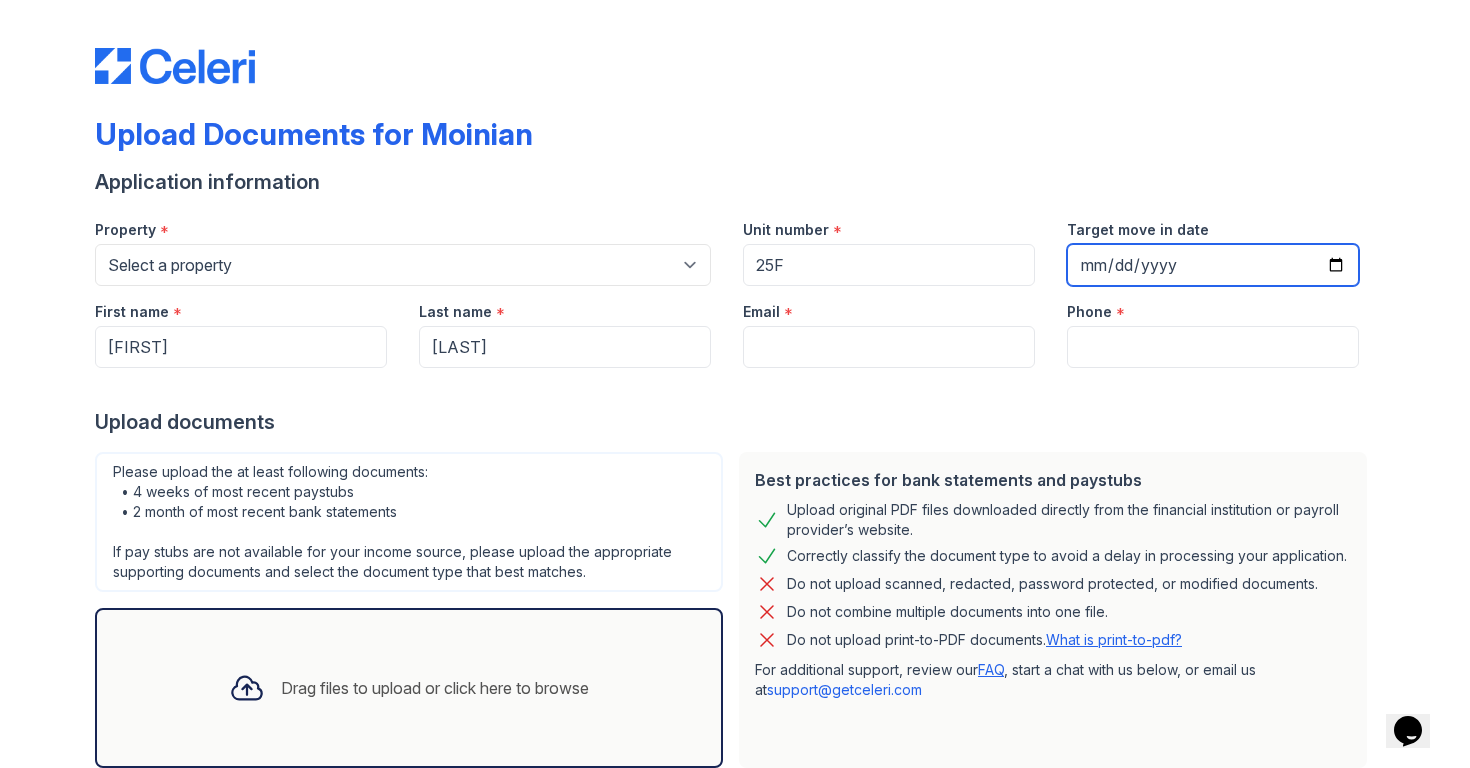 click on "Target move in date" at bounding box center (1213, 265) 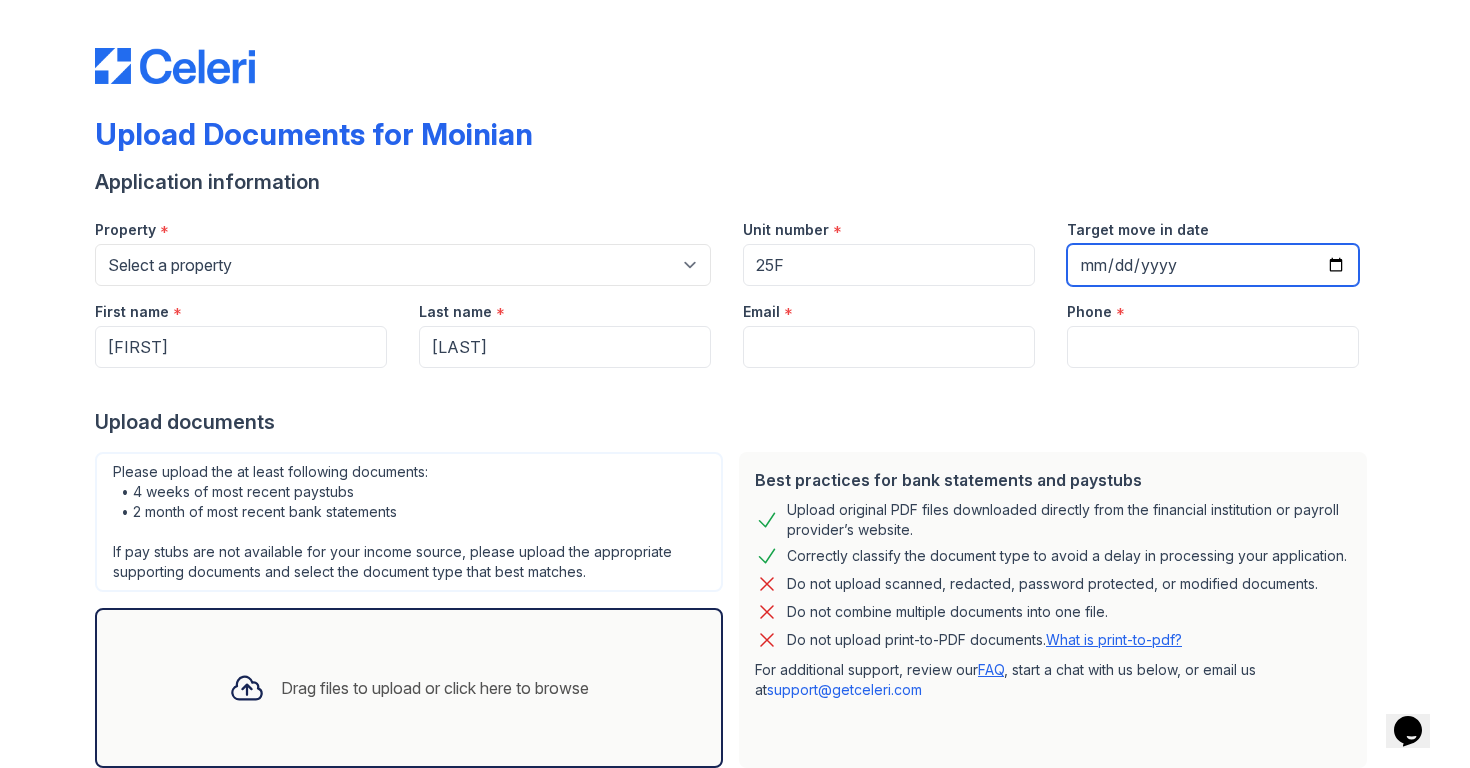 type on "[YEAR]-[MONTH]-[DAY]" 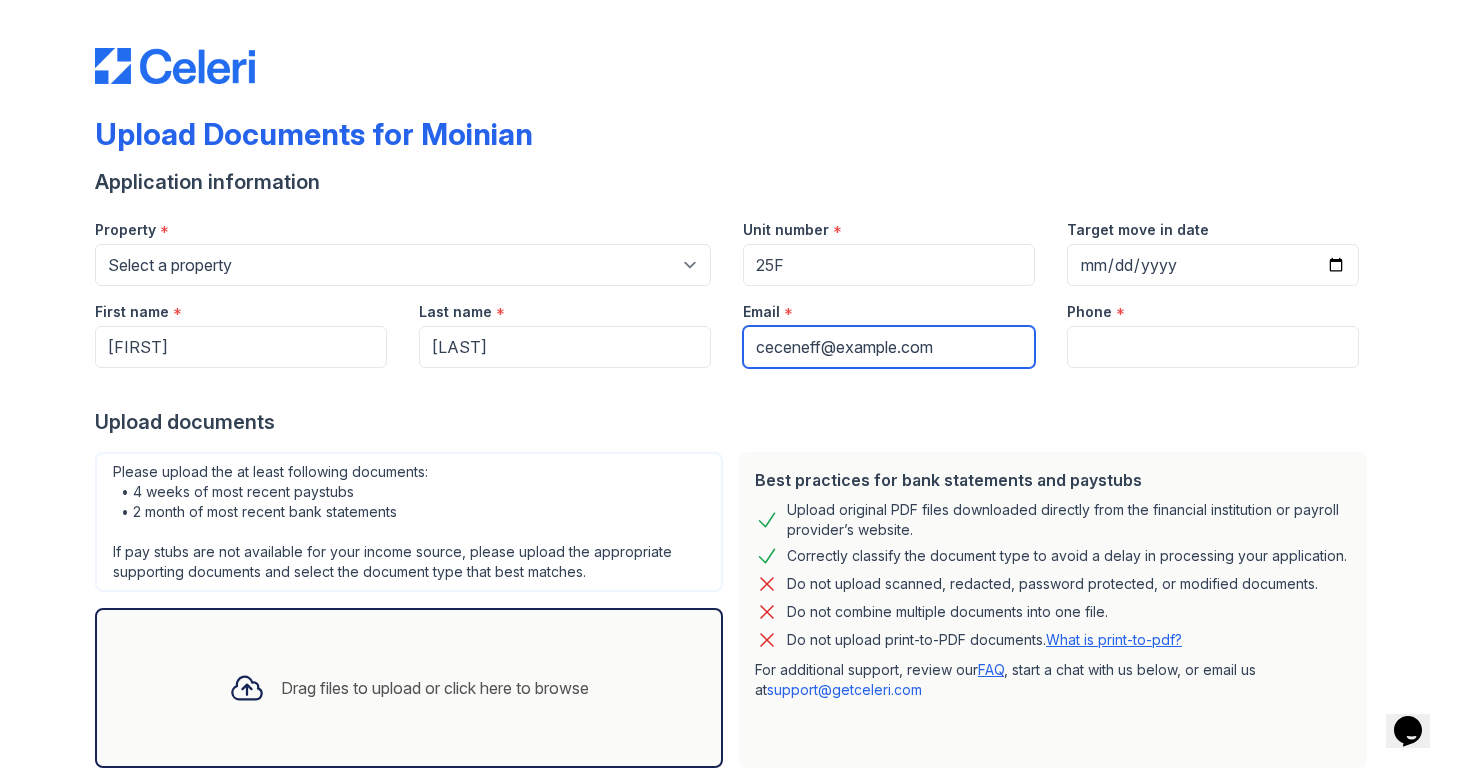 type on "ceceneff@gmail.com" 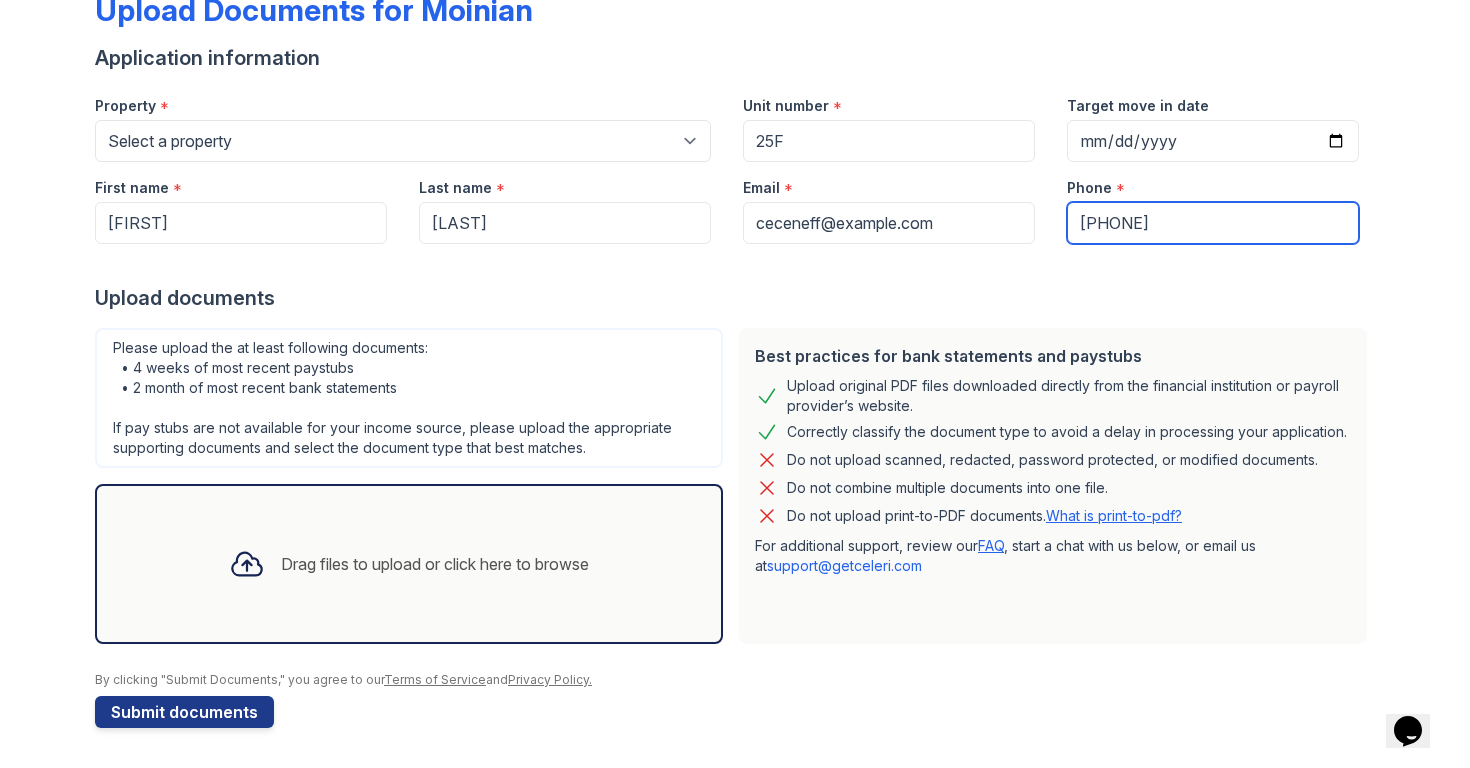 scroll, scrollTop: 124, scrollLeft: 0, axis: vertical 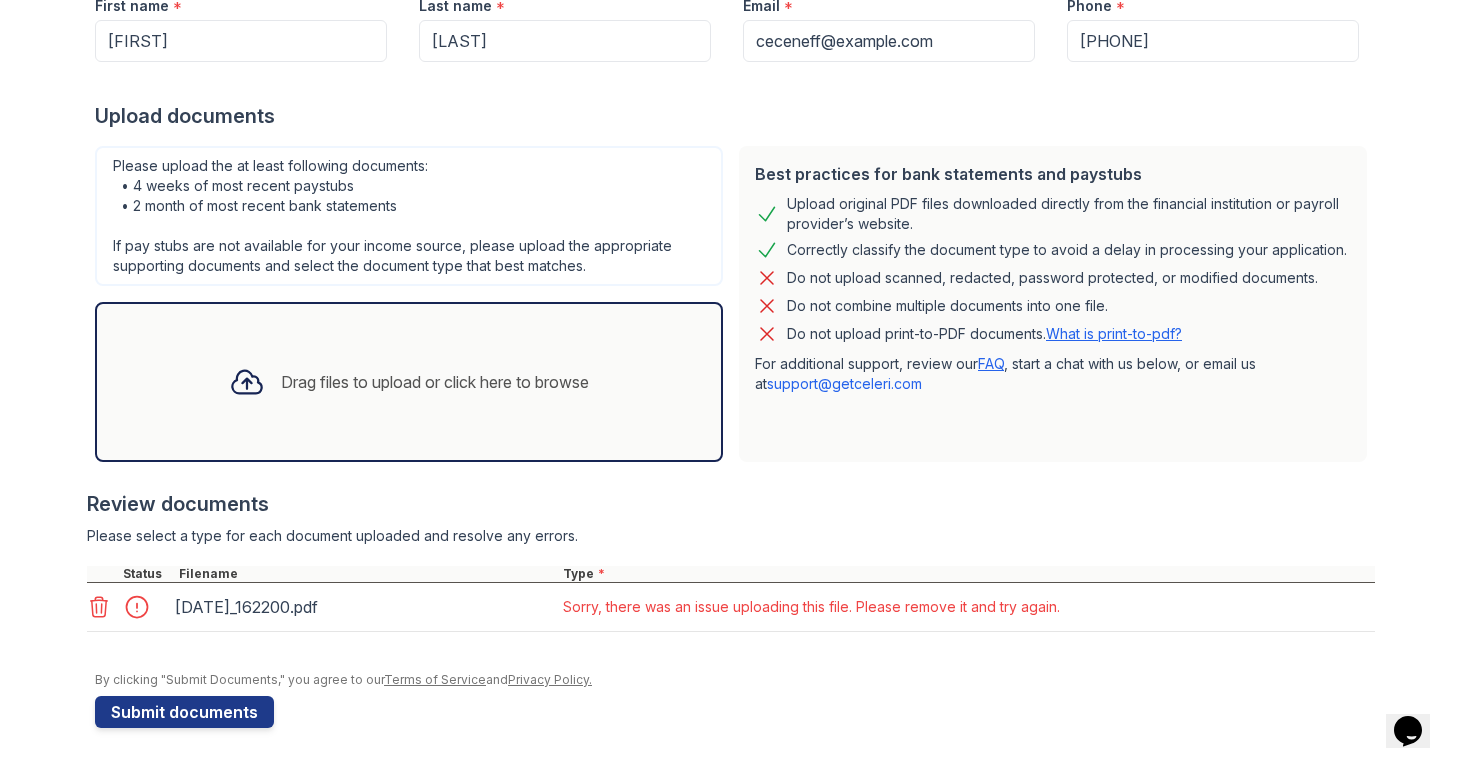 type on "908-616-9378" 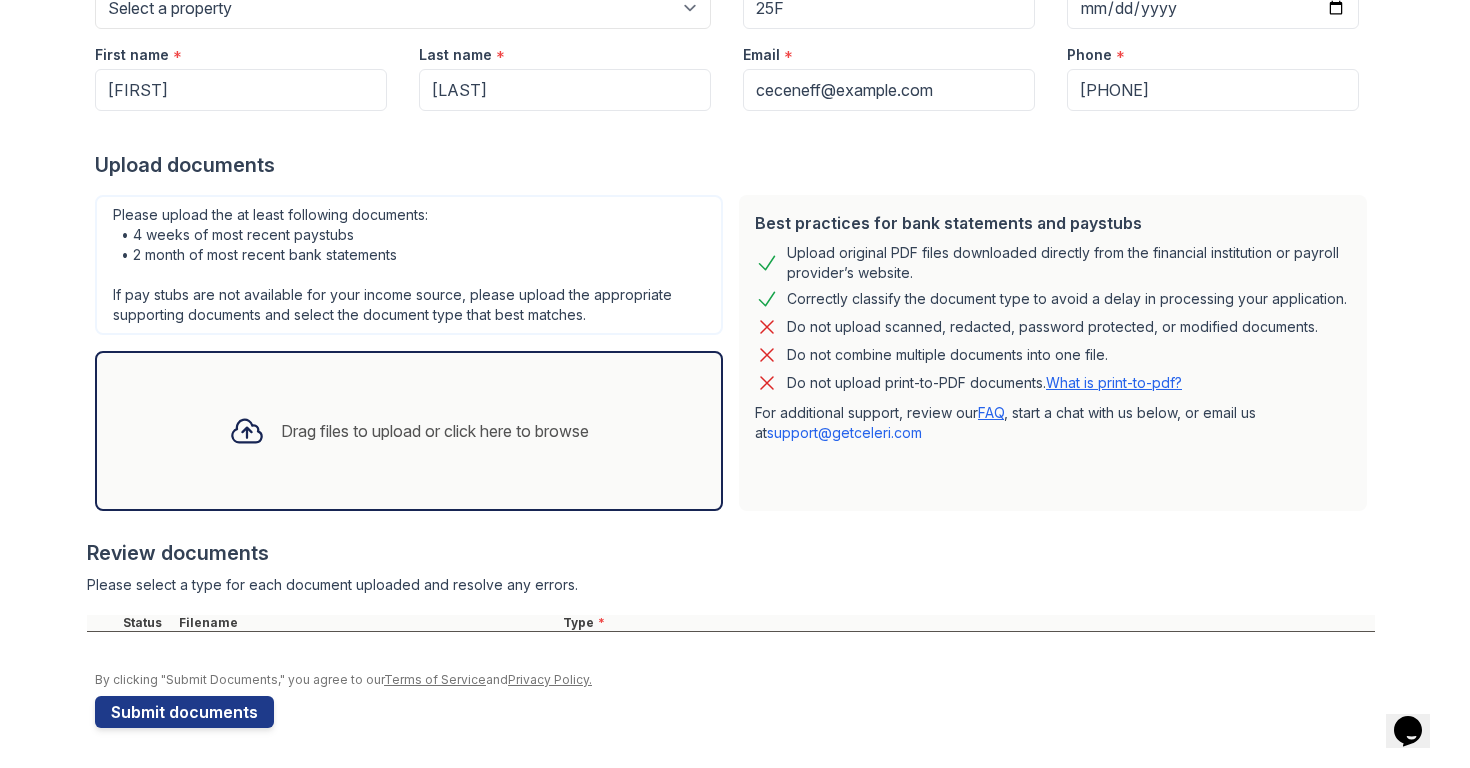 click on "Drag files to upload or click here to browse" at bounding box center (409, 431) 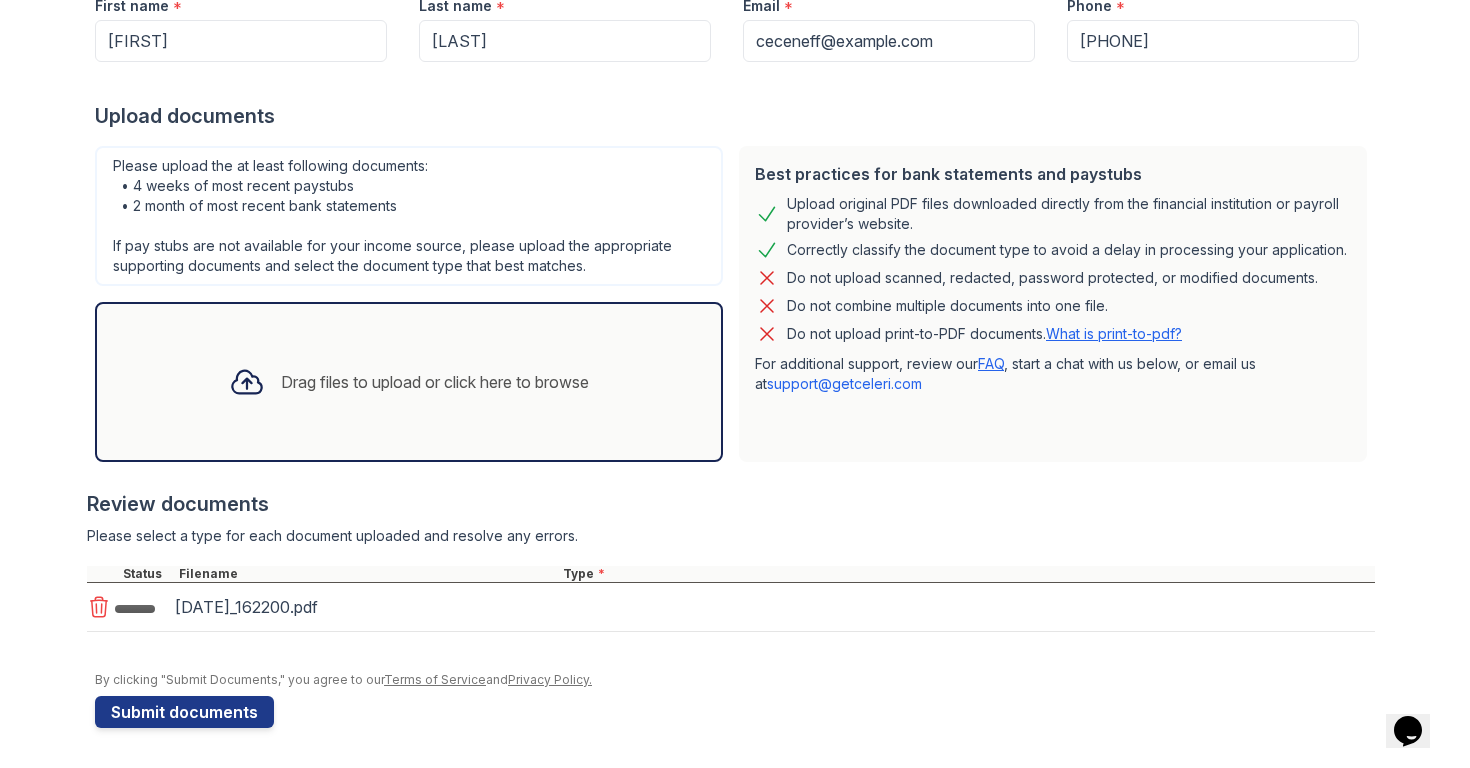 scroll, scrollTop: 306, scrollLeft: 0, axis: vertical 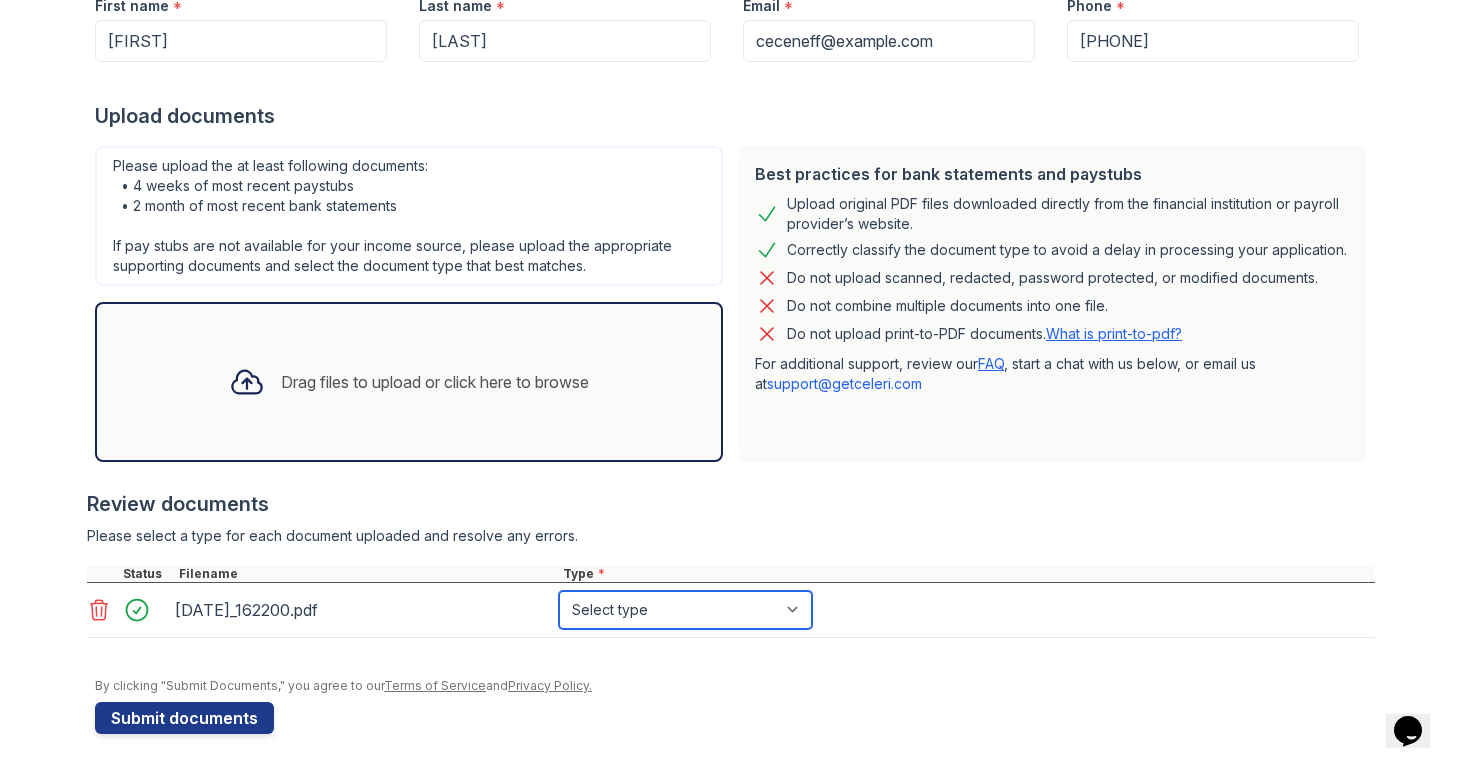 select on "other" 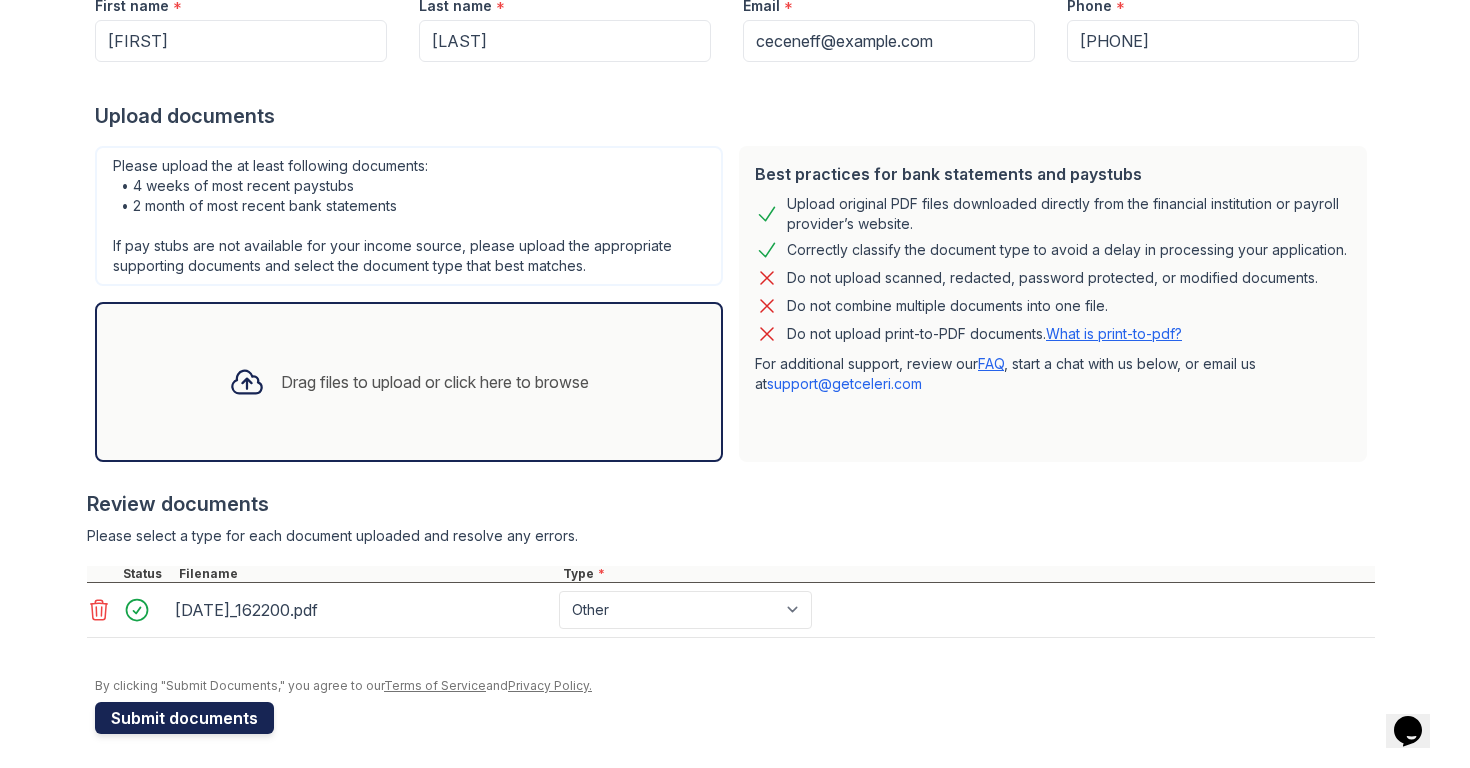 click on "Submit documents" at bounding box center [184, 718] 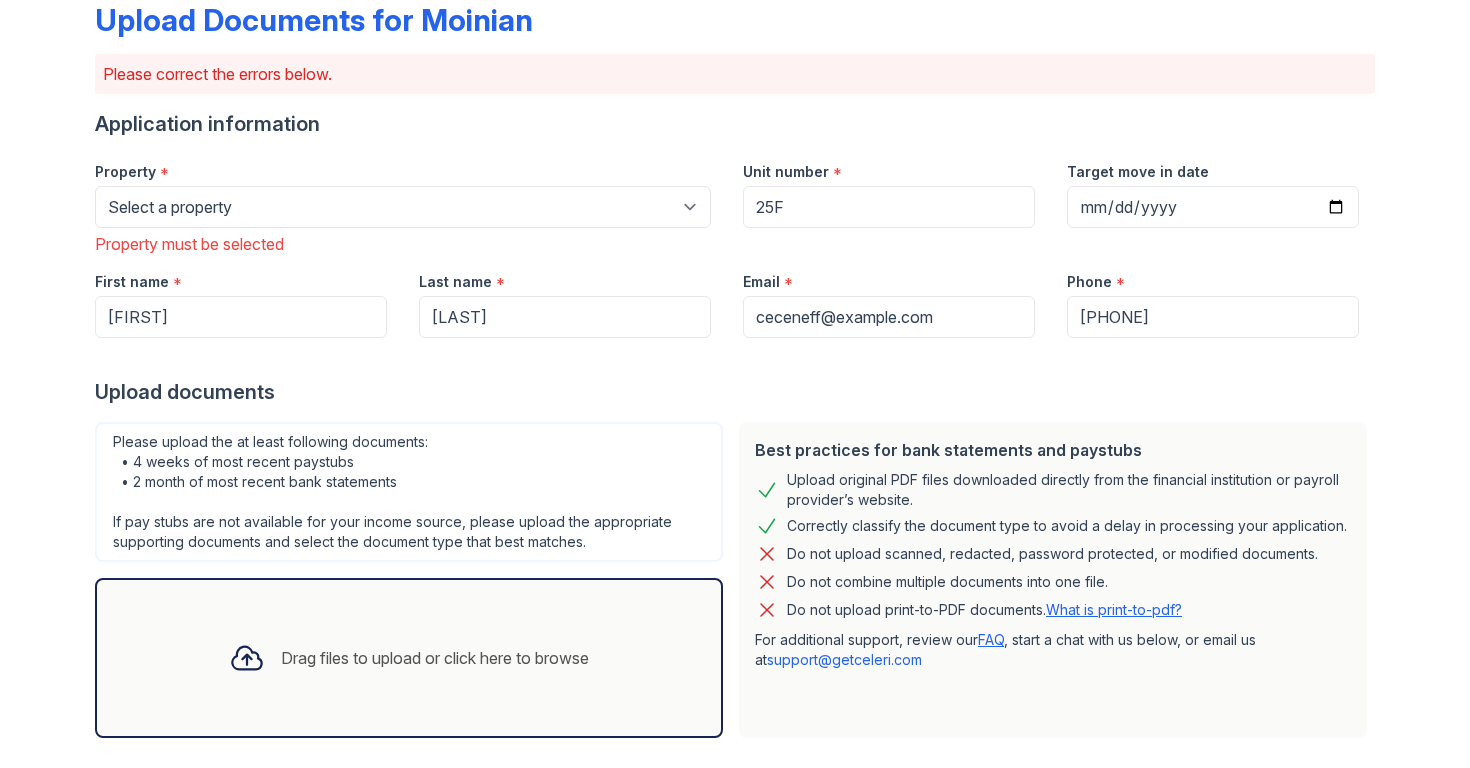 scroll, scrollTop: 103, scrollLeft: 0, axis: vertical 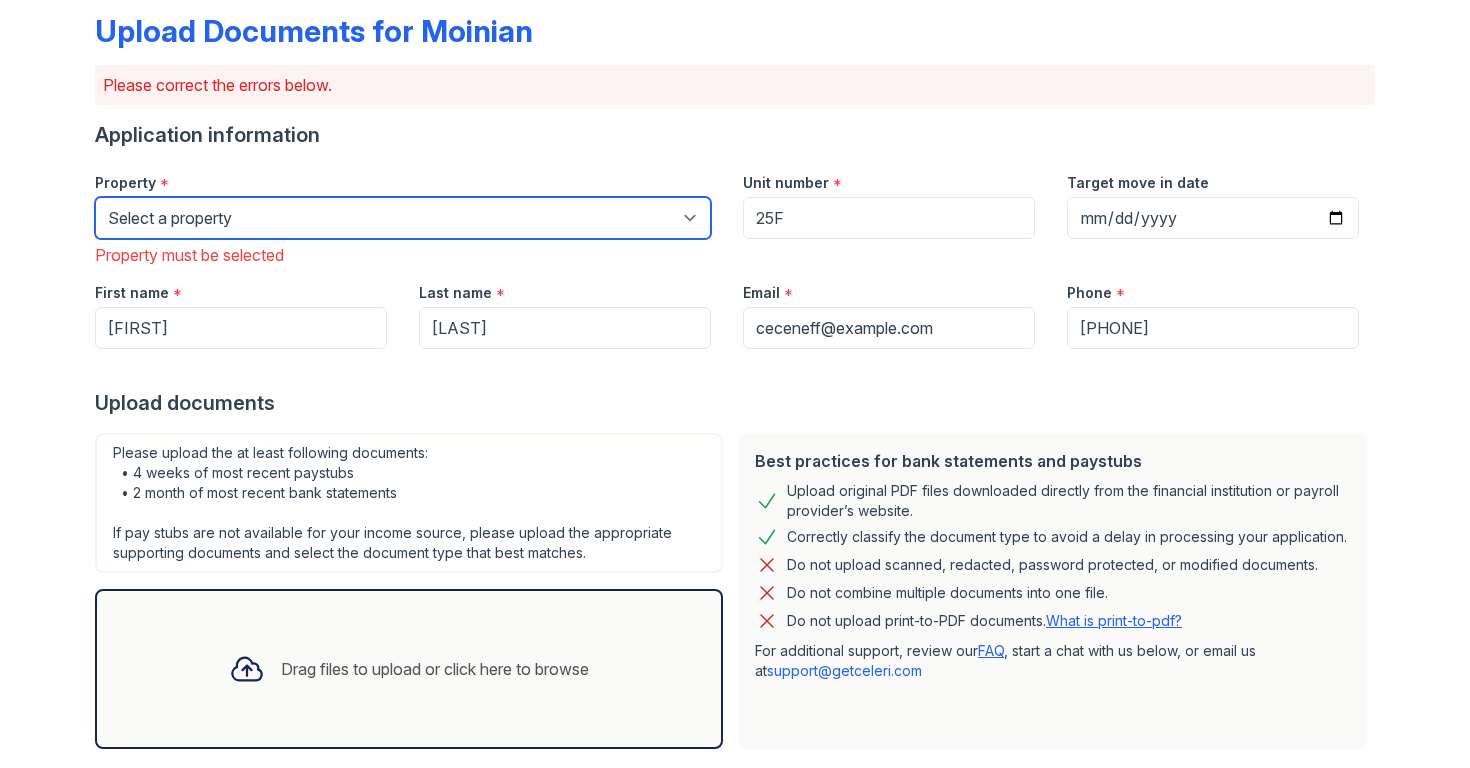 select on "129" 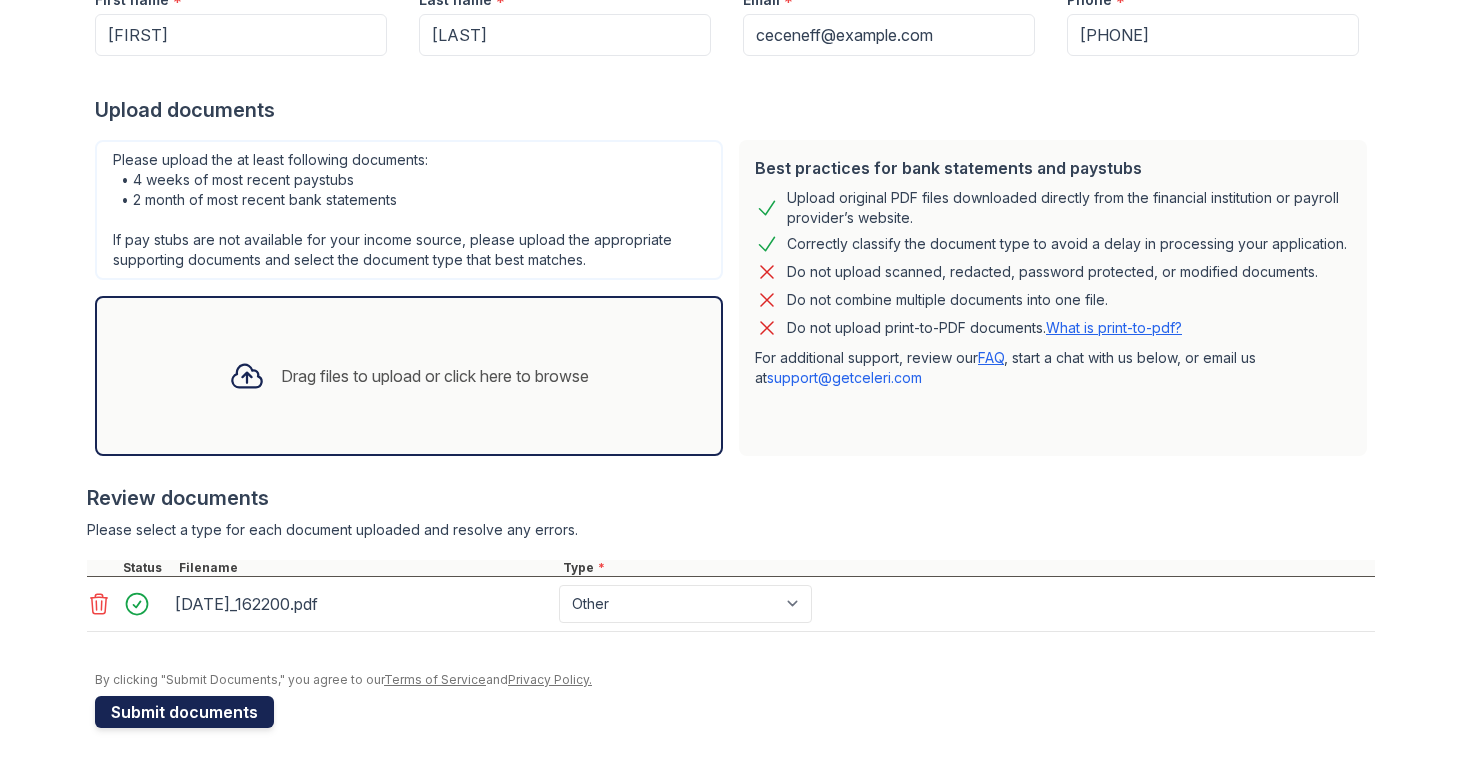scroll, scrollTop: 396, scrollLeft: 0, axis: vertical 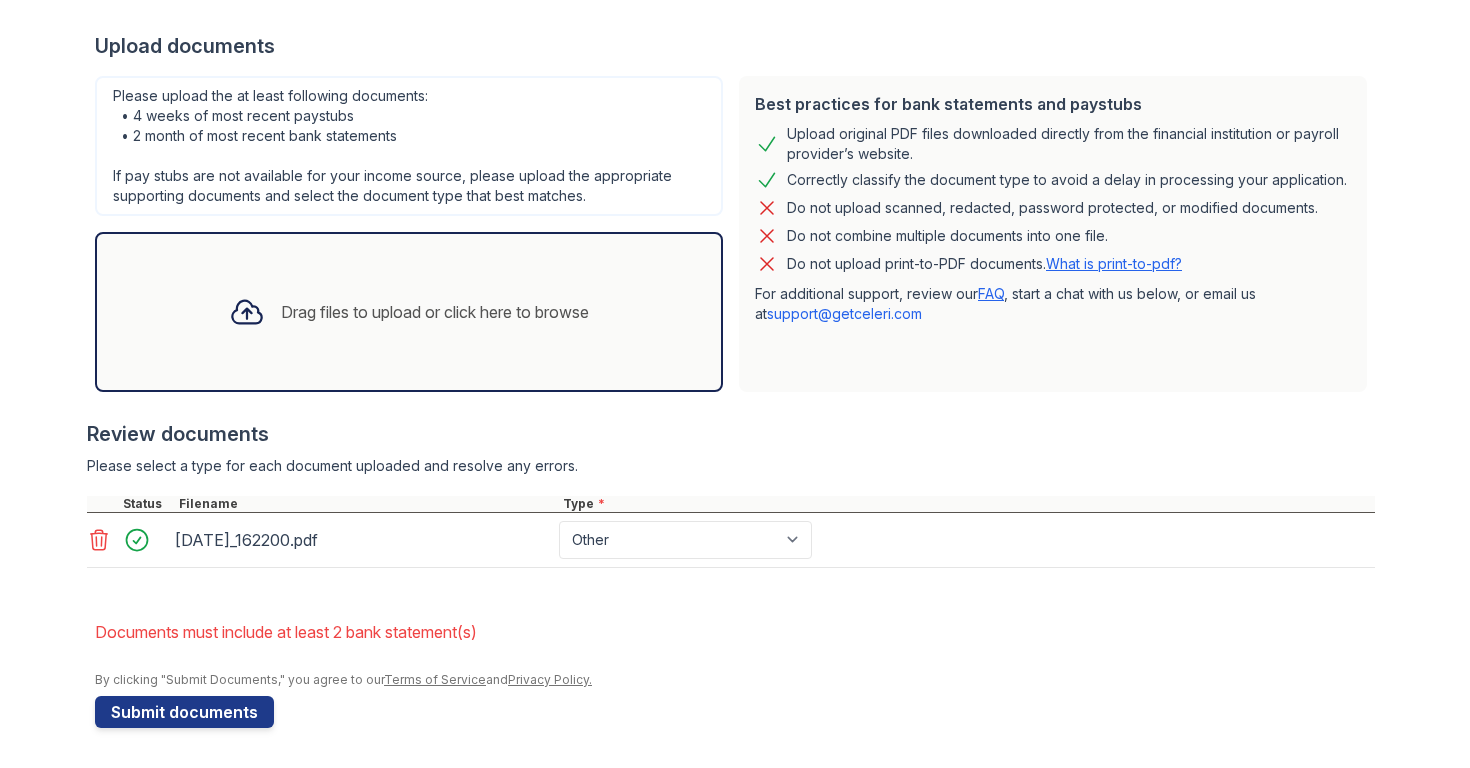 click on "Drag files to upload or click here to browse" at bounding box center (435, 312) 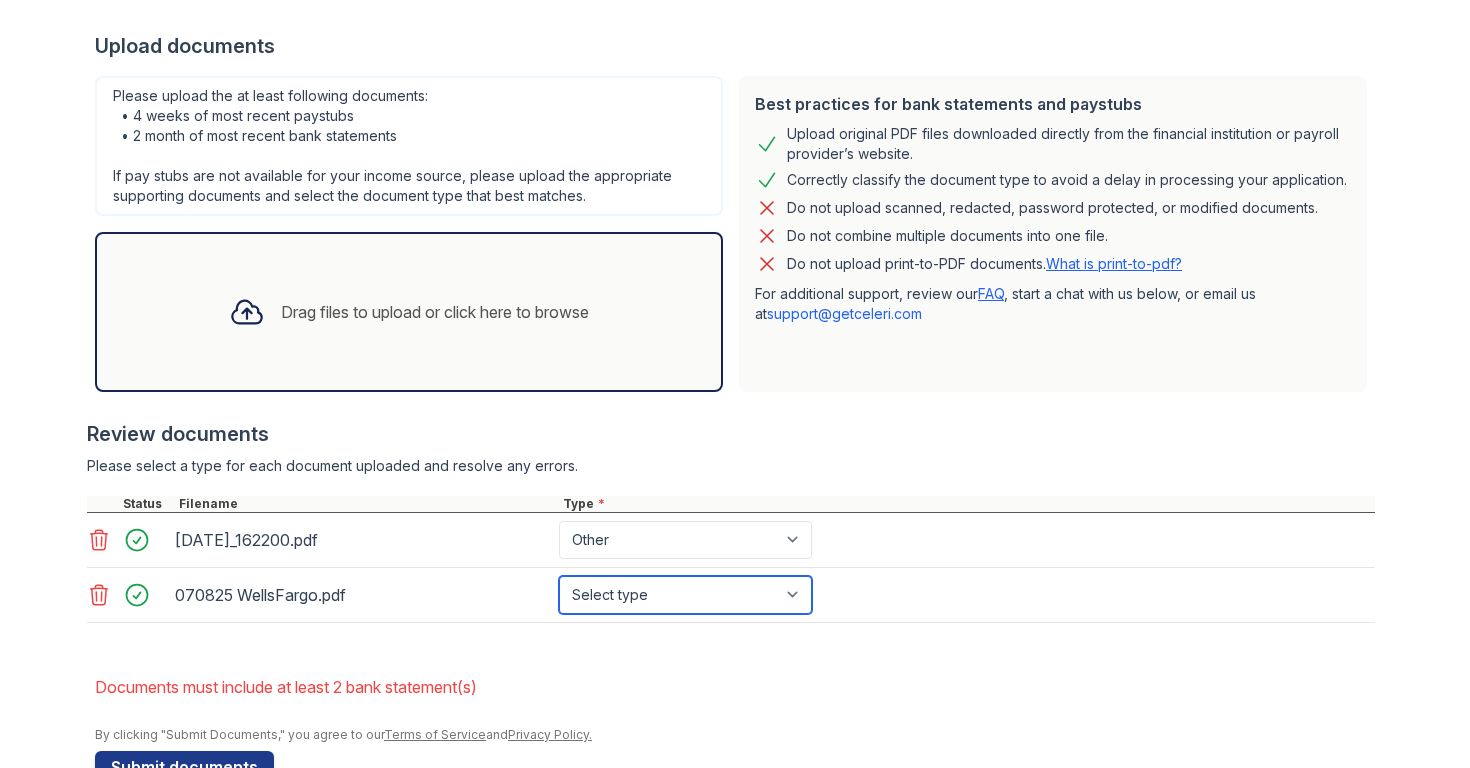 select on "bank_statement" 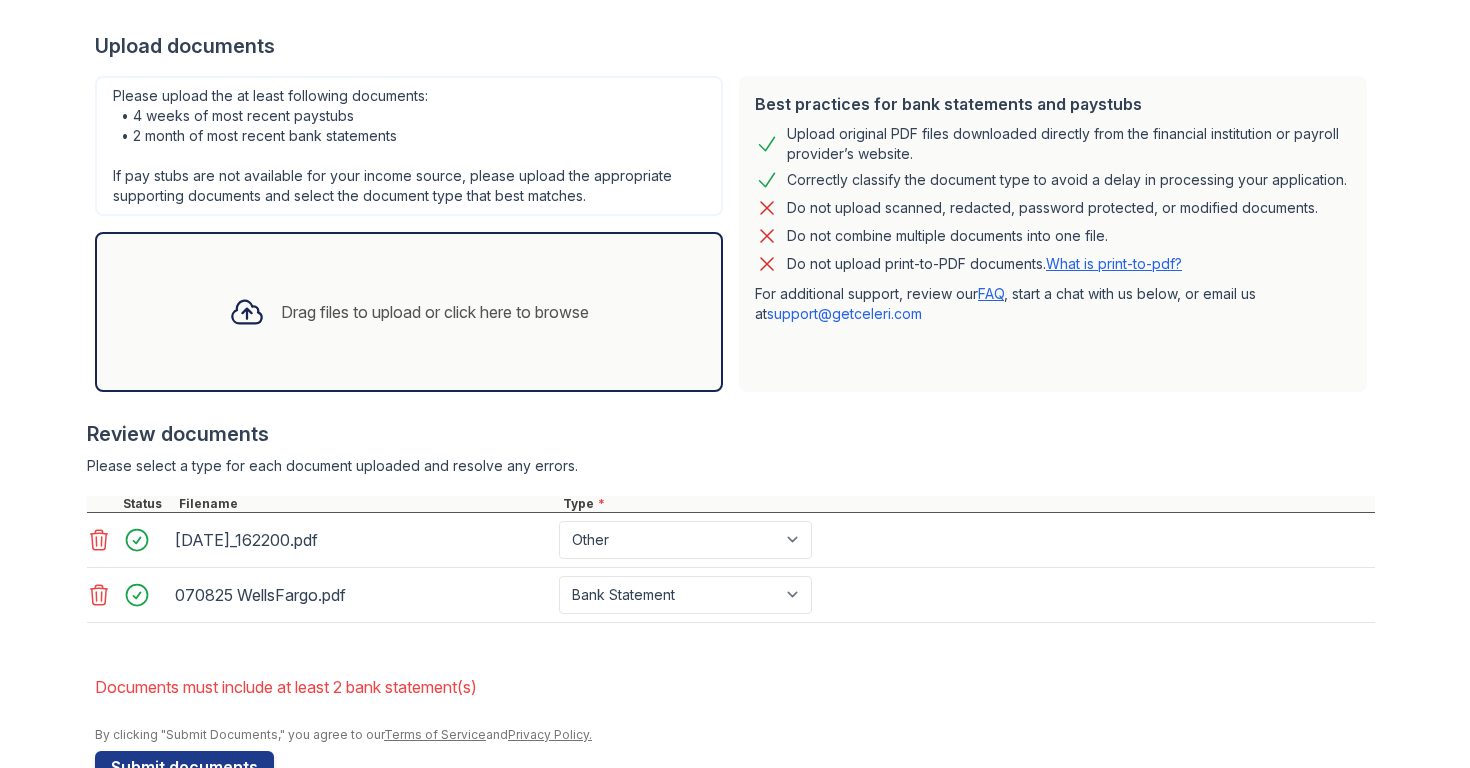 click on "Drag files to upload or click here to browse" at bounding box center (409, 312) 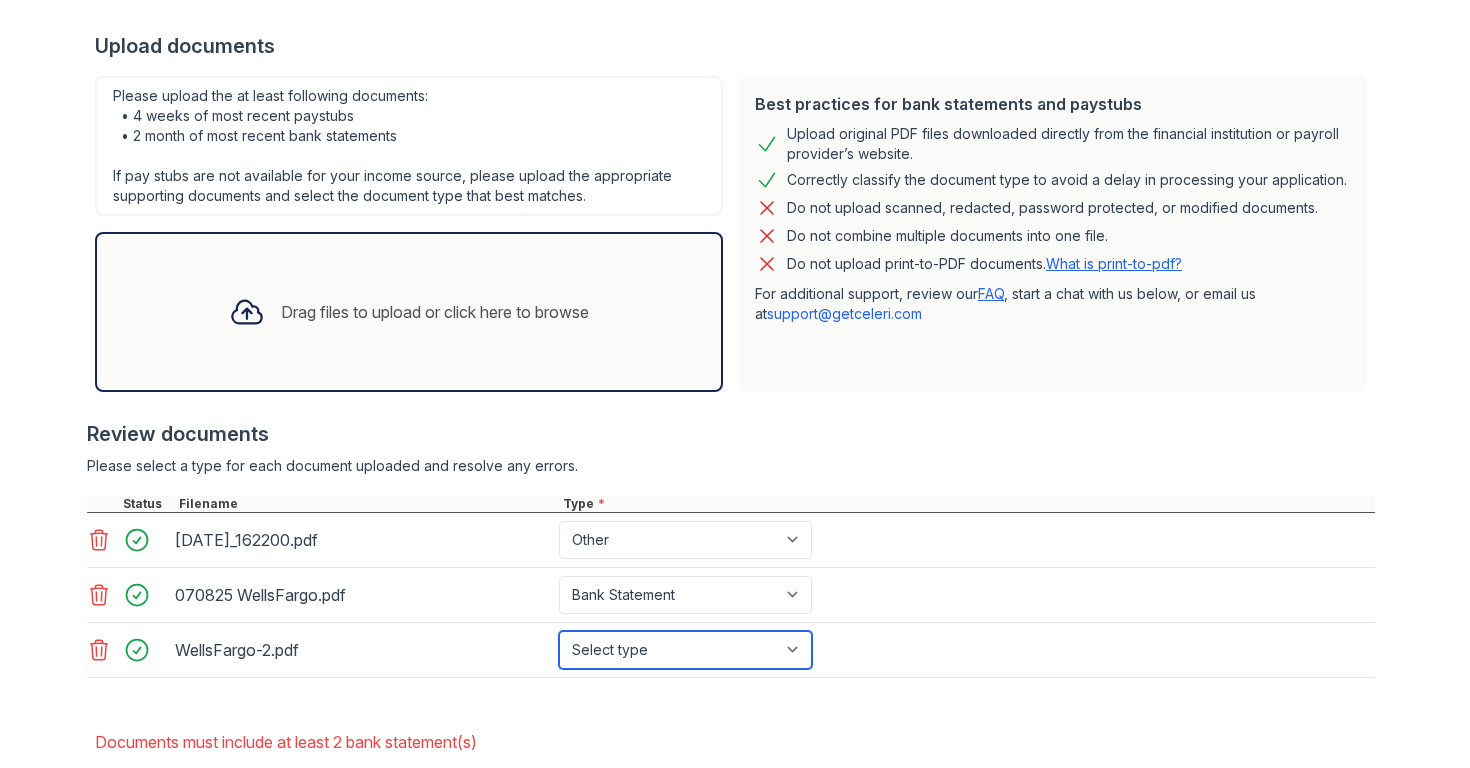 select on "bank_statement" 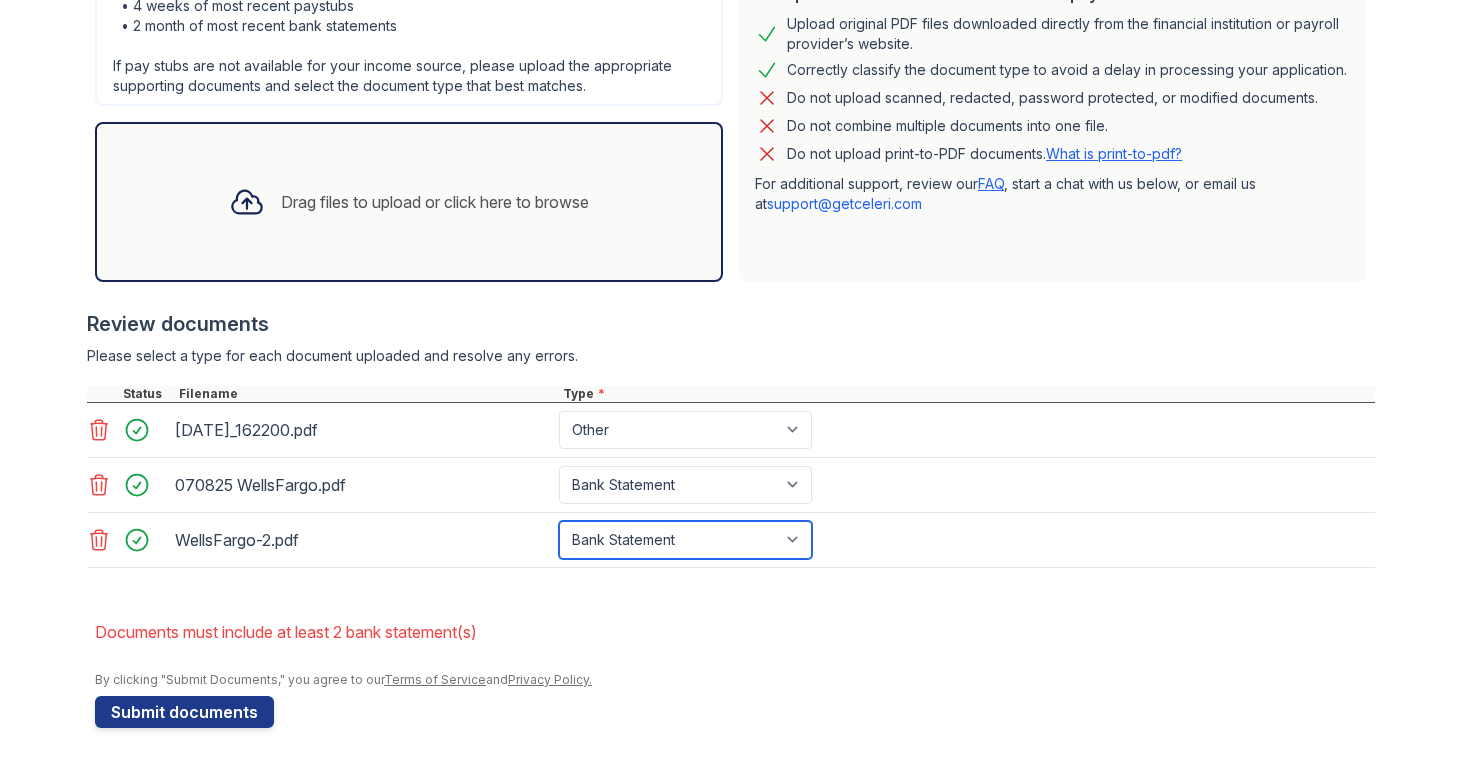 scroll, scrollTop: 542, scrollLeft: 0, axis: vertical 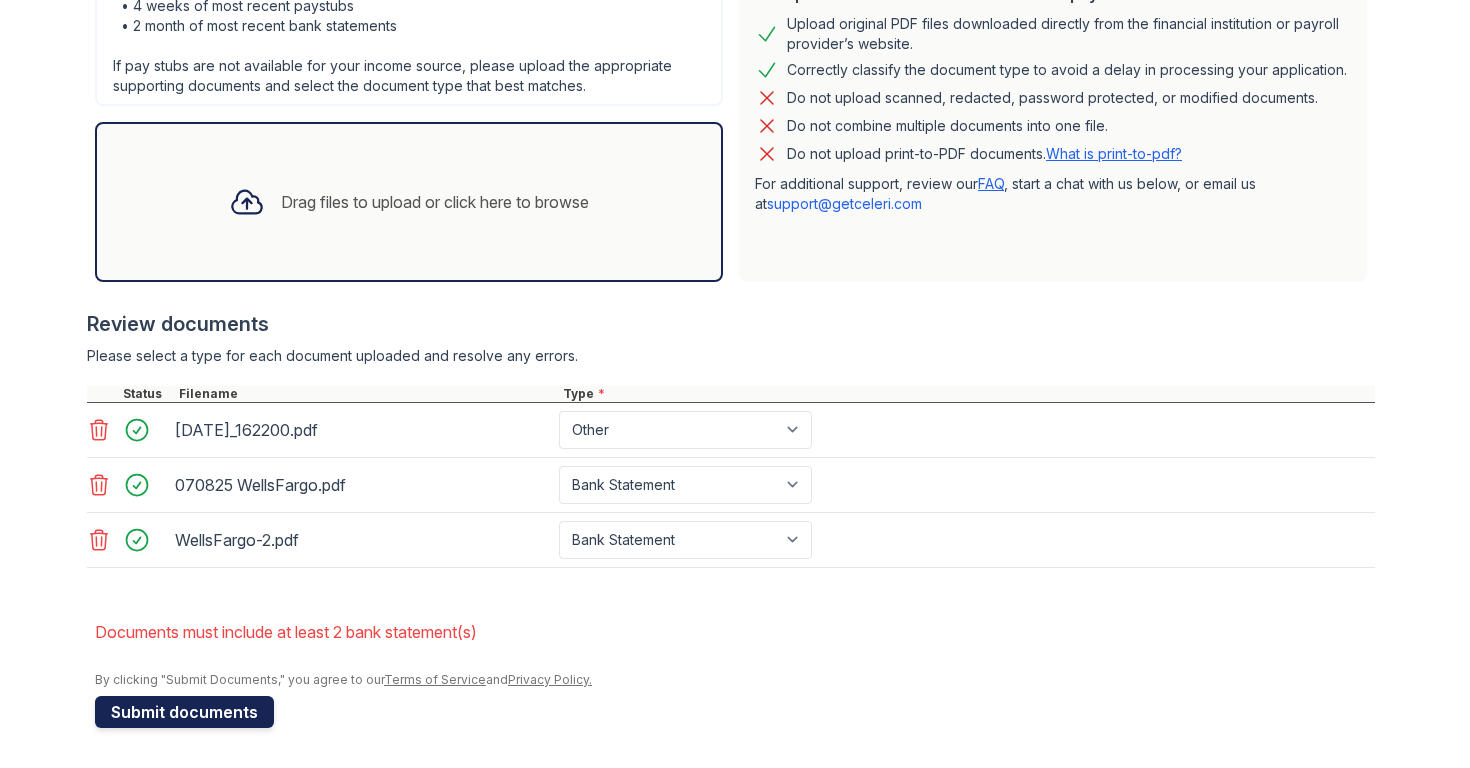 click on "Submit documents" at bounding box center [184, 712] 